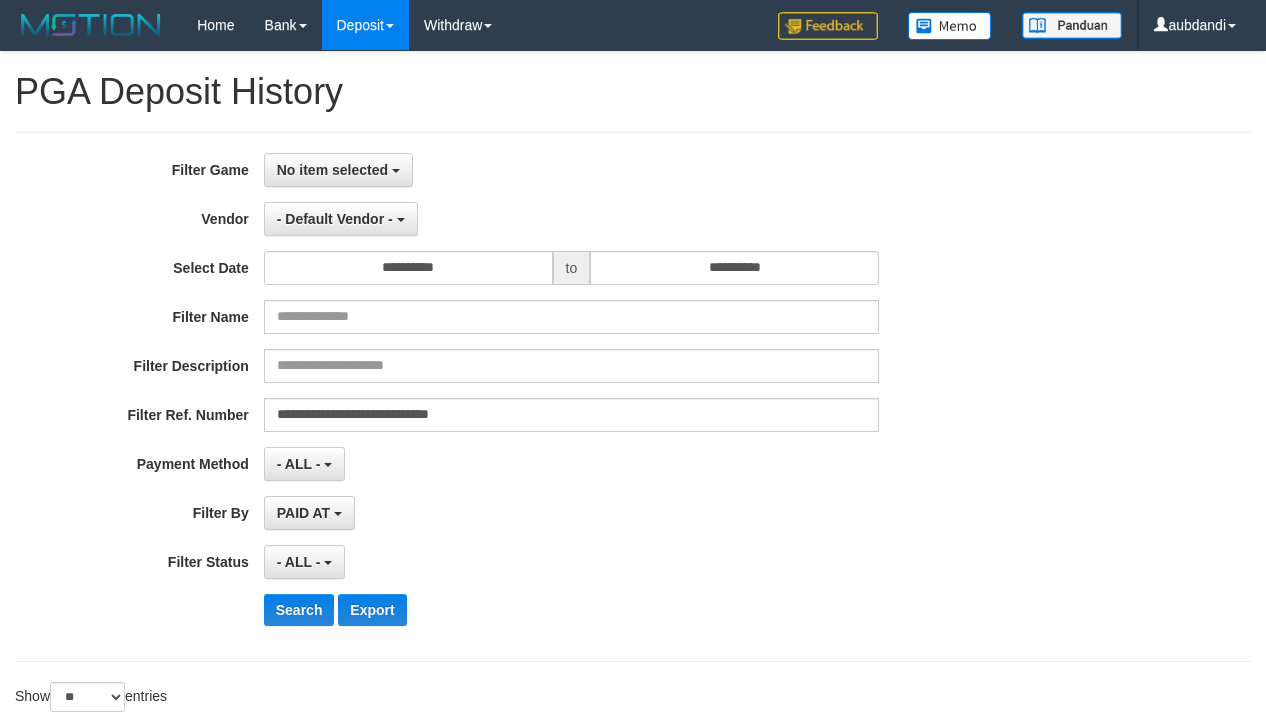 select on "**********" 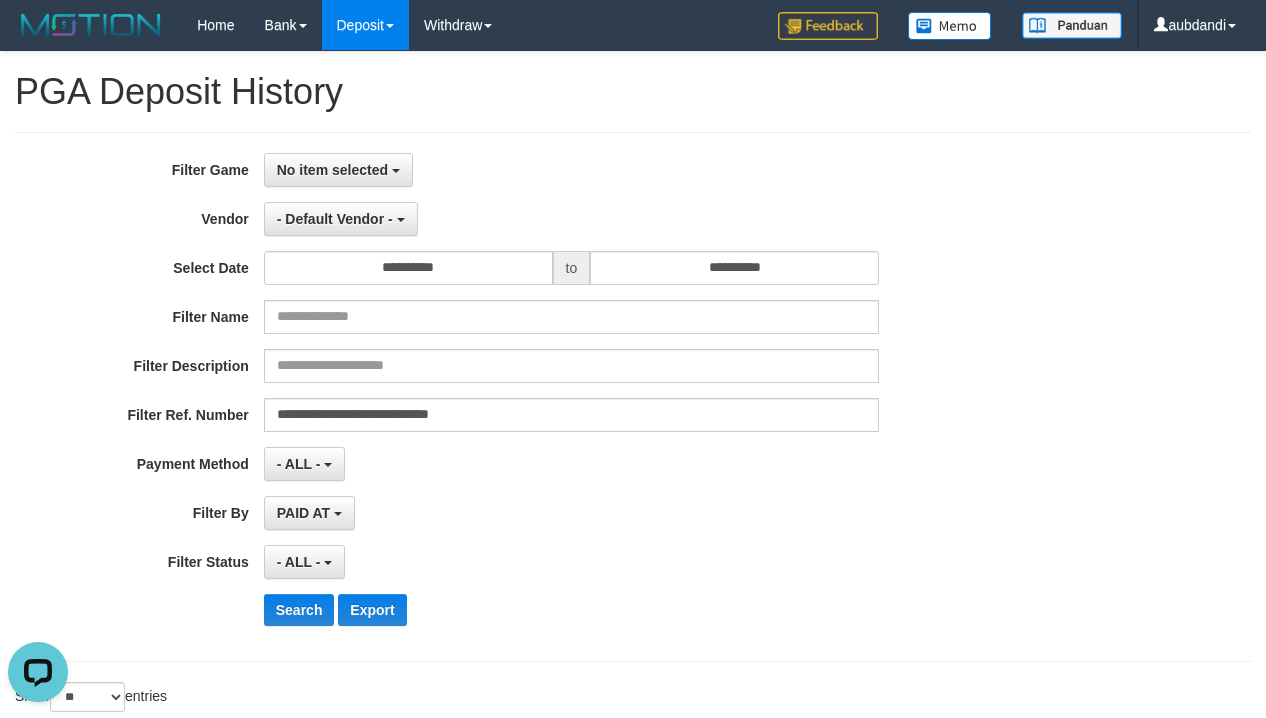 scroll, scrollTop: 6, scrollLeft: 0, axis: vertical 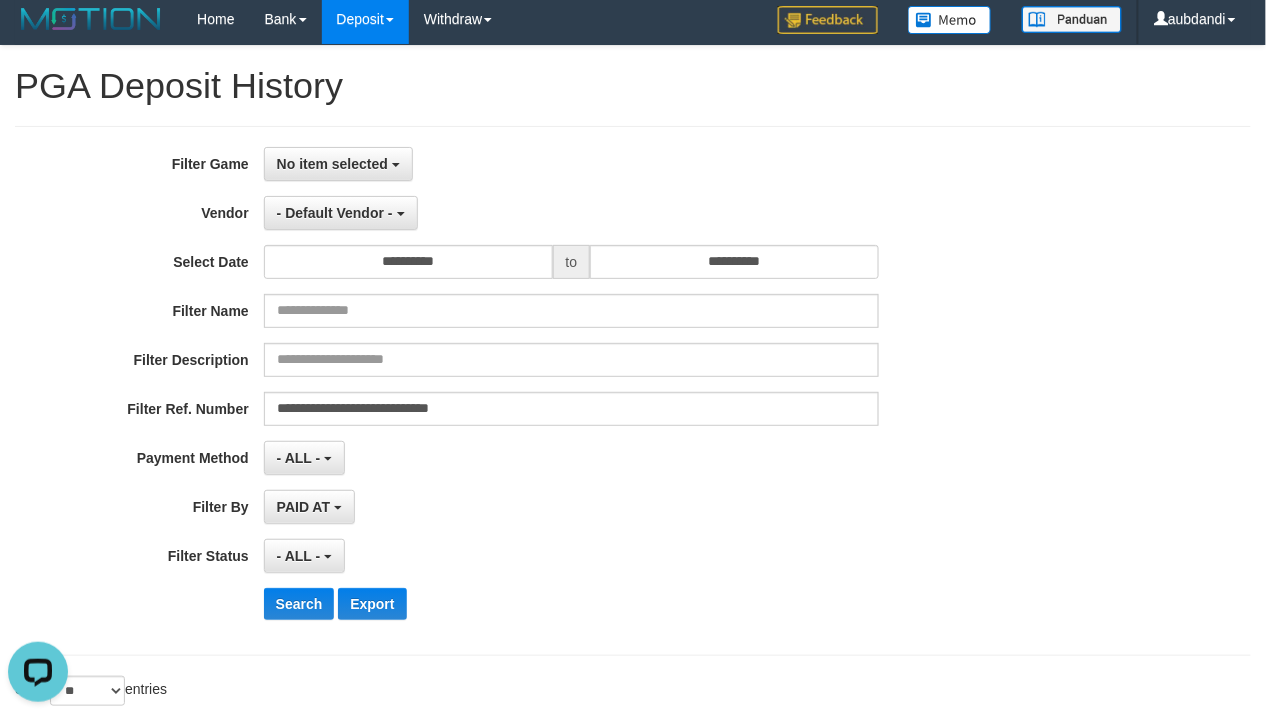 click on "**********" at bounding box center [527, 391] 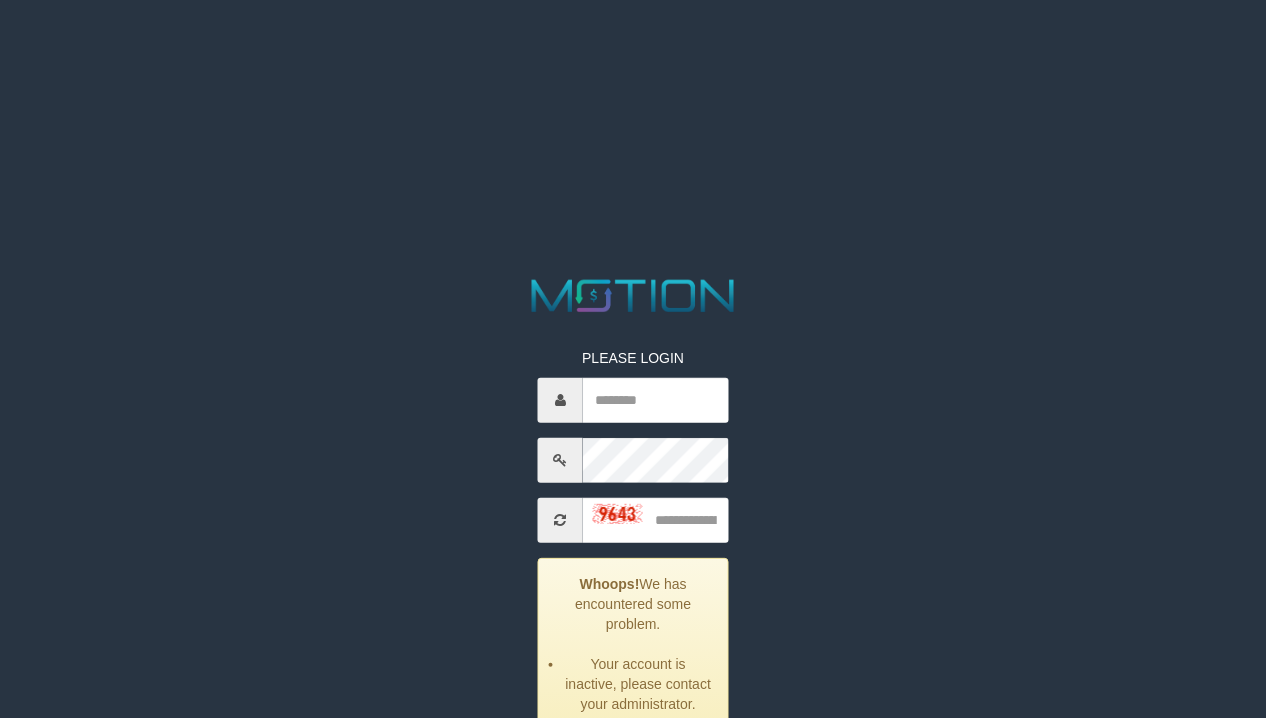 scroll, scrollTop: 0, scrollLeft: 0, axis: both 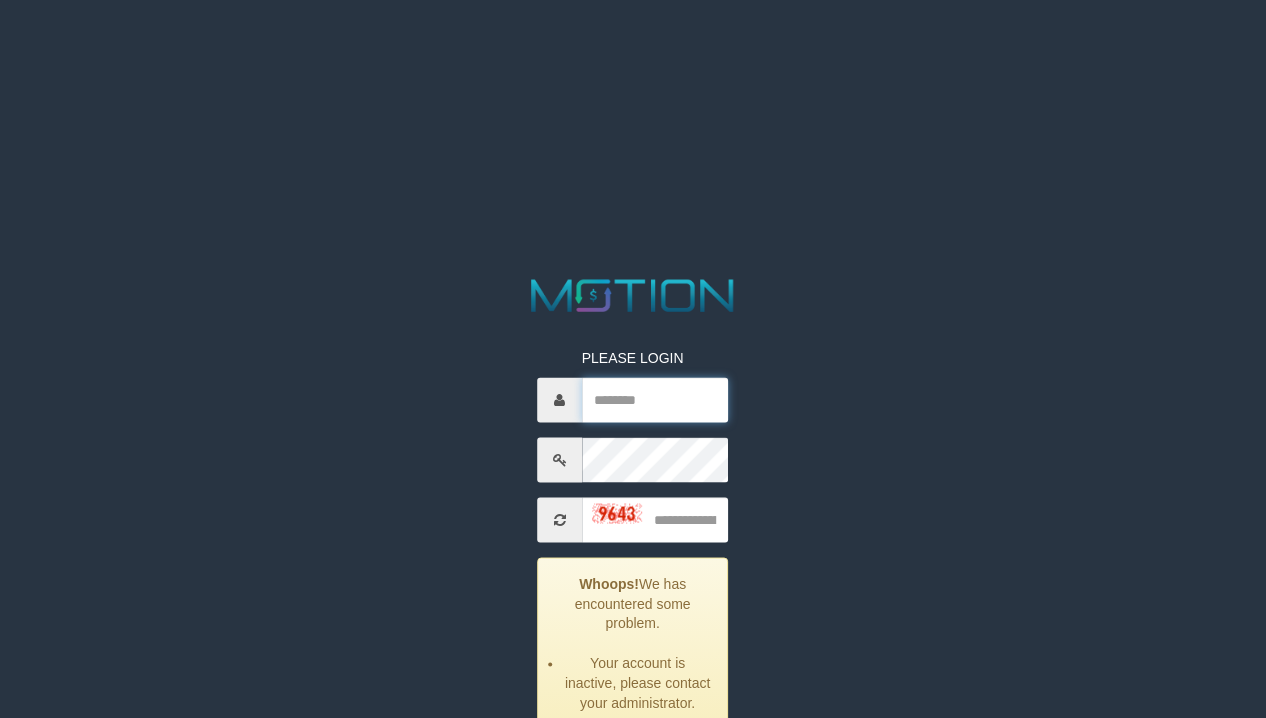 click at bounding box center (656, 399) 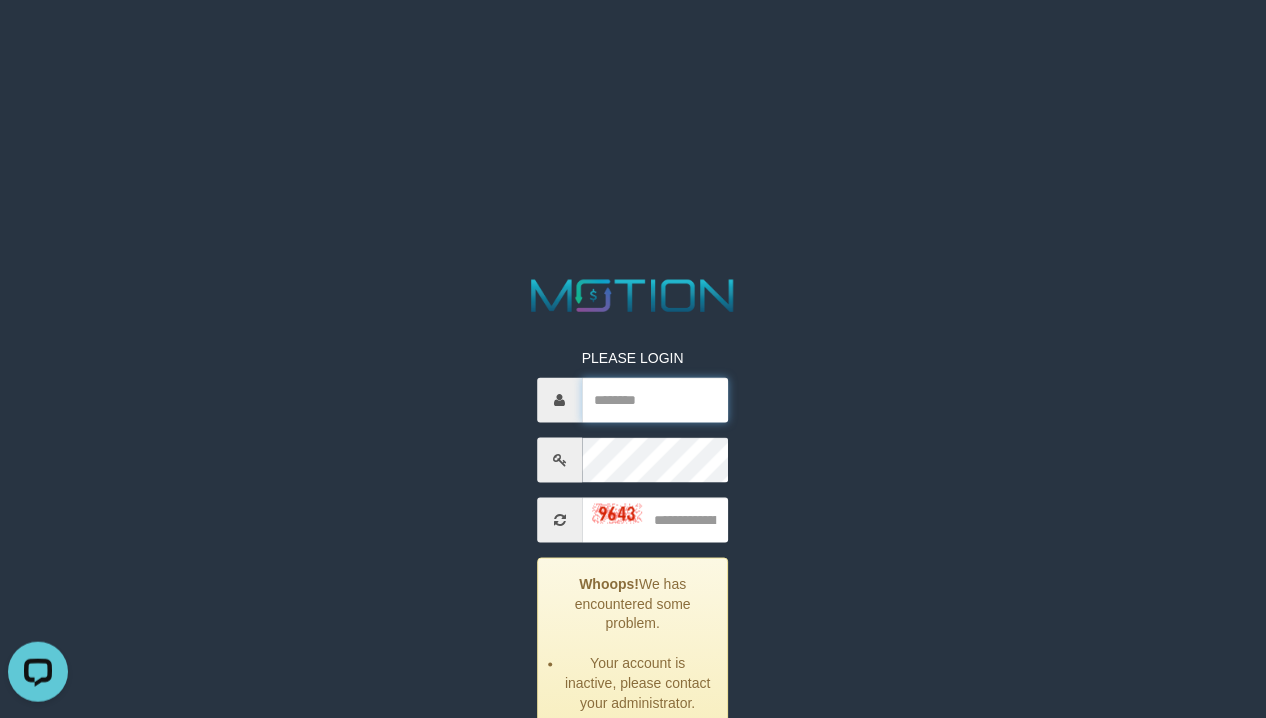 scroll, scrollTop: 0, scrollLeft: 0, axis: both 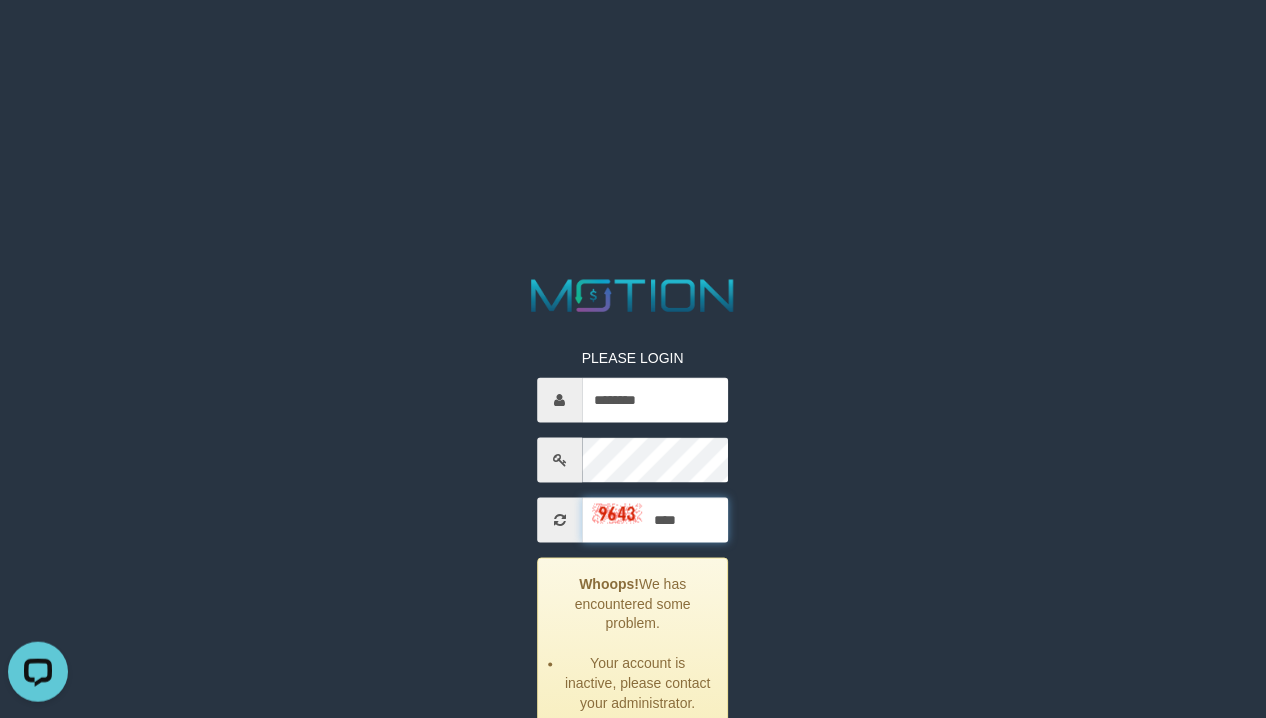 type on "****" 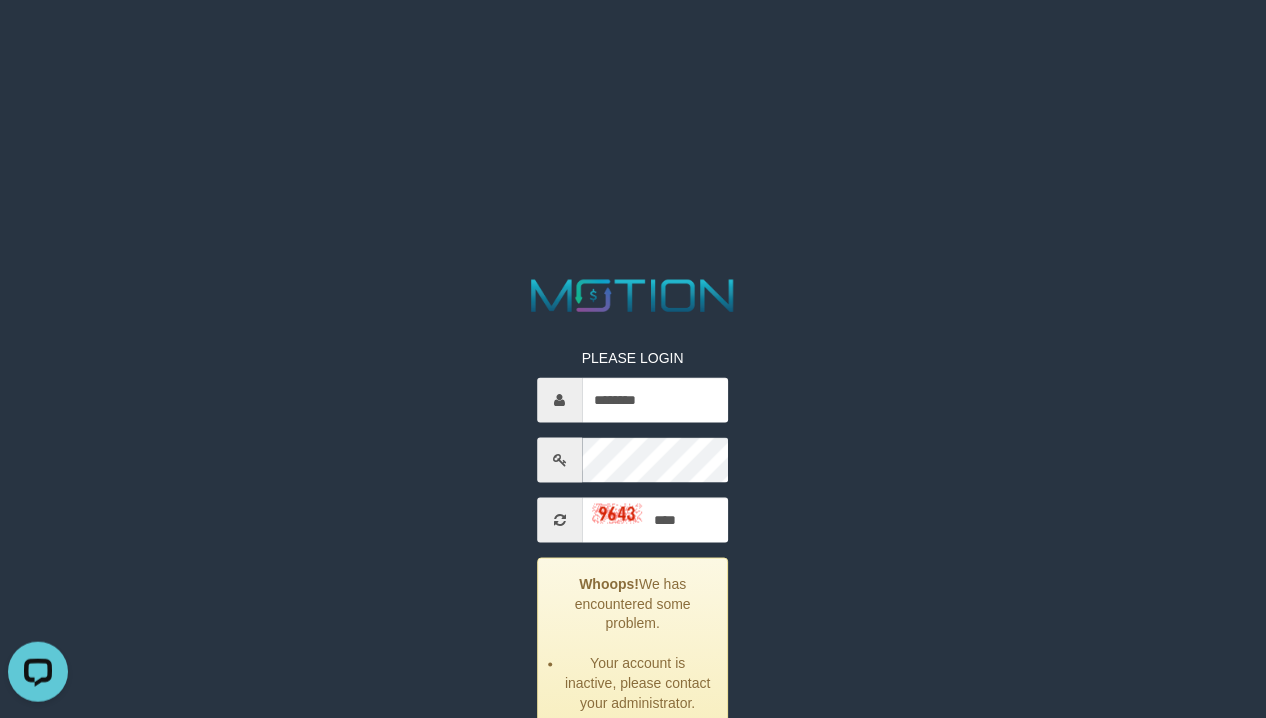 scroll, scrollTop: 103, scrollLeft: 0, axis: vertical 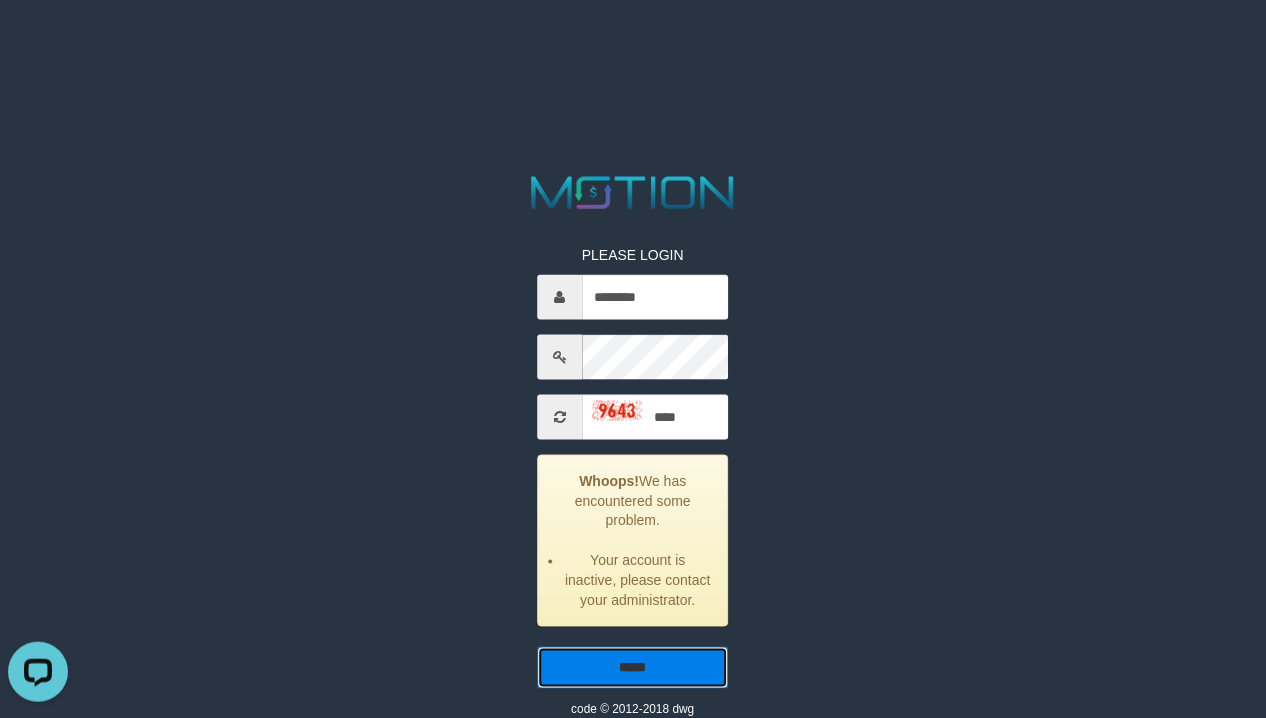 click on "*****" at bounding box center [633, 667] 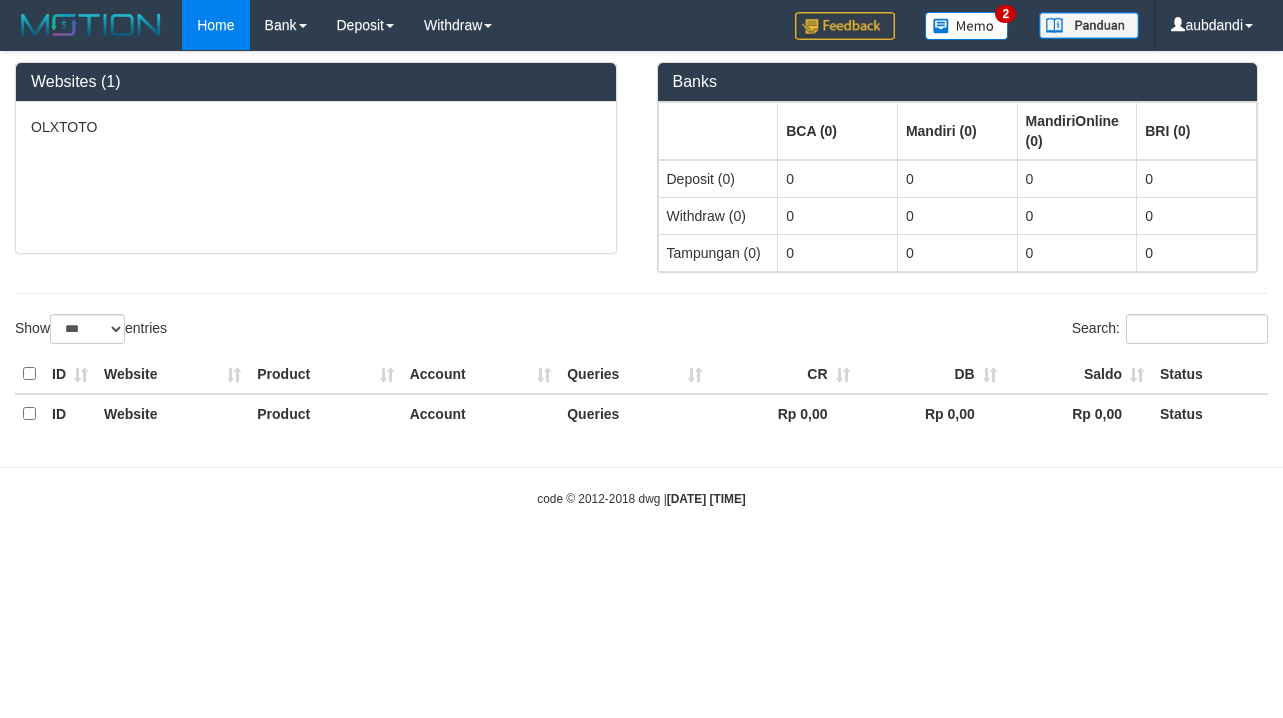 select on "***" 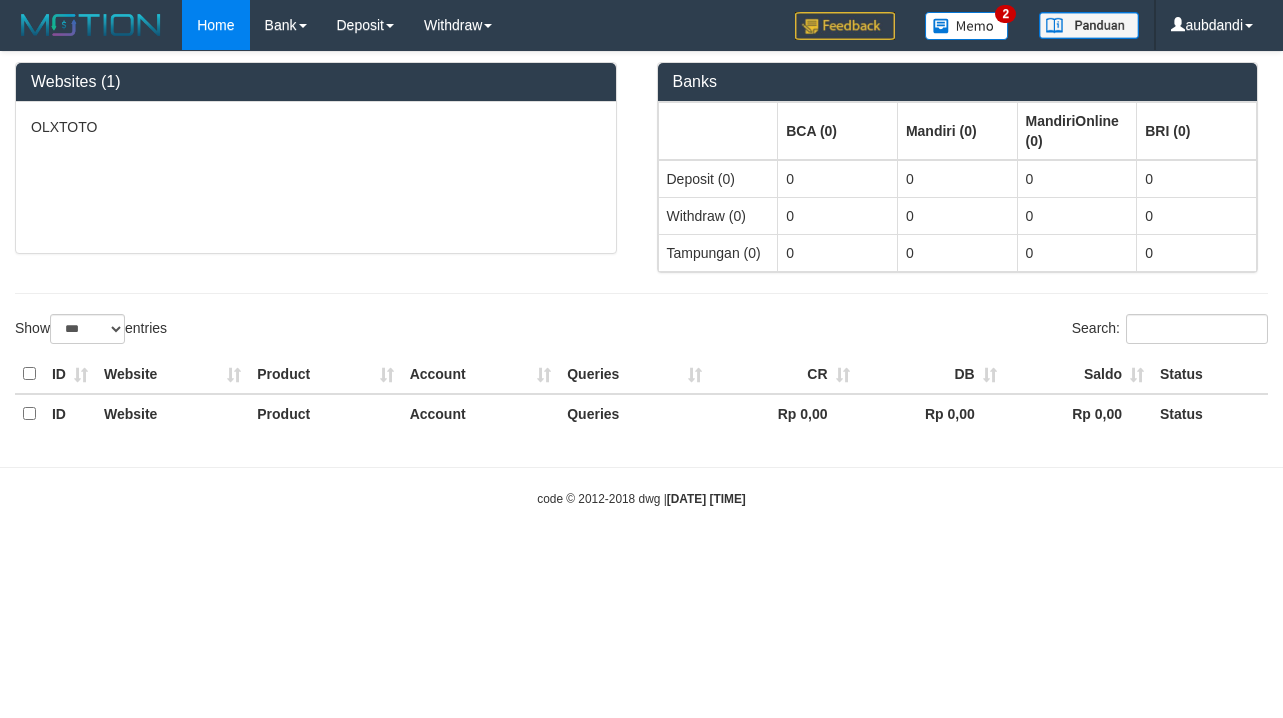 scroll, scrollTop: 0, scrollLeft: 0, axis: both 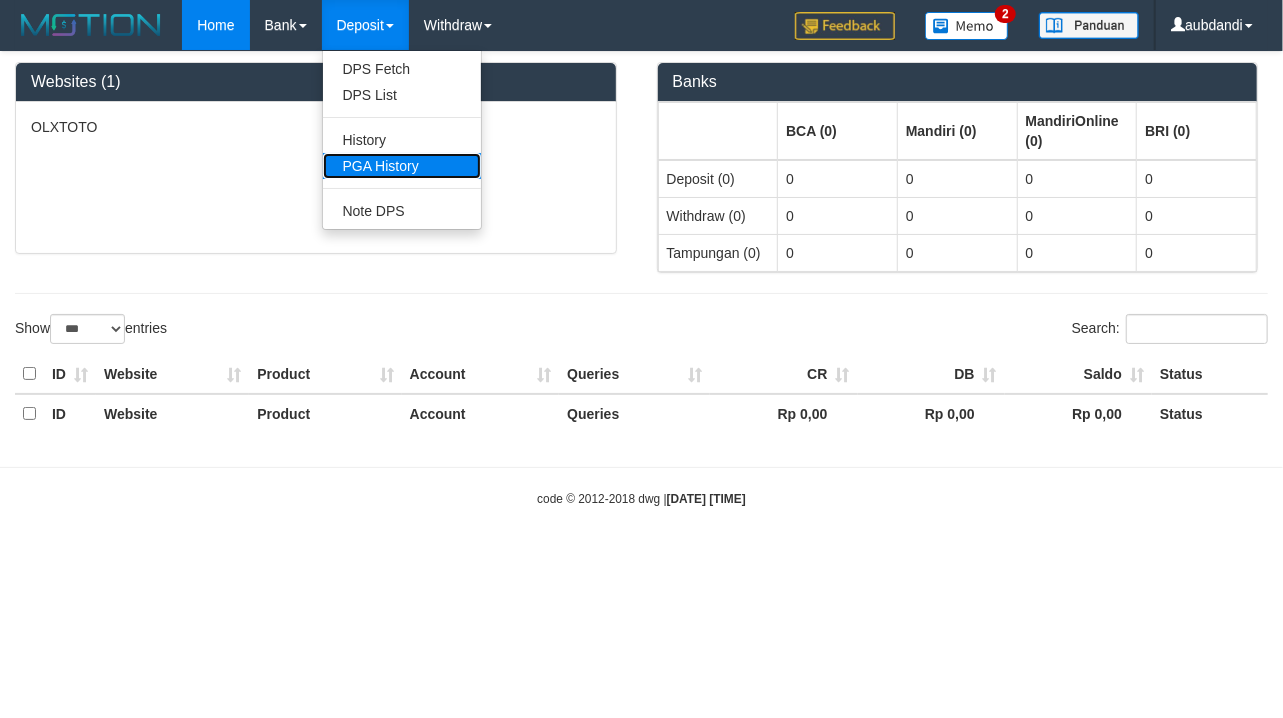 click on "PGA History" at bounding box center (402, 166) 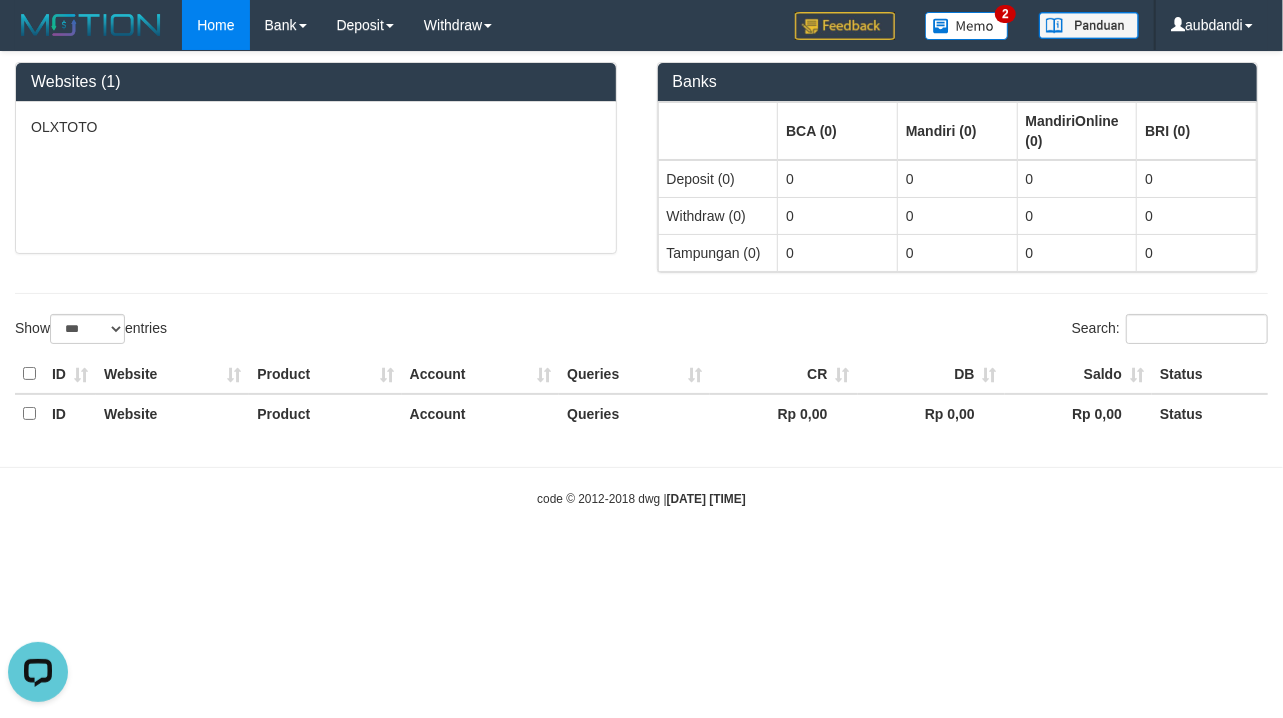 scroll, scrollTop: 0, scrollLeft: 0, axis: both 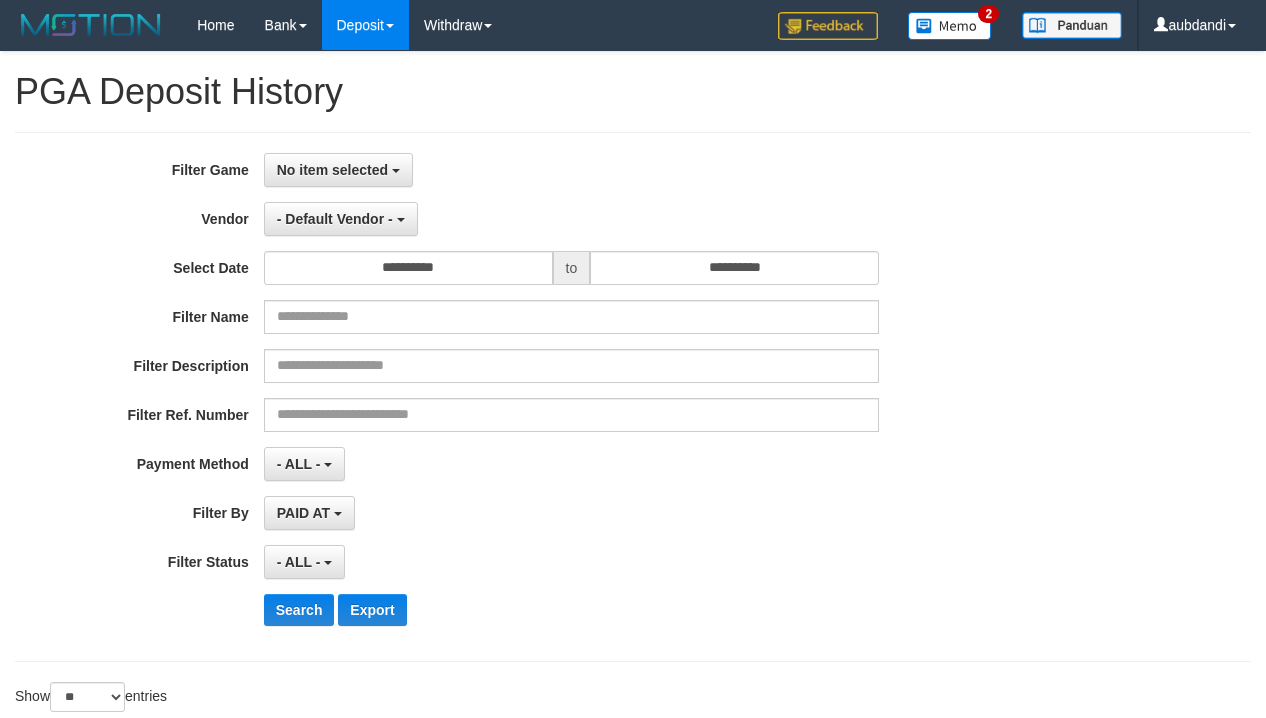 select 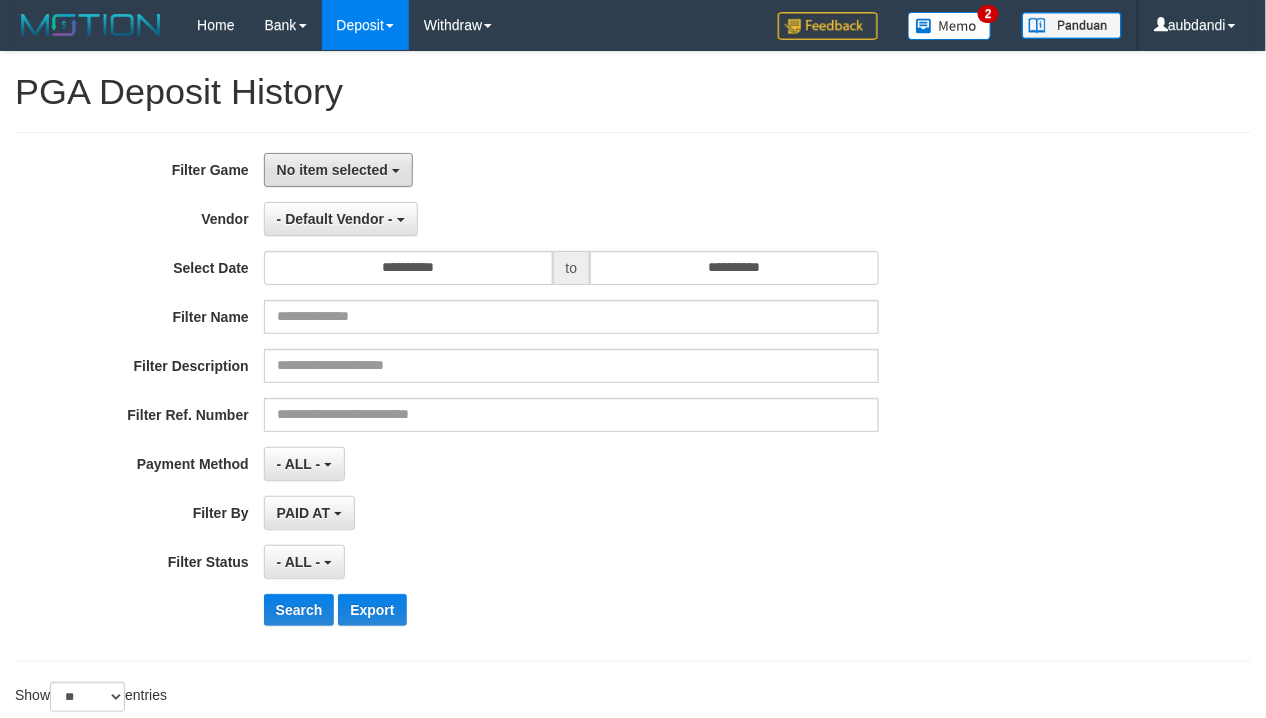 drag, startPoint x: 368, startPoint y: 168, endPoint x: 386, endPoint y: 265, distance: 98.65597 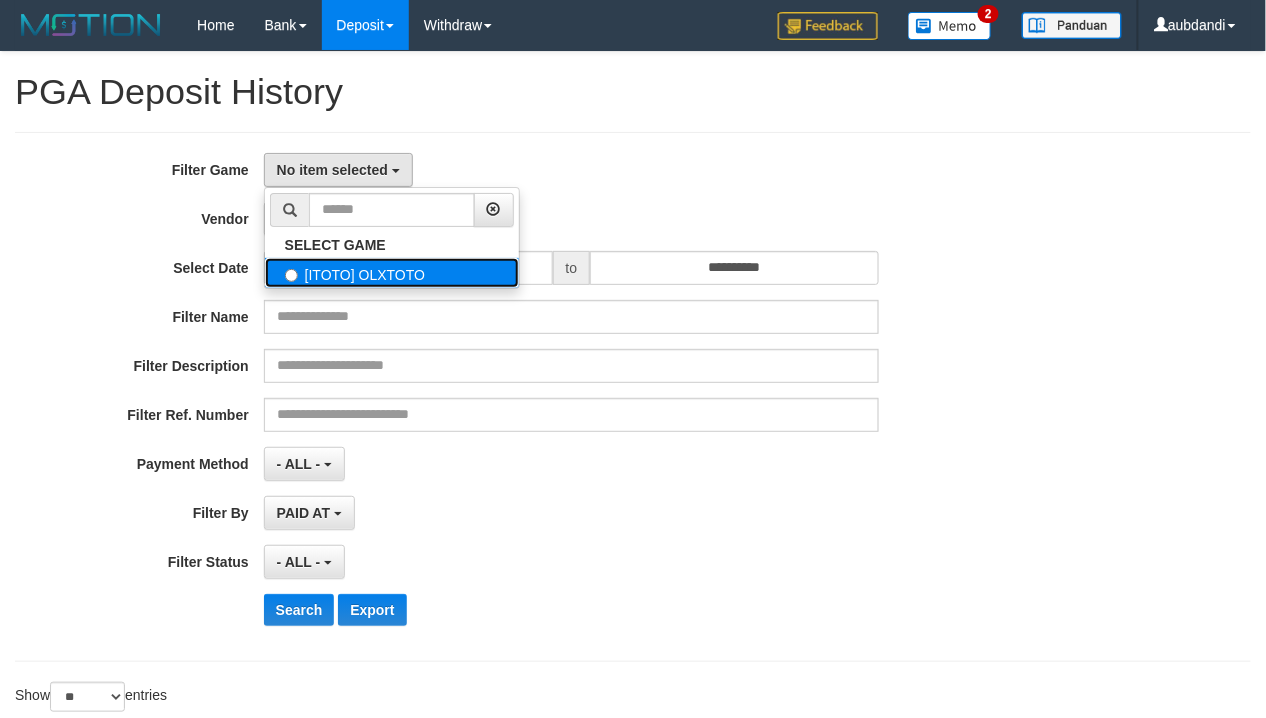 click on "[ITOTO] OLXTOTO" at bounding box center (392, 273) 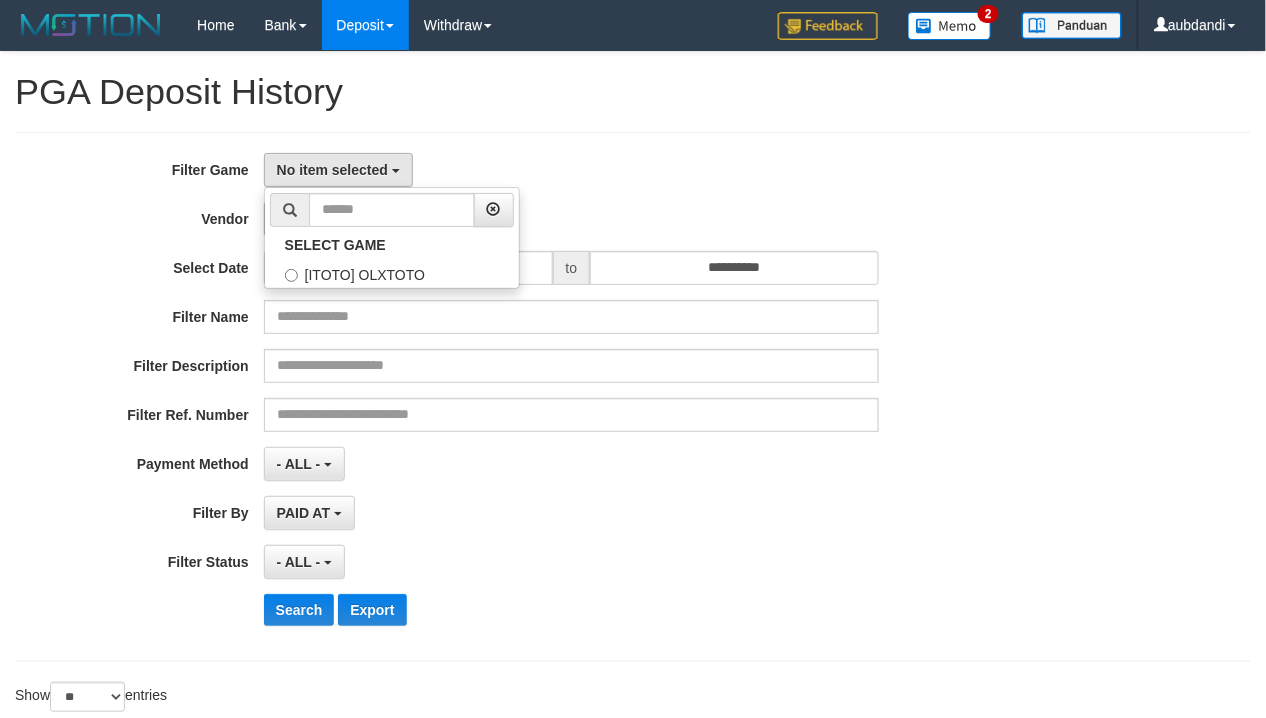 select on "***" 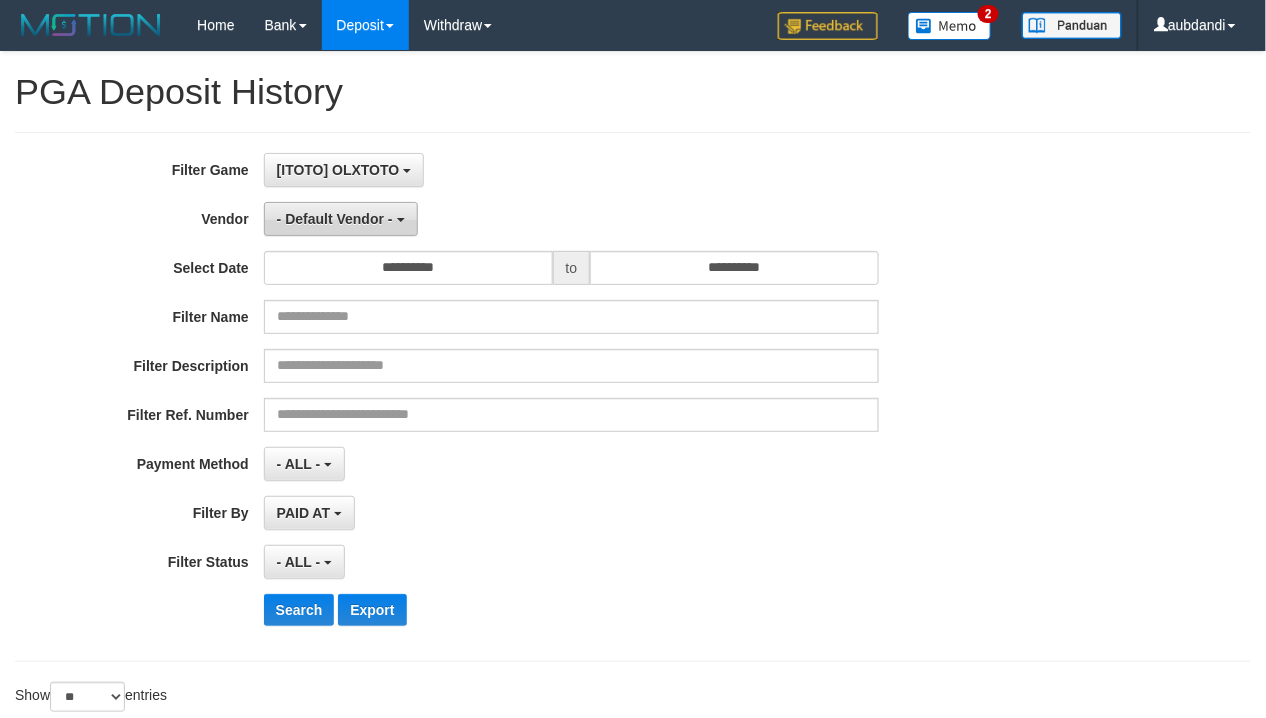 click on "- Default Vendor -" at bounding box center (341, 219) 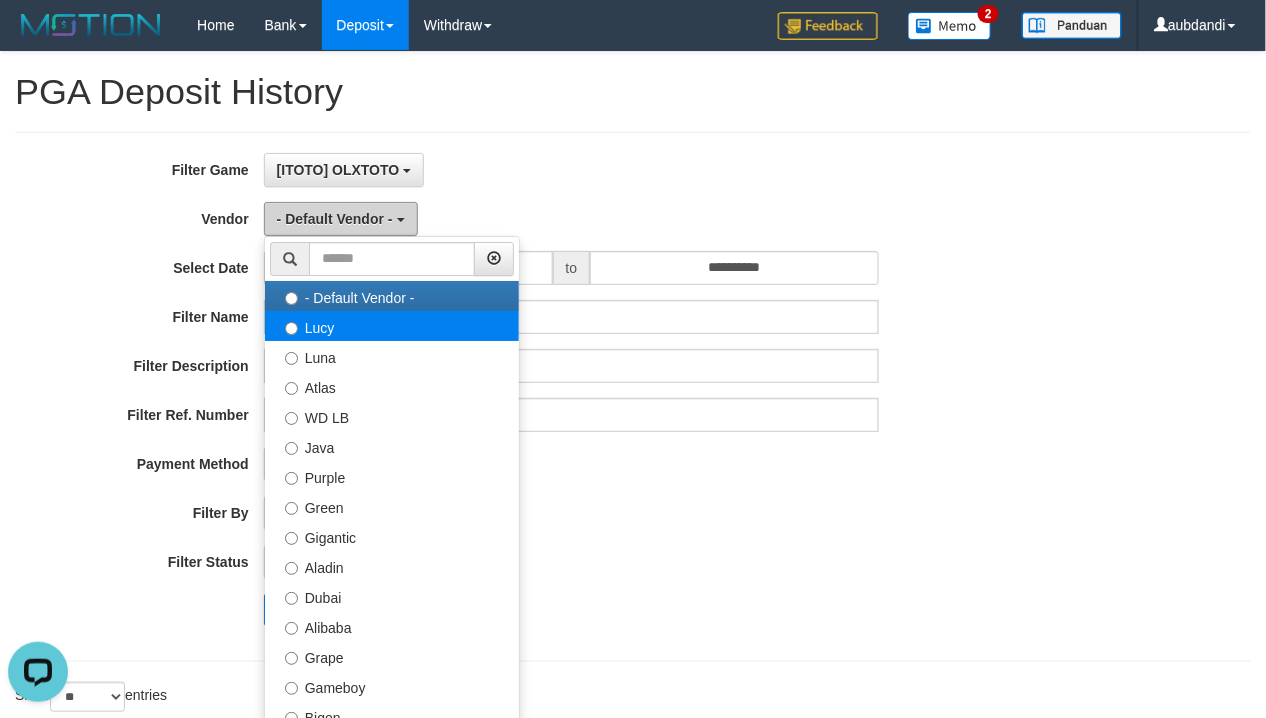 scroll, scrollTop: 0, scrollLeft: 0, axis: both 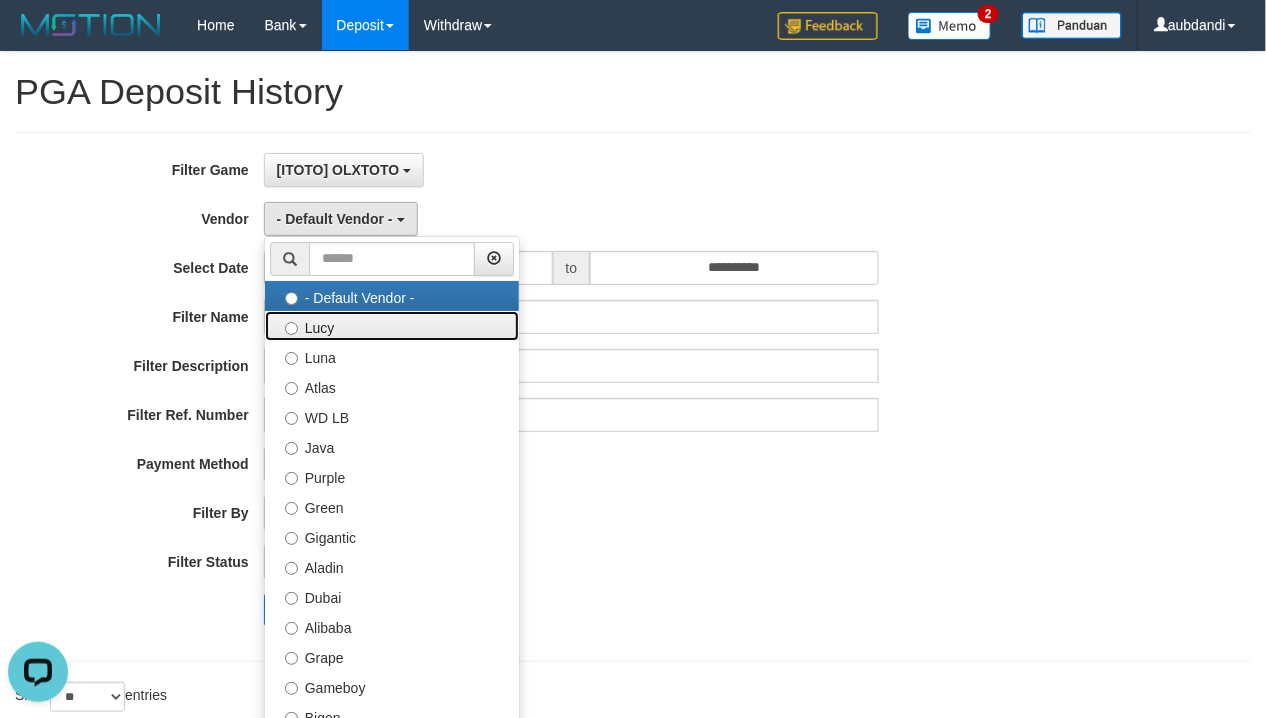 drag, startPoint x: 371, startPoint y: 325, endPoint x: 400, endPoint y: 462, distance: 140.0357 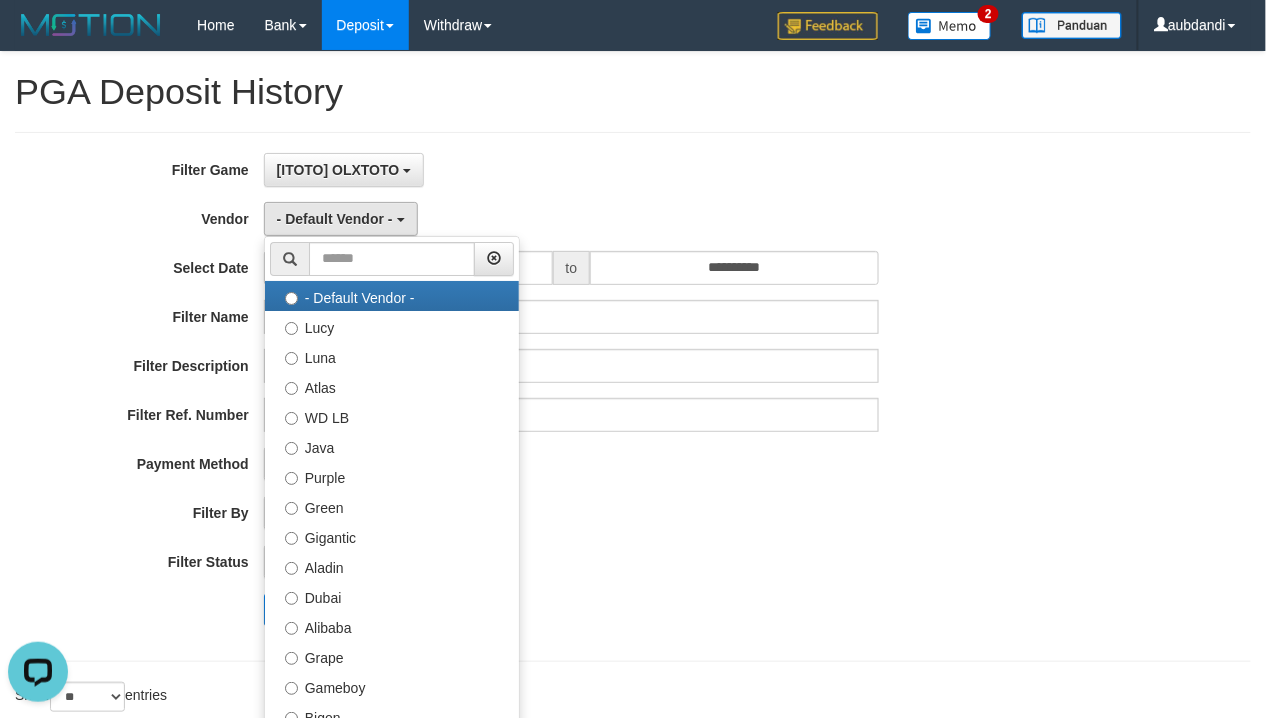 select on "**********" 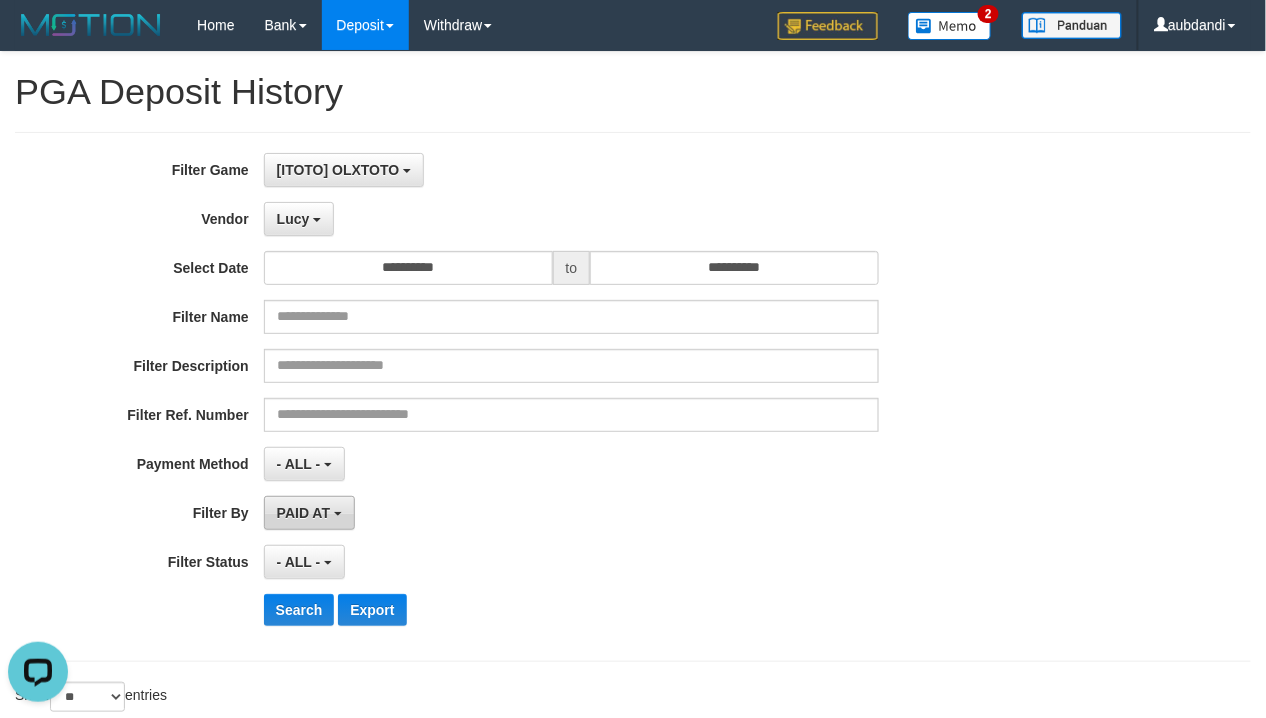 click on "PAID AT" at bounding box center (303, 513) 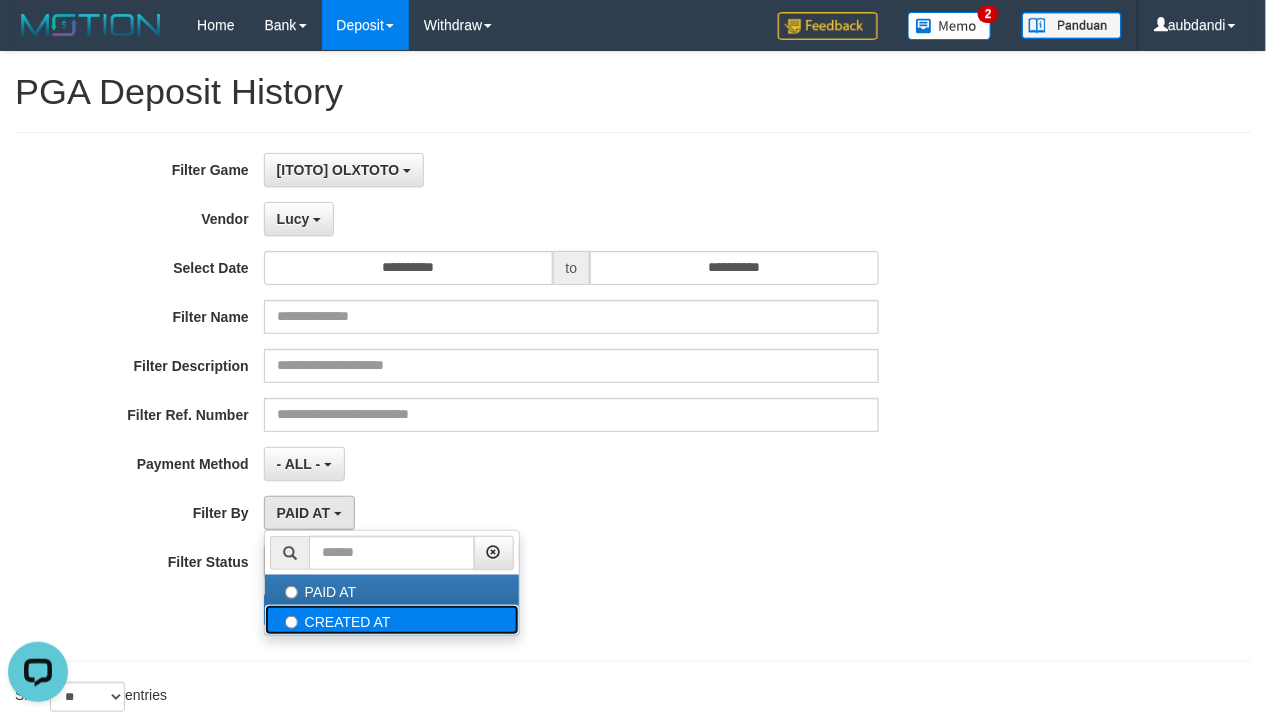 click on "CREATED AT" at bounding box center (392, 620) 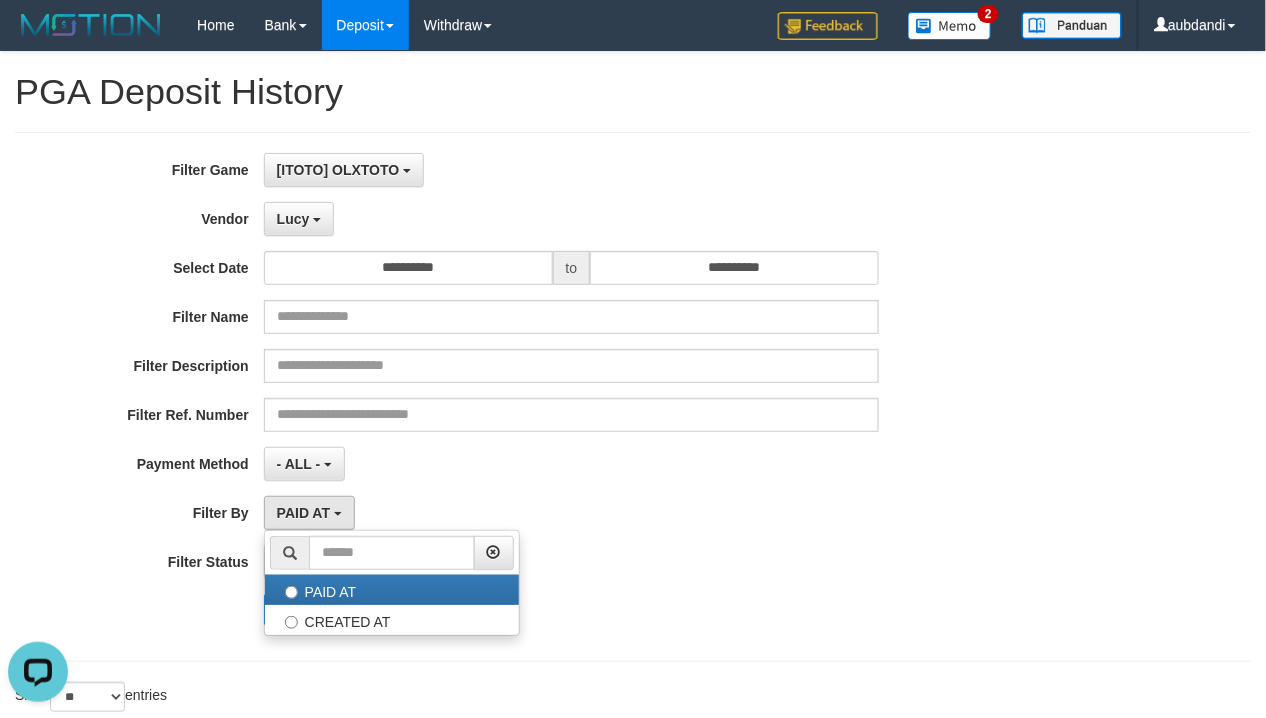 select on "*" 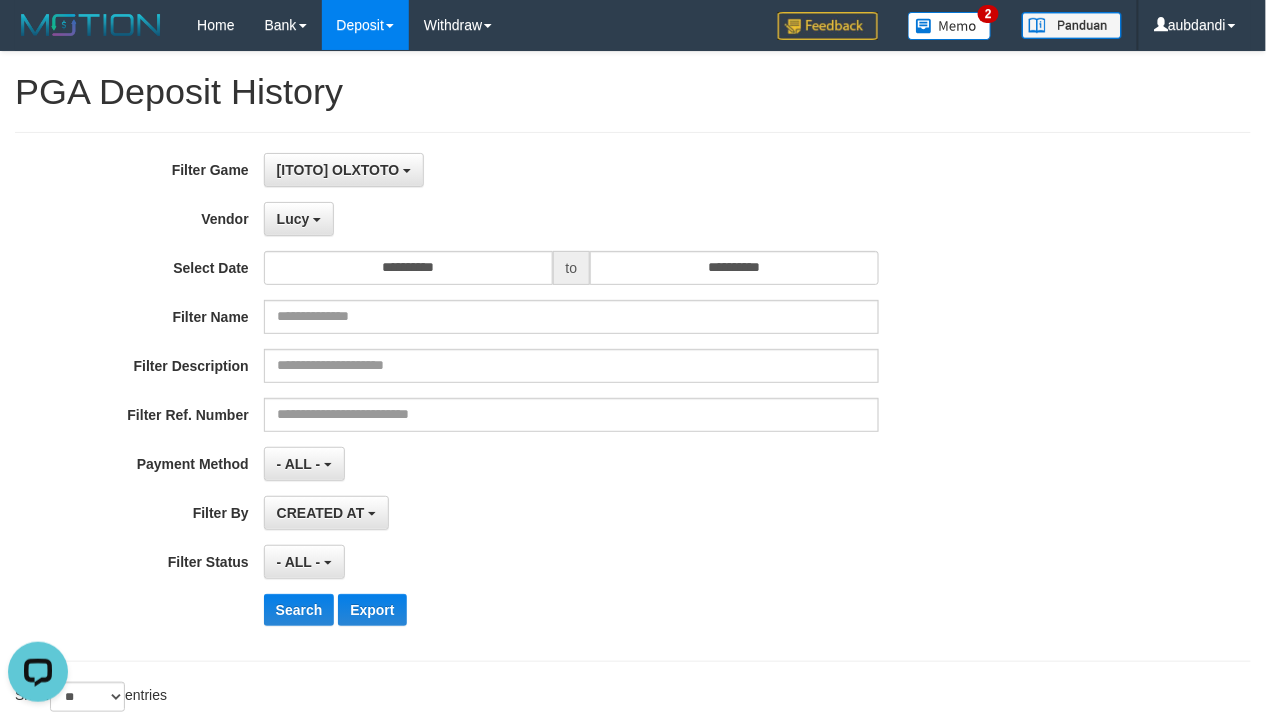 click on "**********" at bounding box center (527, 397) 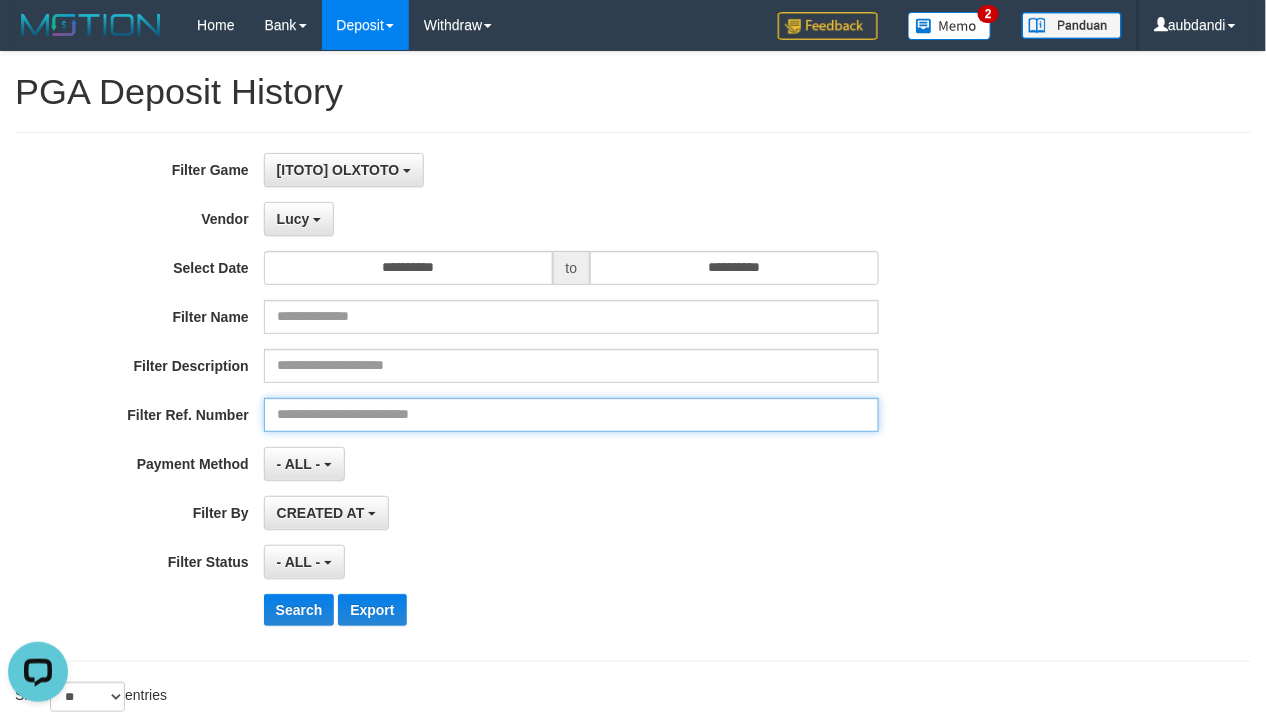 click at bounding box center [571, 415] 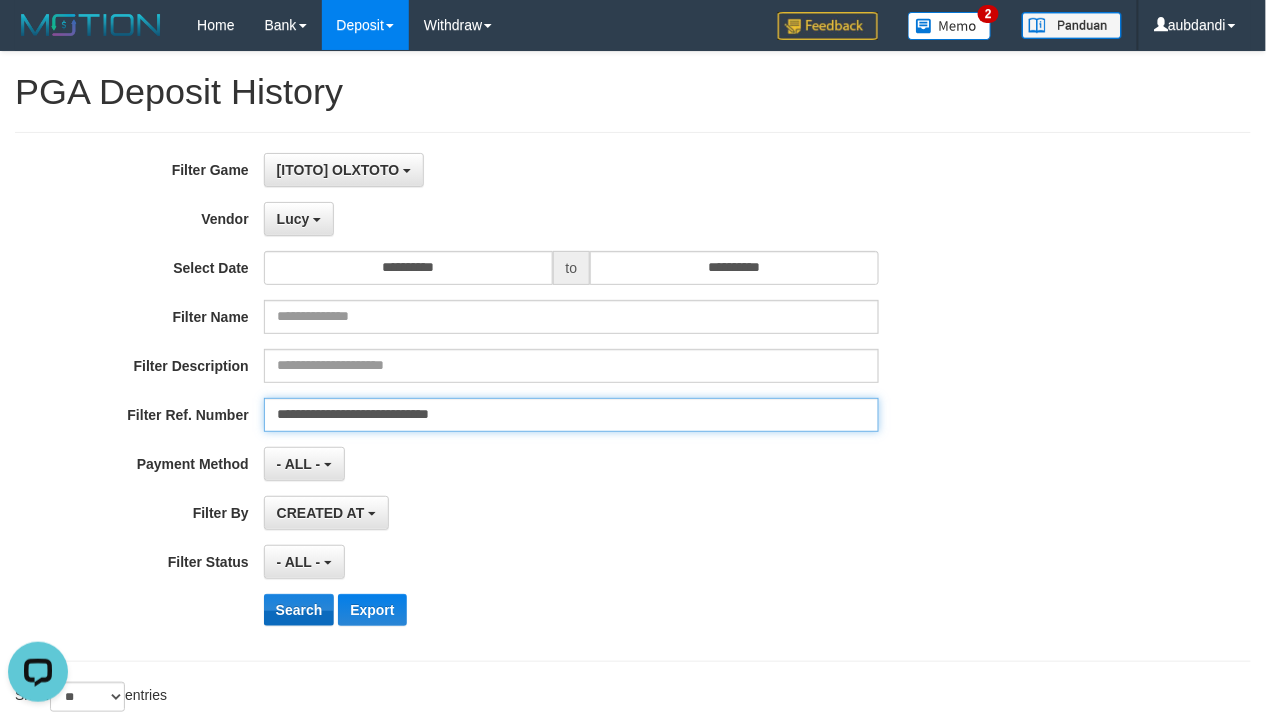 type on "**********" 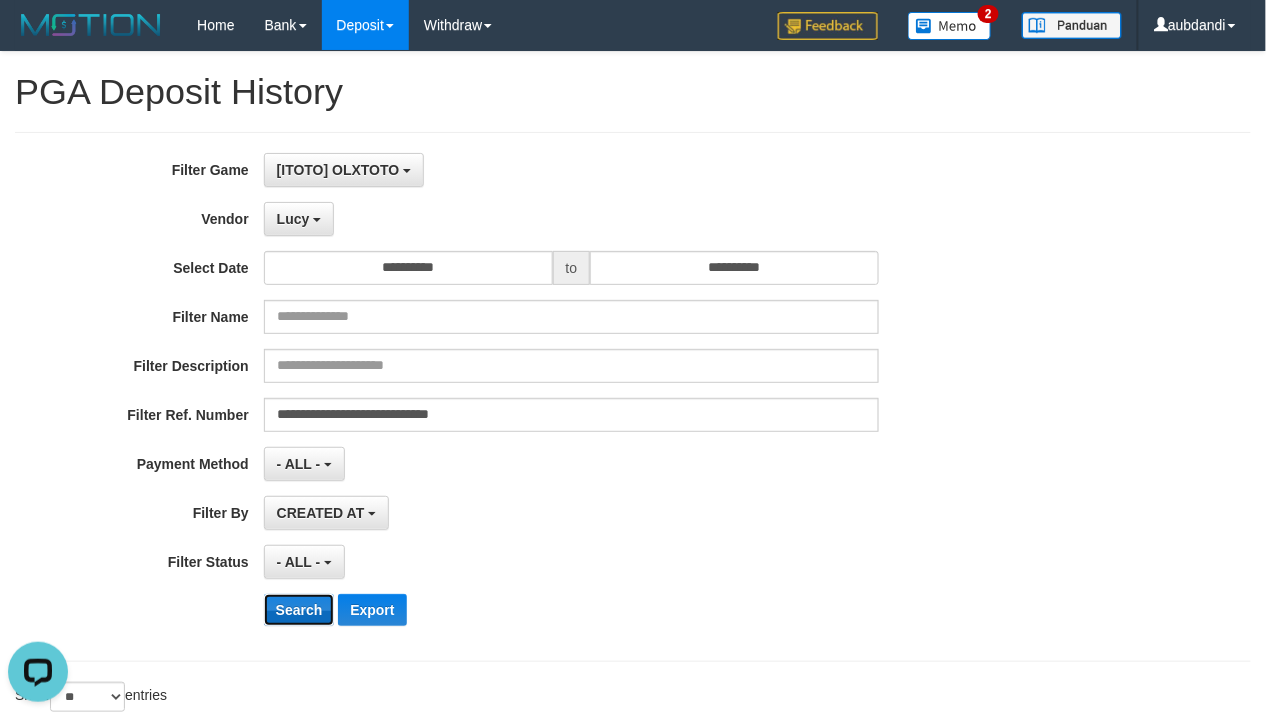 click on "Search" at bounding box center [299, 610] 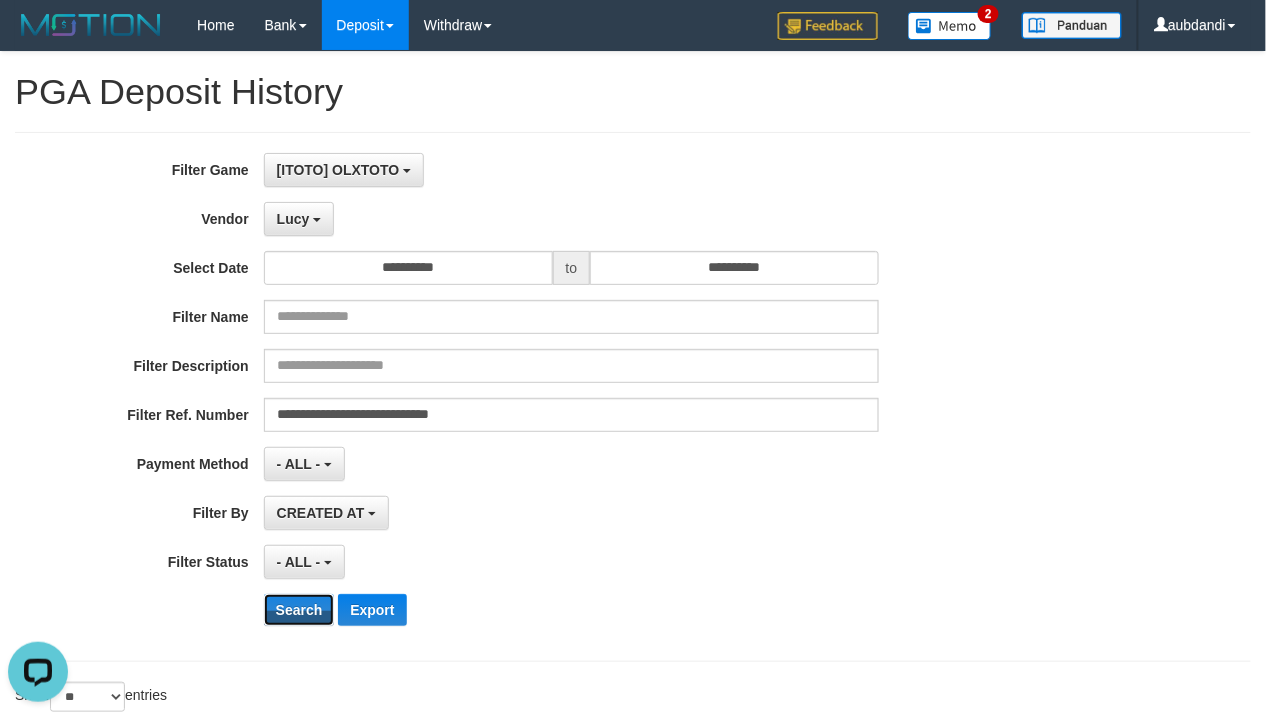 scroll, scrollTop: 222, scrollLeft: 0, axis: vertical 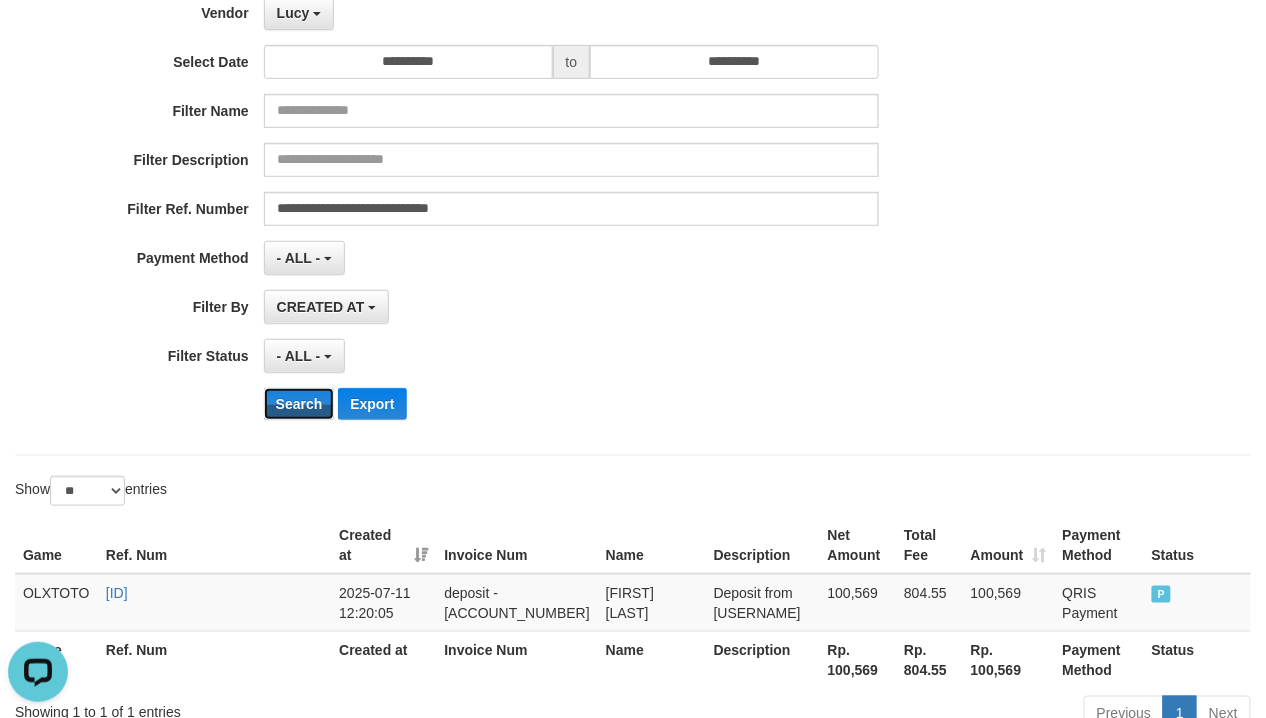 type 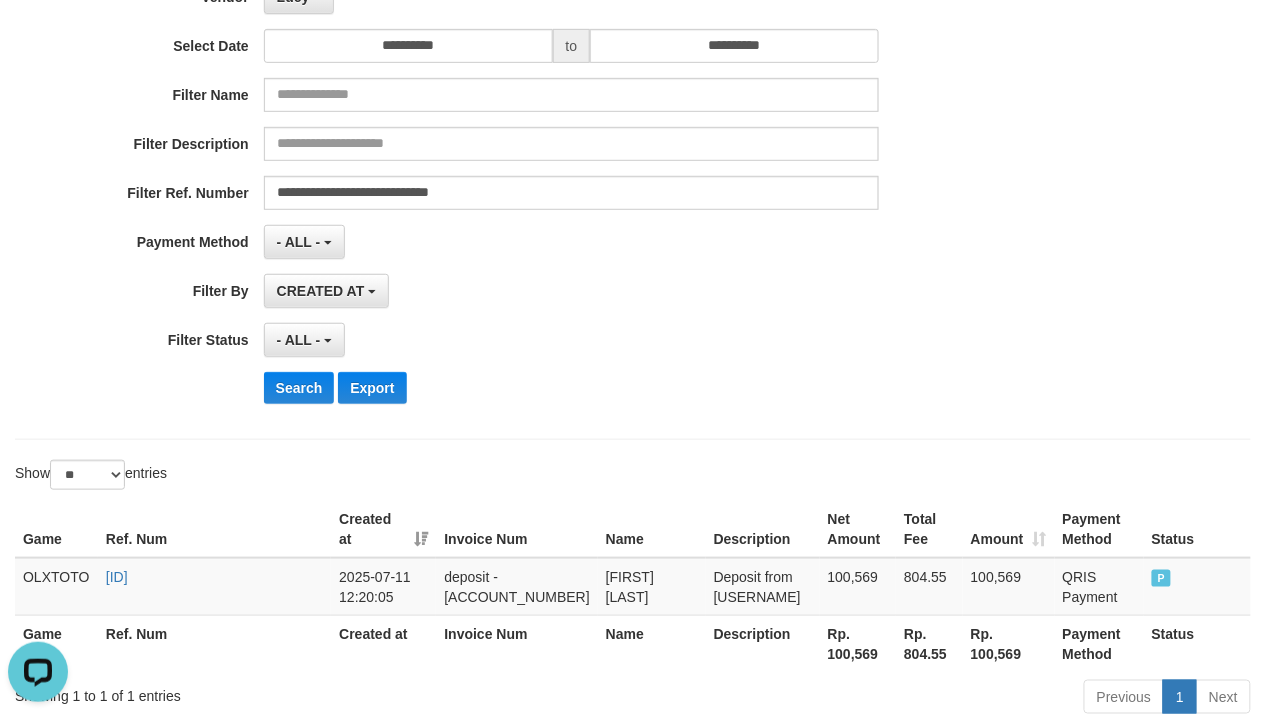 drag, startPoint x: 670, startPoint y: 368, endPoint x: 684, endPoint y: 374, distance: 15.231546 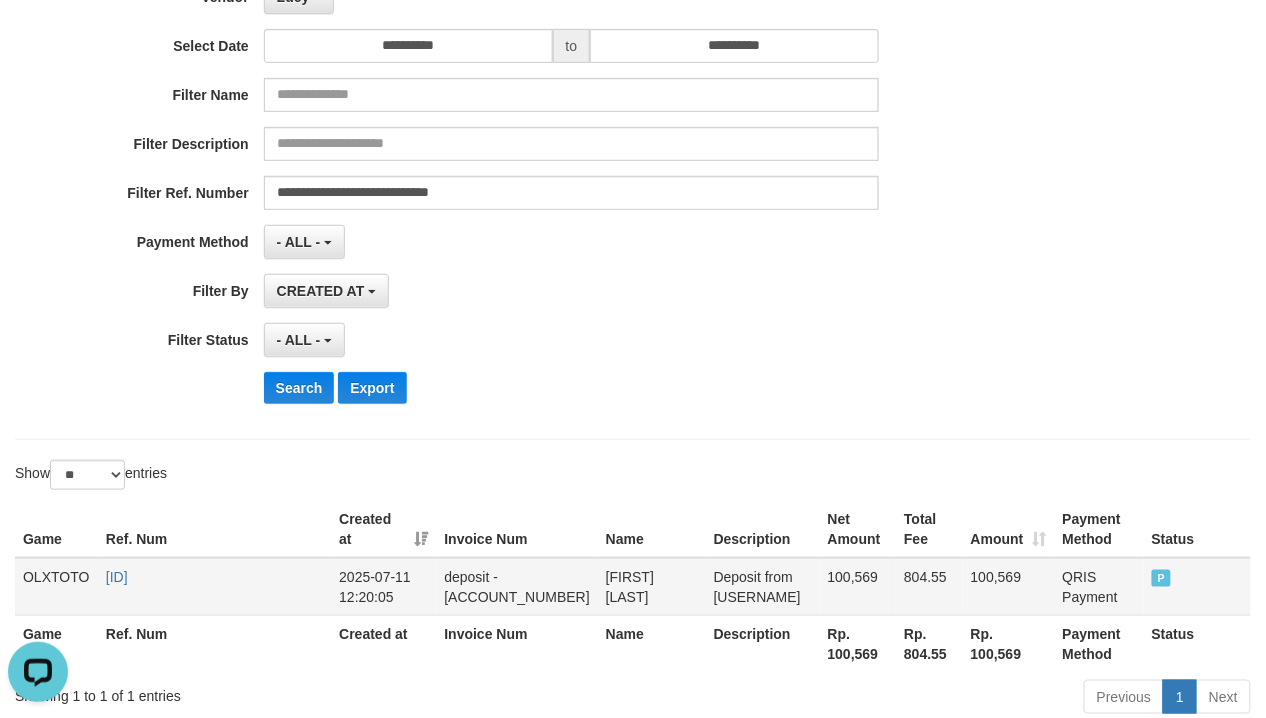 click on "Deposit from vanjava11" at bounding box center [763, 587] 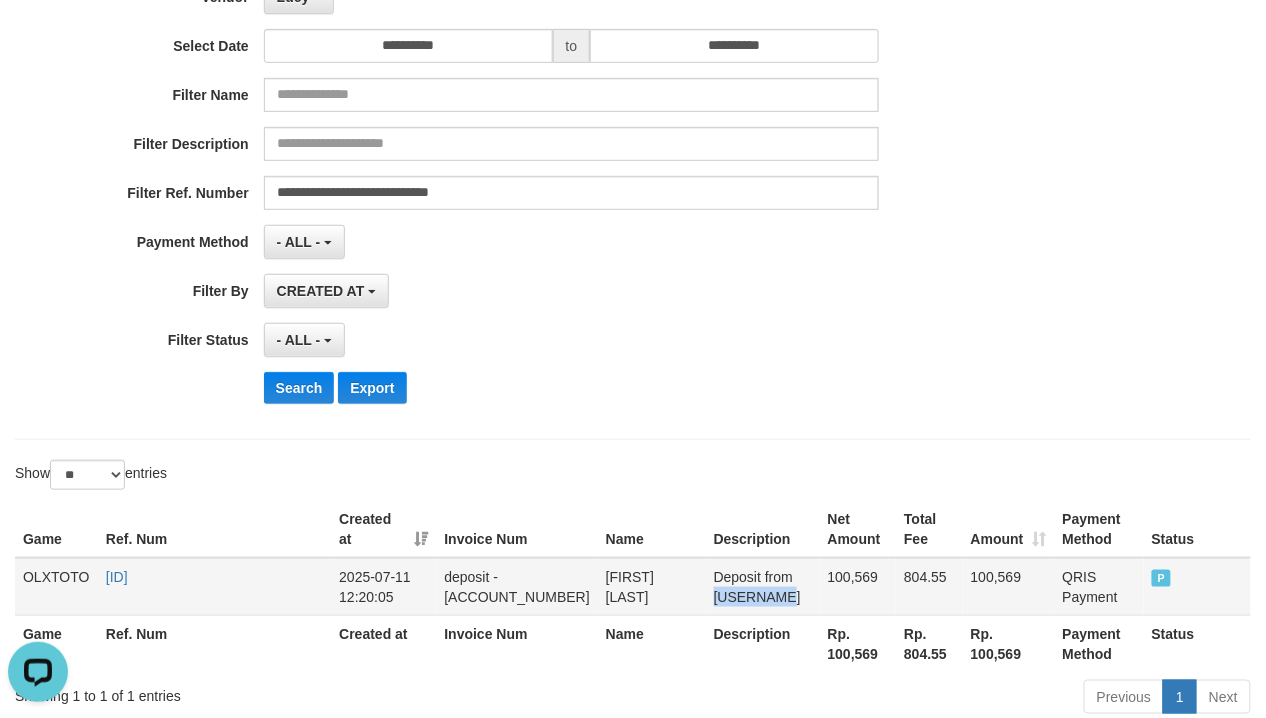 click on "Deposit from vanjava11" at bounding box center [763, 587] 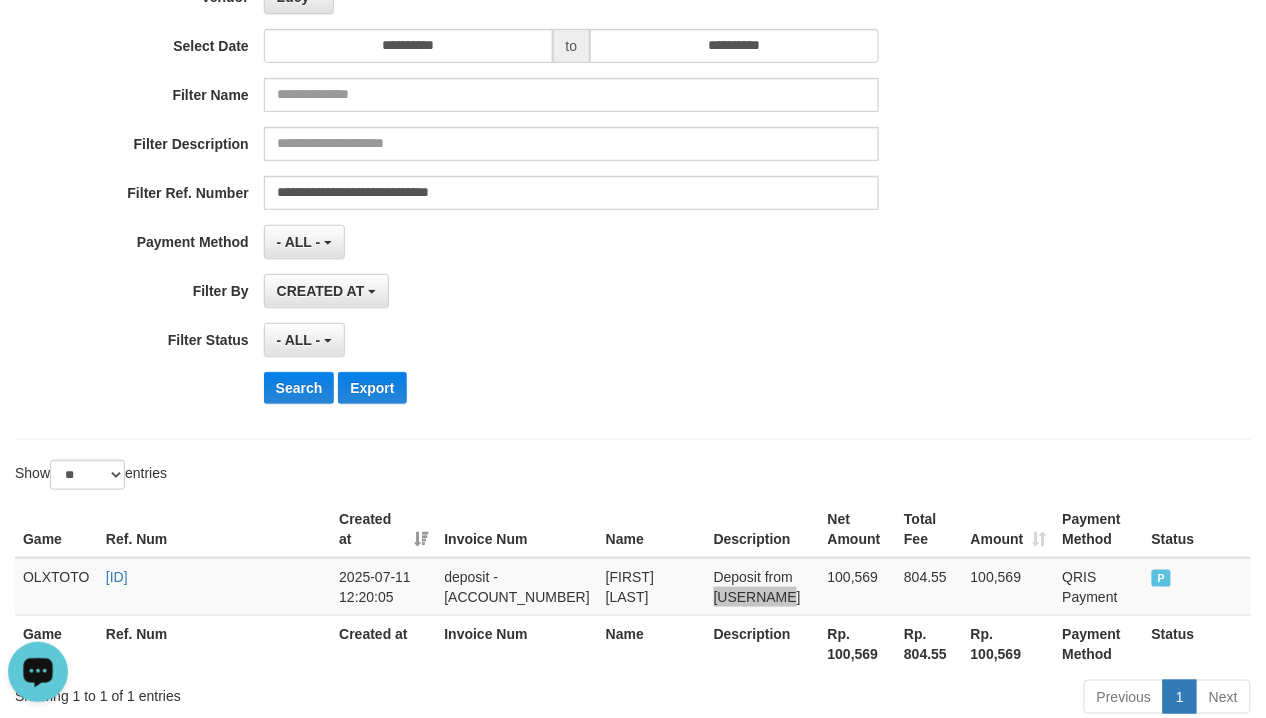 click 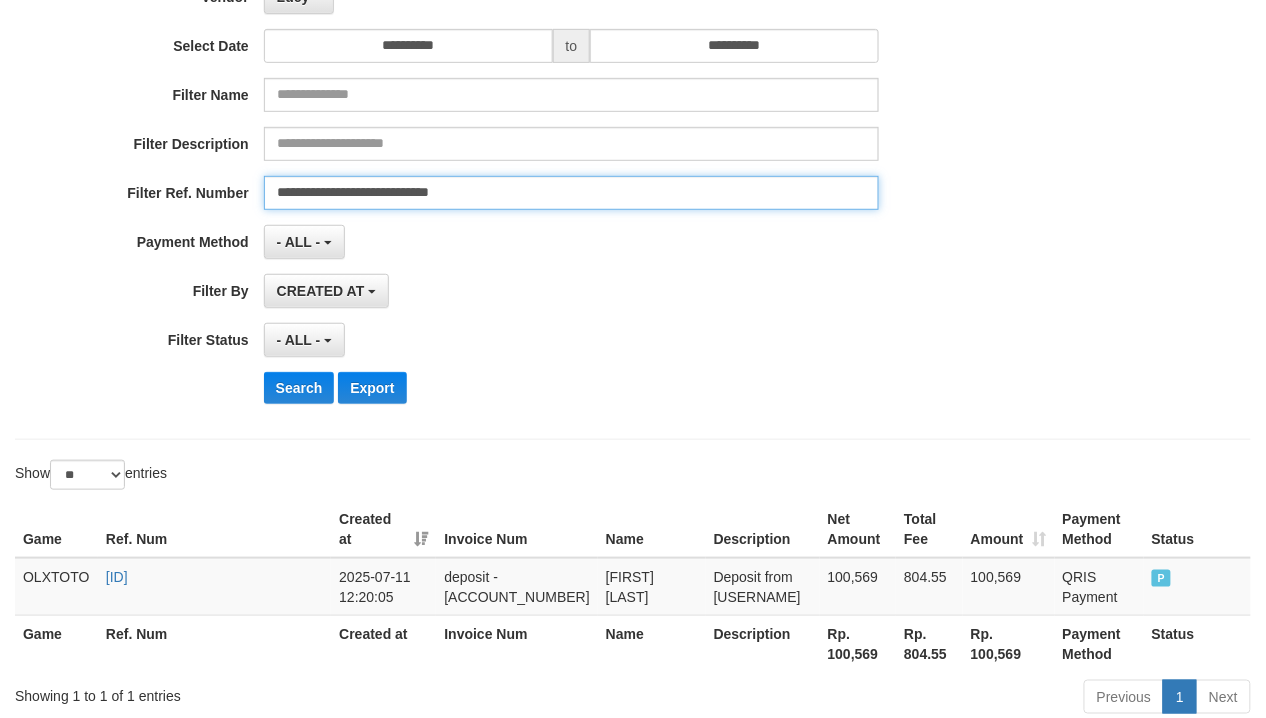 click on "**********" at bounding box center [571, 193] 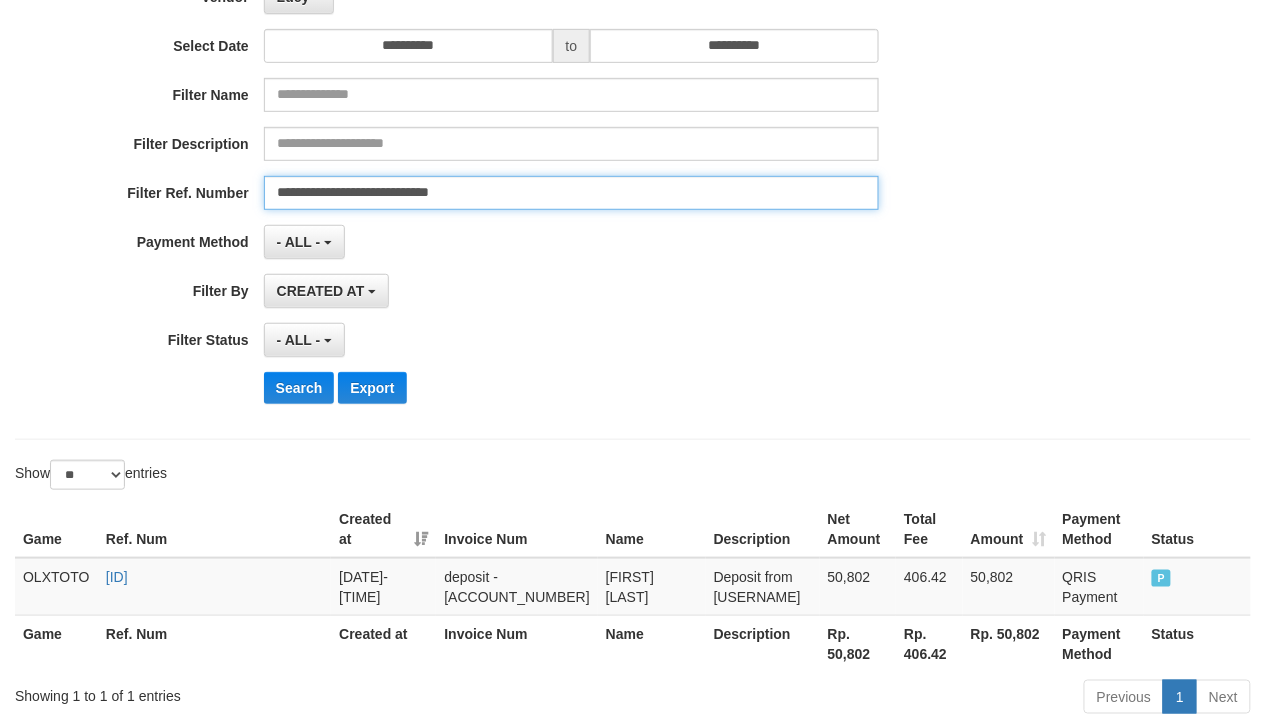 click on "**********" at bounding box center [571, 193] 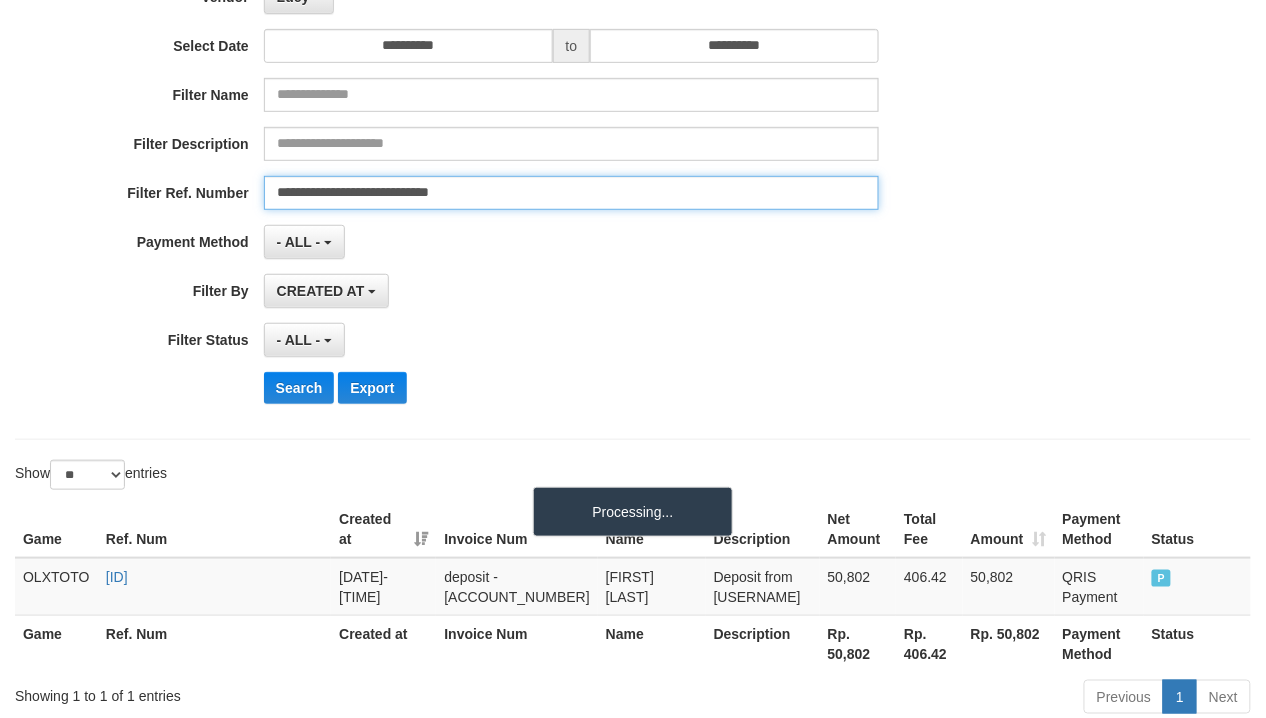 click on "Search" at bounding box center [299, 388] 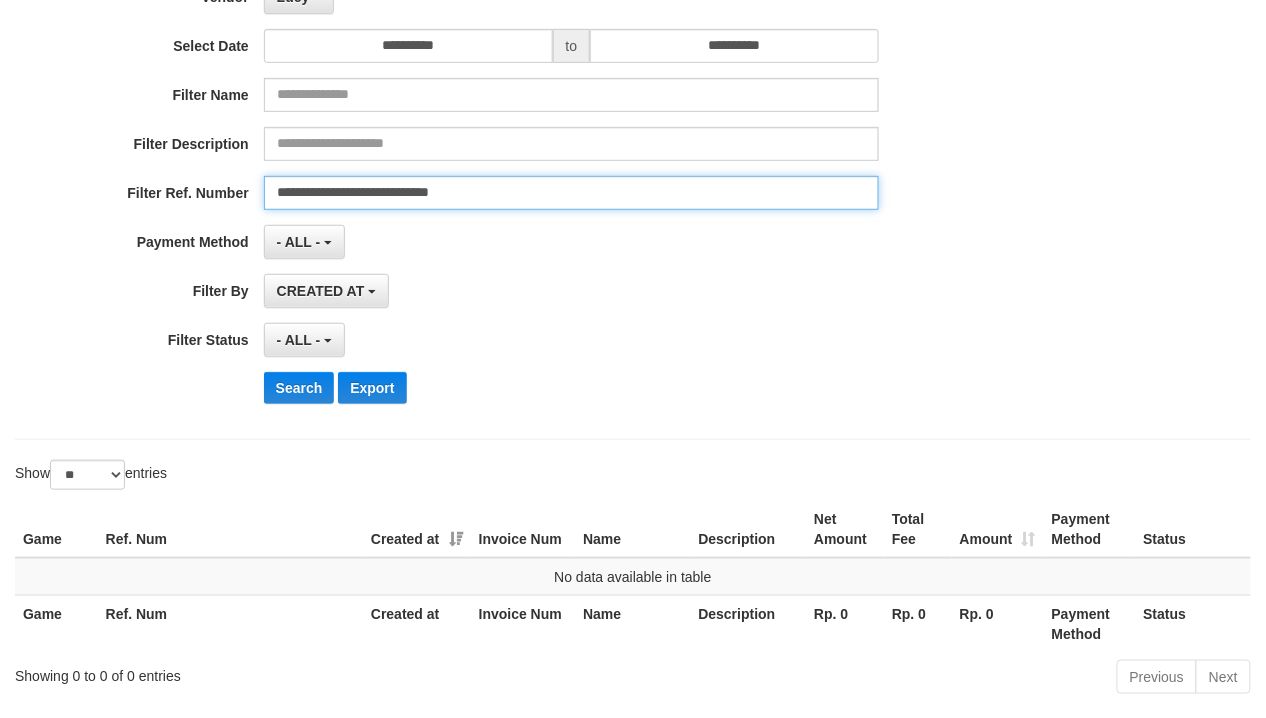 click on "Search" at bounding box center [299, 388] 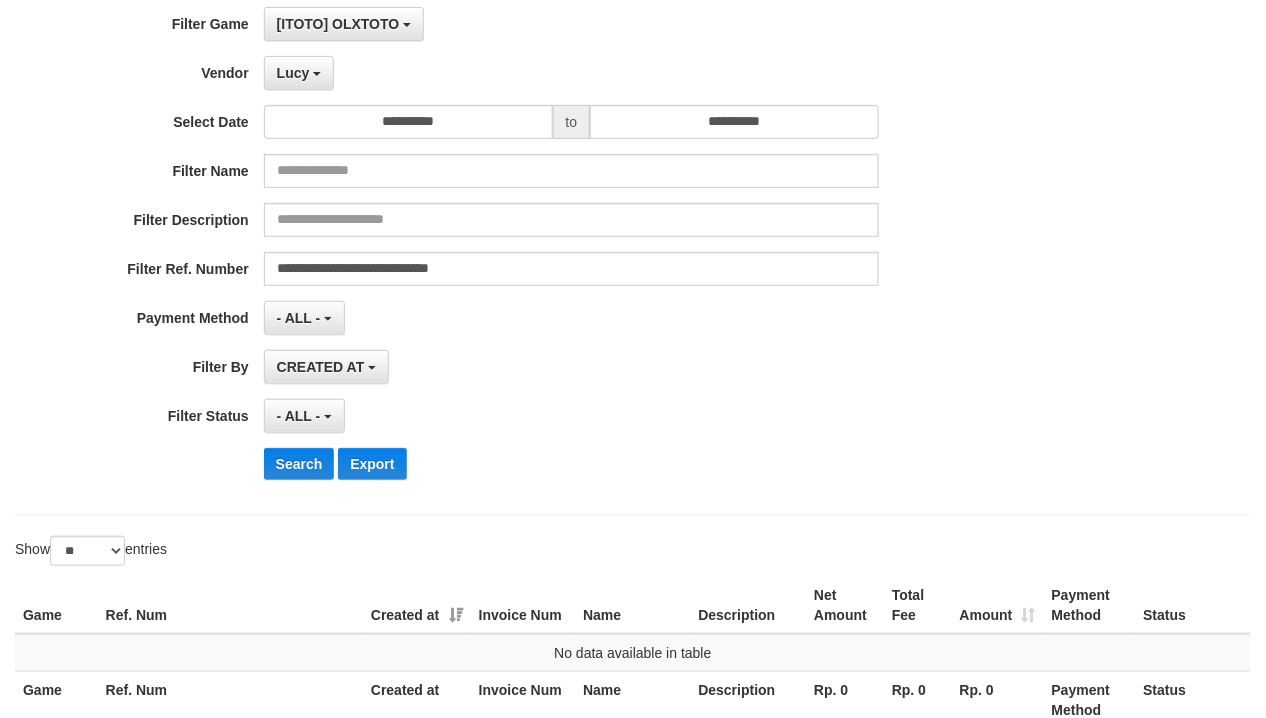 scroll, scrollTop: 111, scrollLeft: 0, axis: vertical 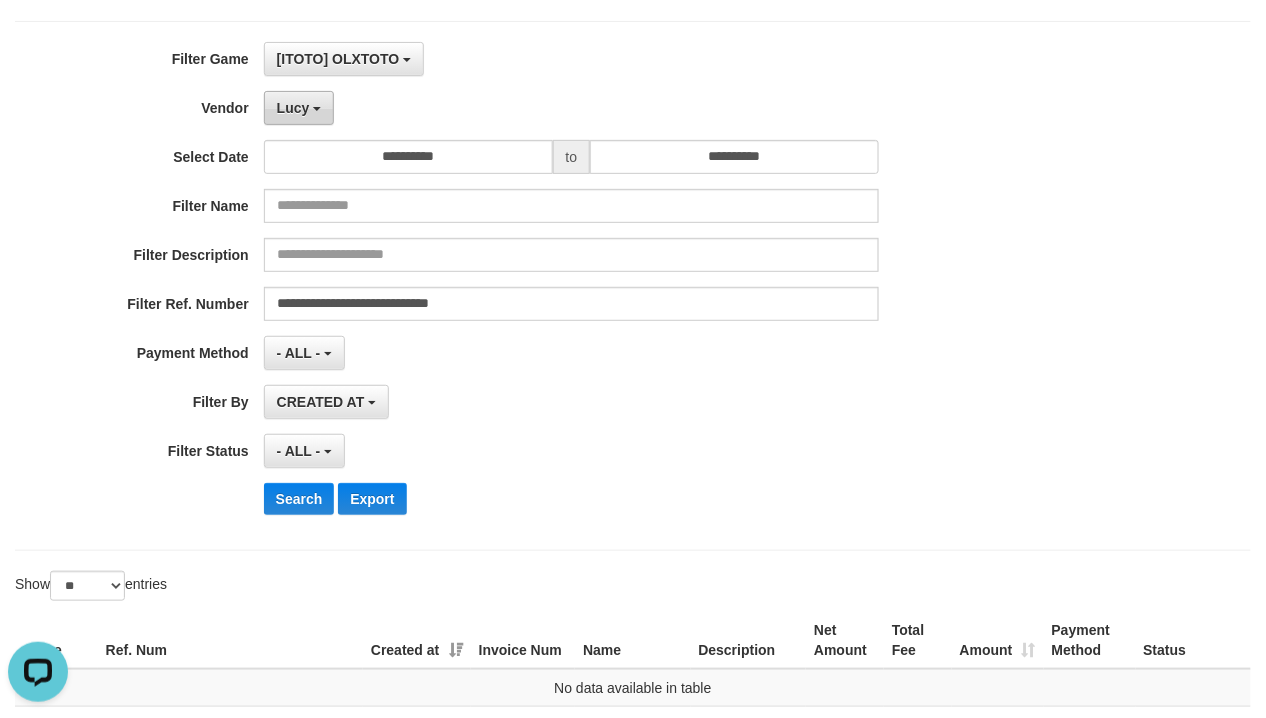 click on "Lucy" at bounding box center (299, 108) 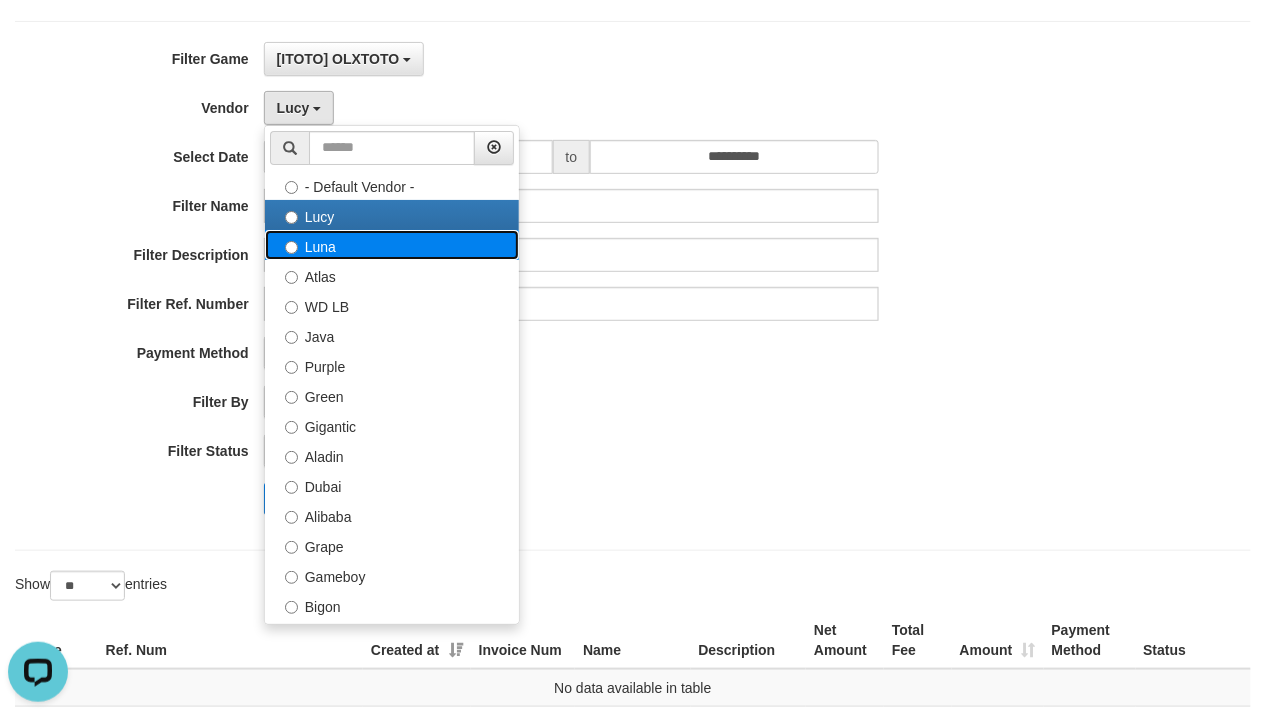 click on "Luna" at bounding box center (392, 245) 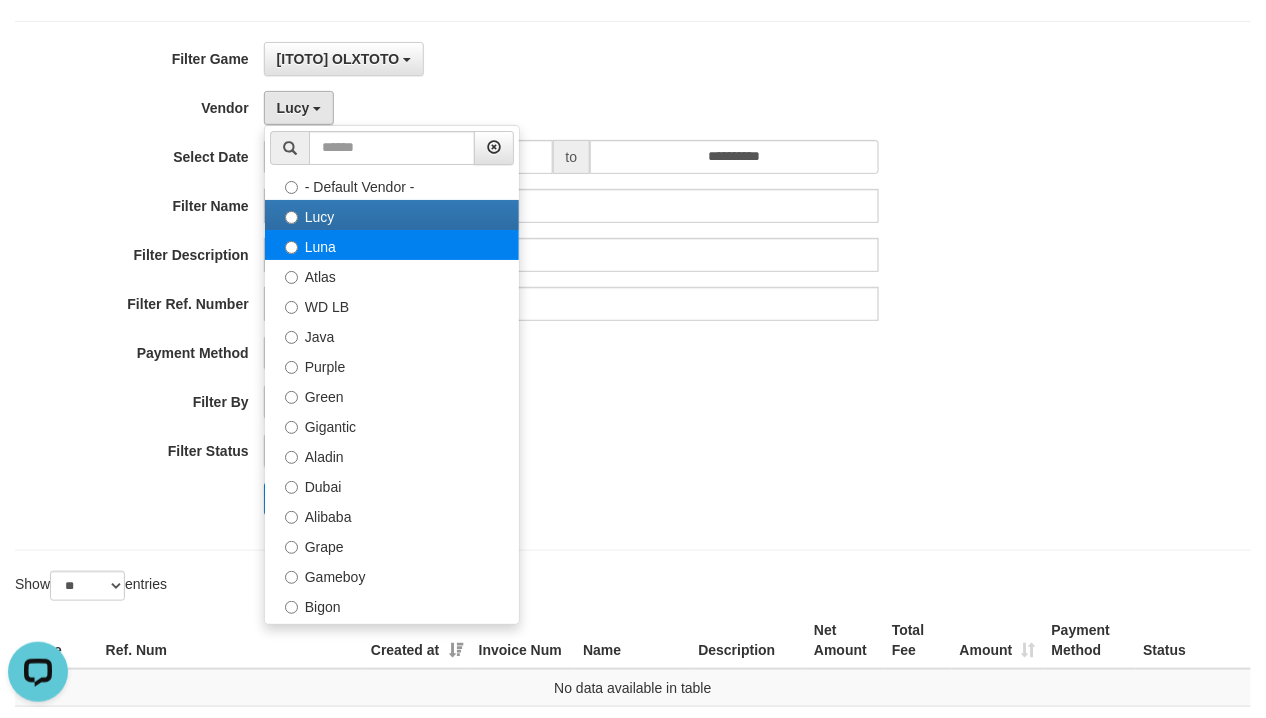select on "**********" 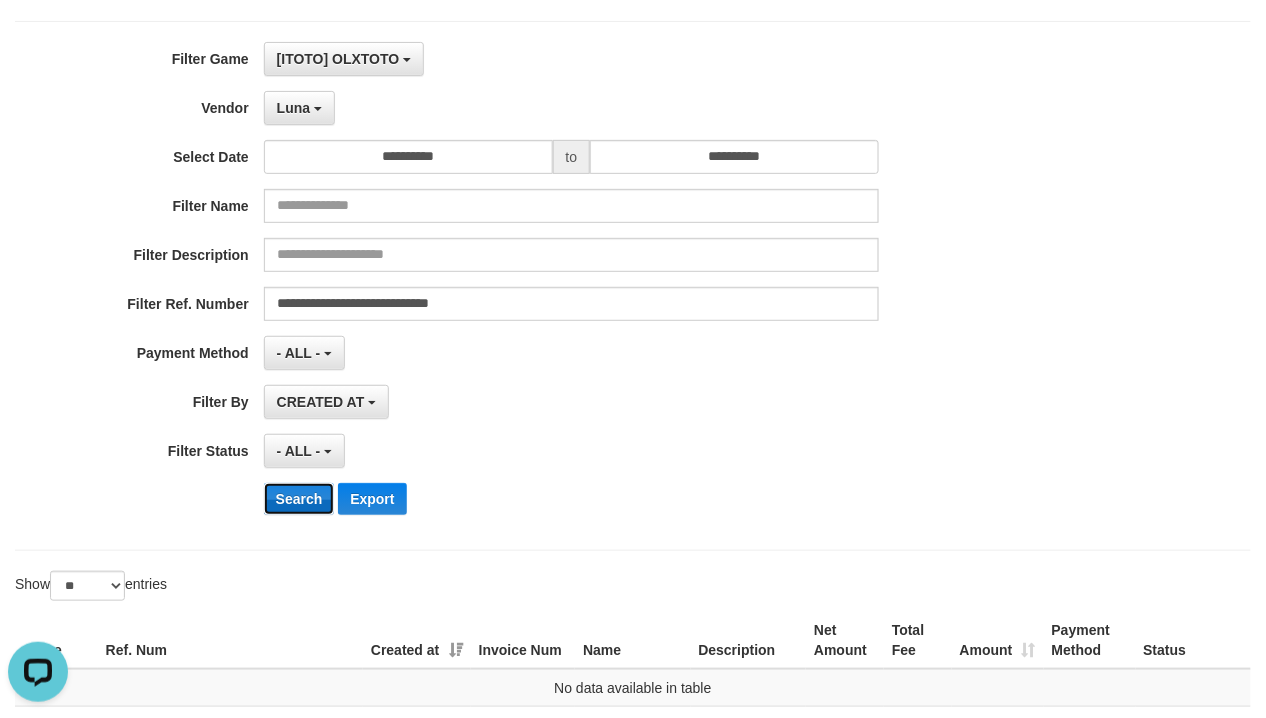 click on "Search" at bounding box center (299, 499) 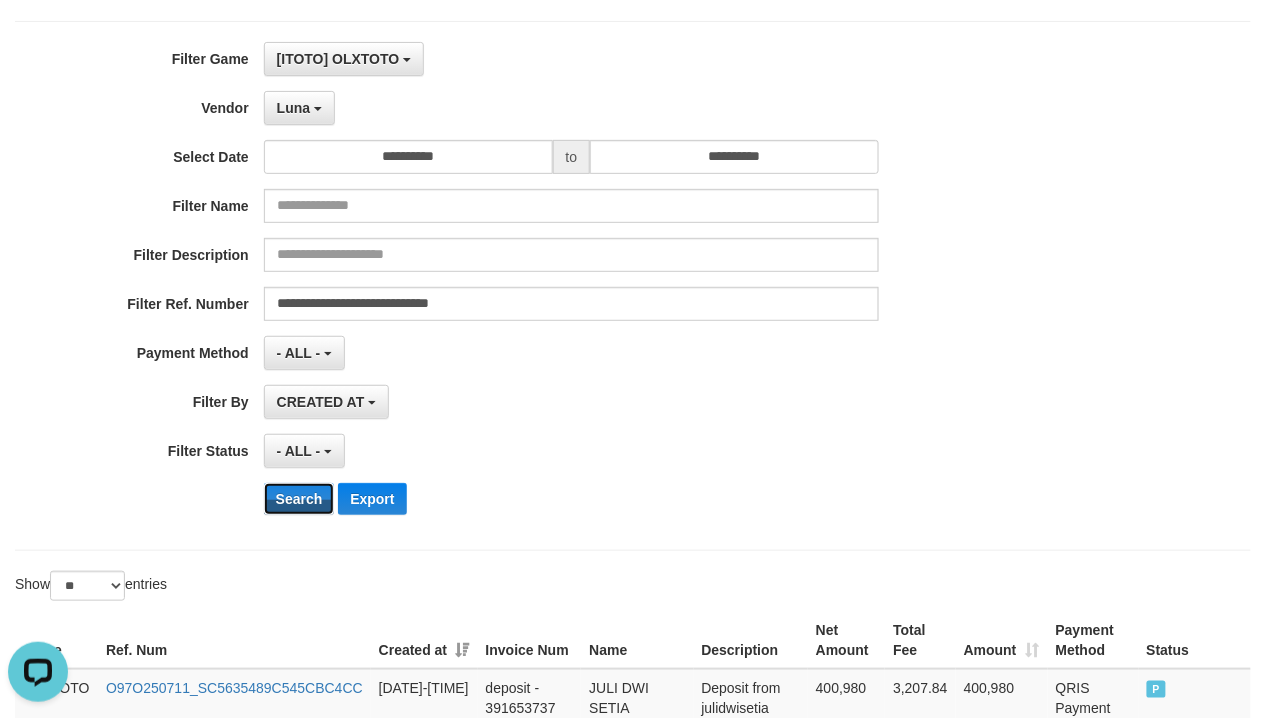 scroll, scrollTop: 222, scrollLeft: 0, axis: vertical 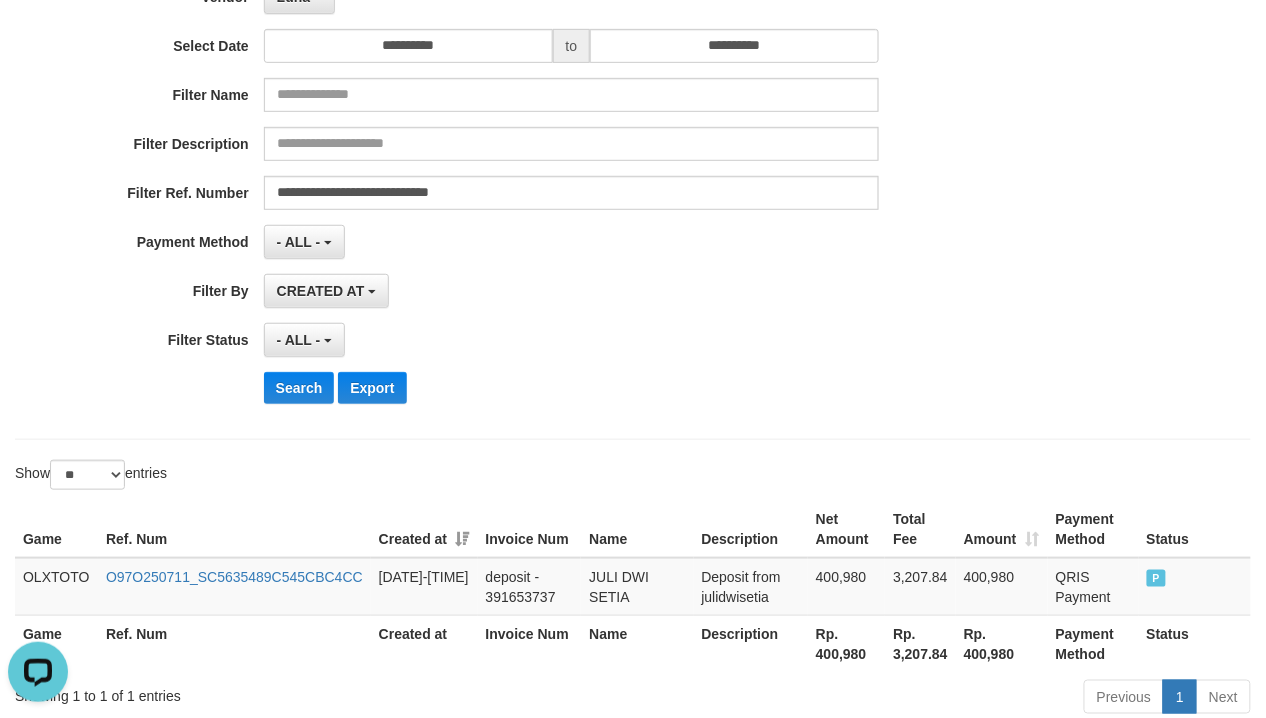click on "**********" at bounding box center [527, 175] 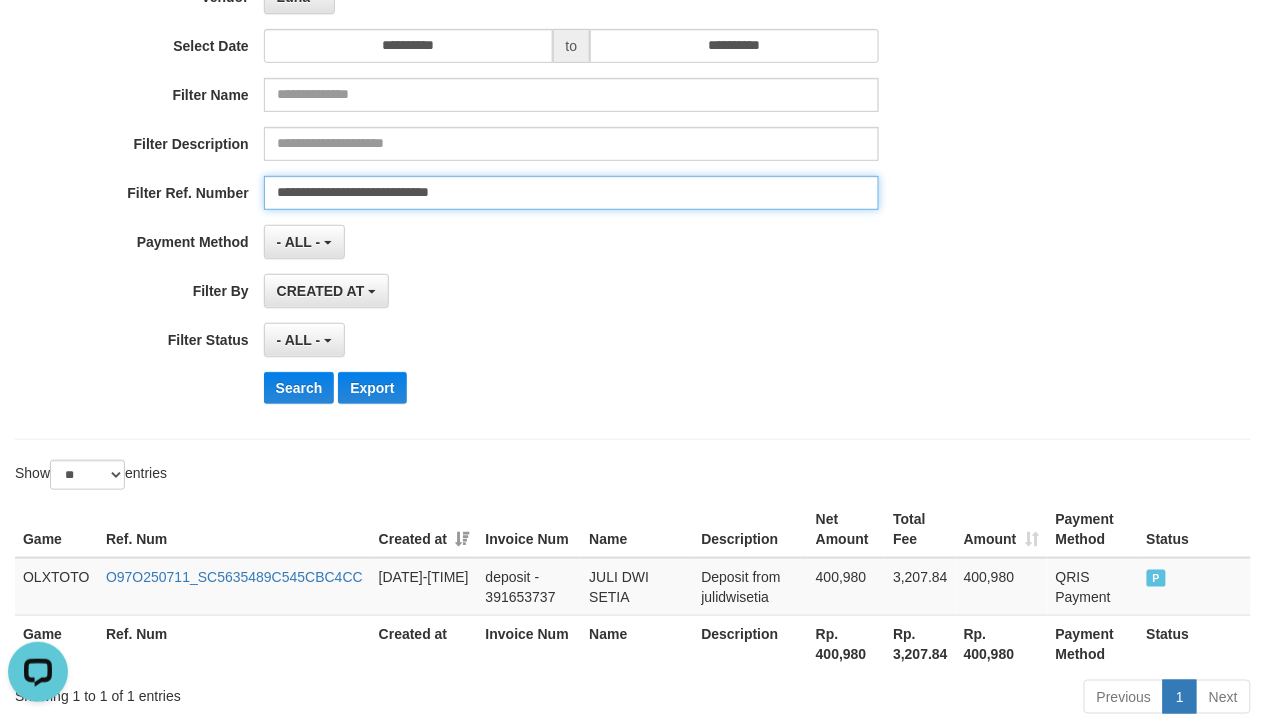 click on "**********" at bounding box center [571, 193] 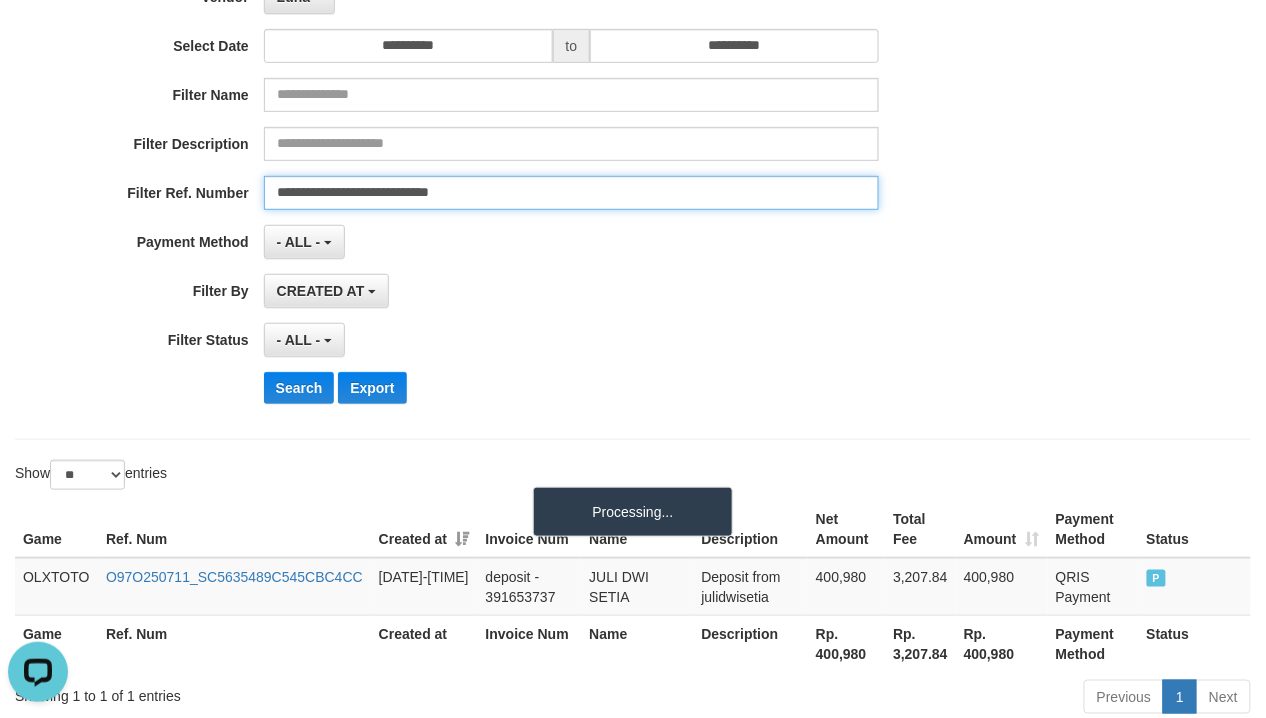 click on "Search" at bounding box center (299, 388) 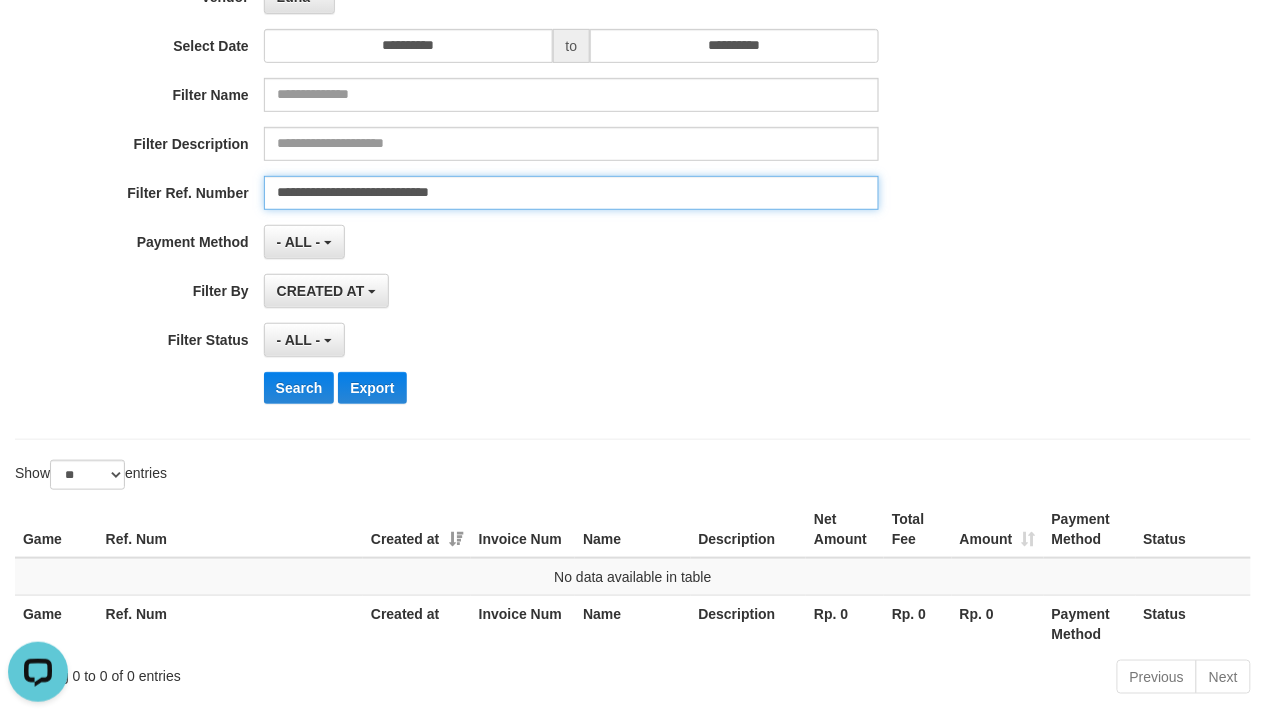 click on "Search" at bounding box center (299, 388) 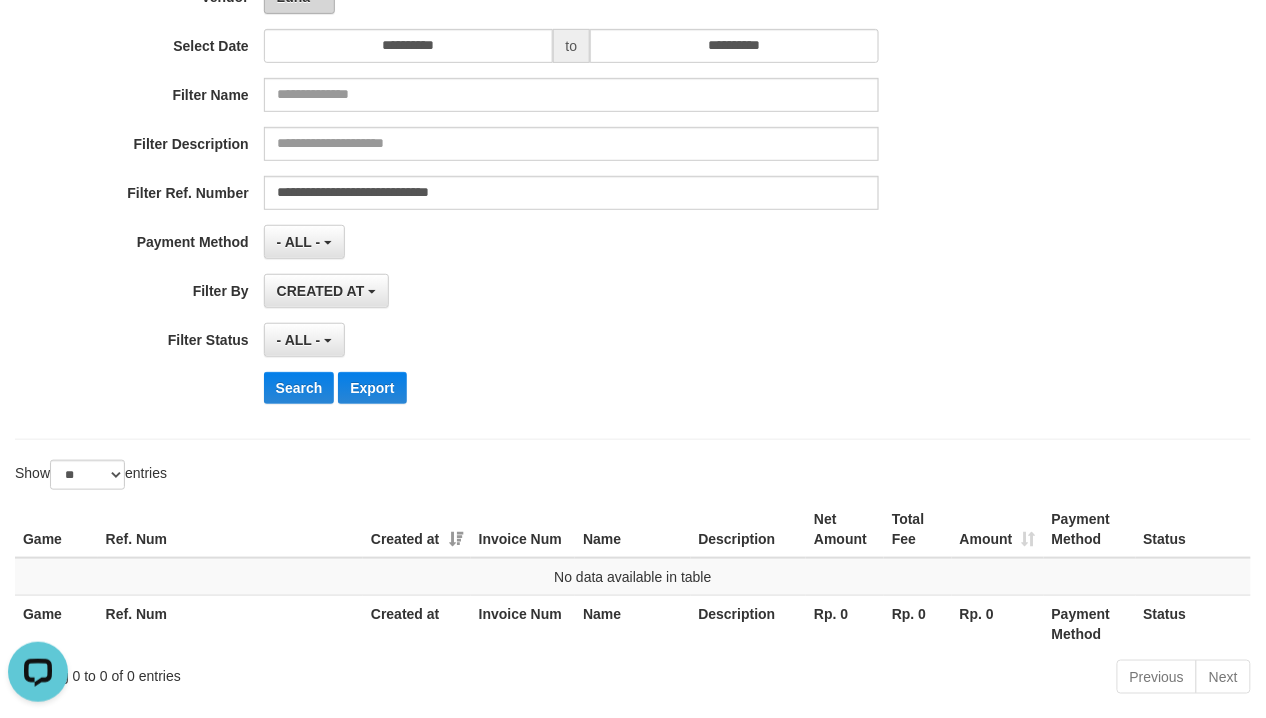 click on "Luna" at bounding box center [299, -3] 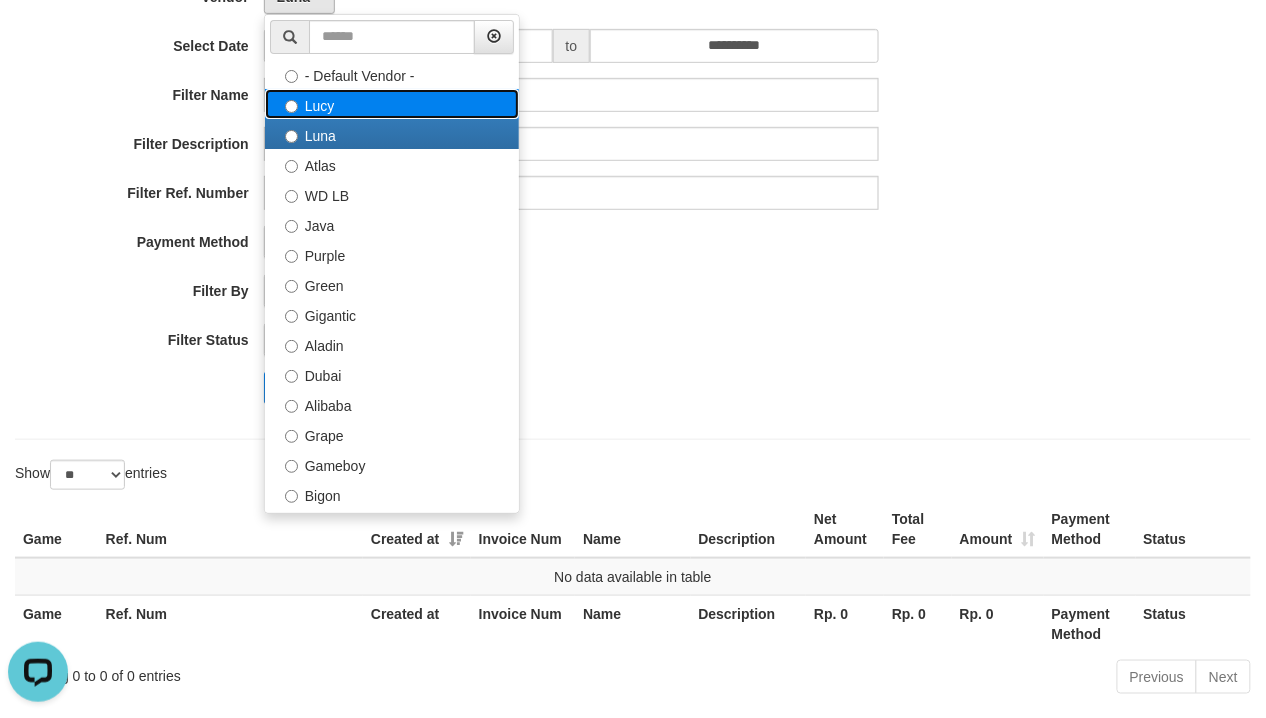 click on "Lucy" at bounding box center [392, 104] 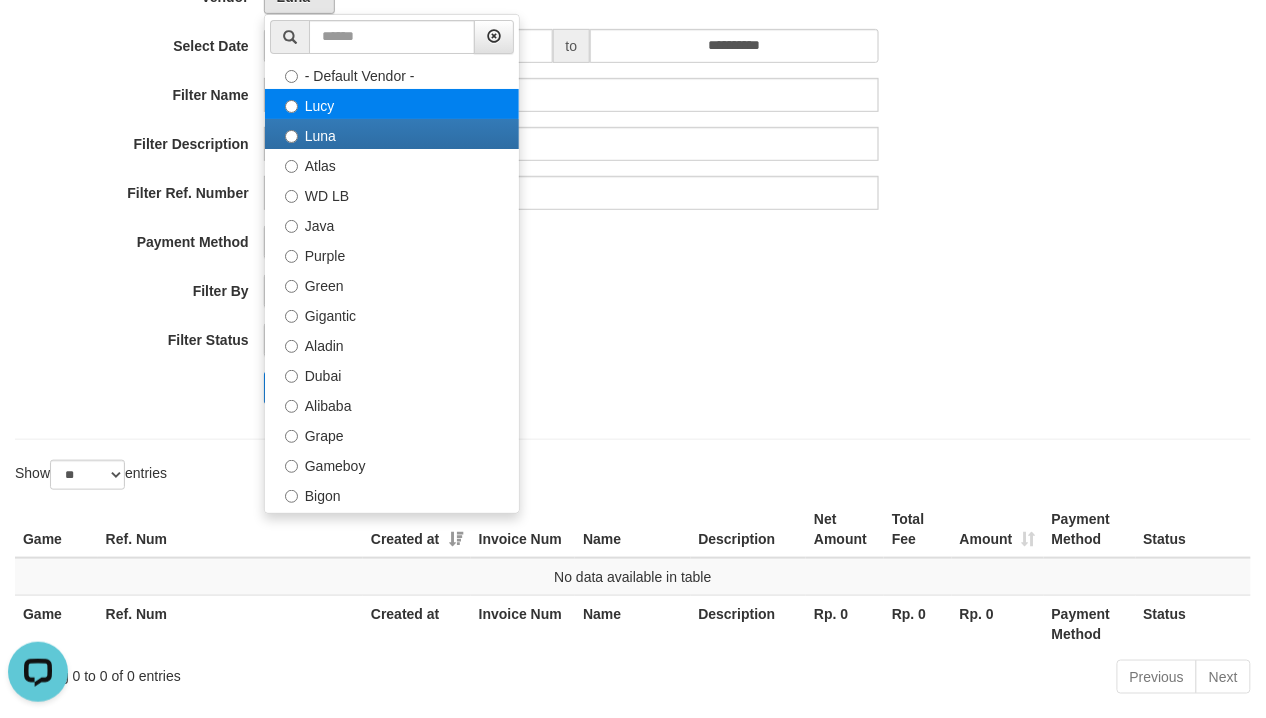 select on "**********" 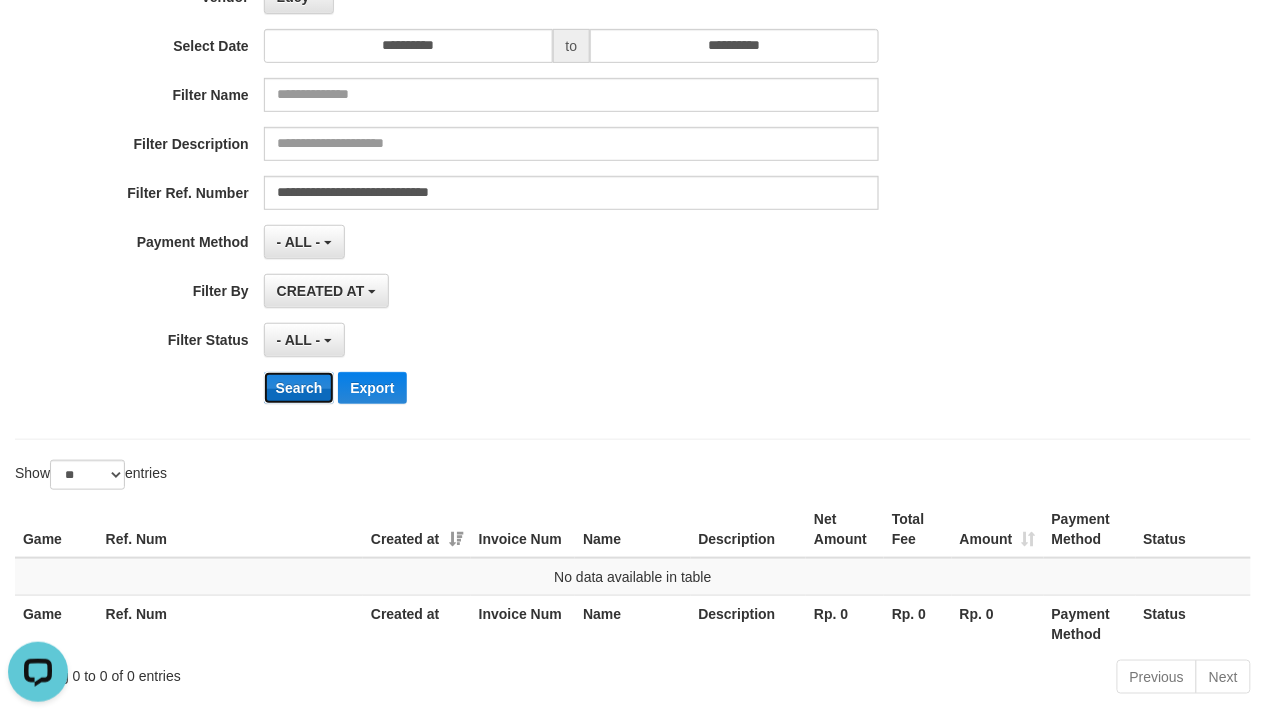 click on "Search" at bounding box center (299, 388) 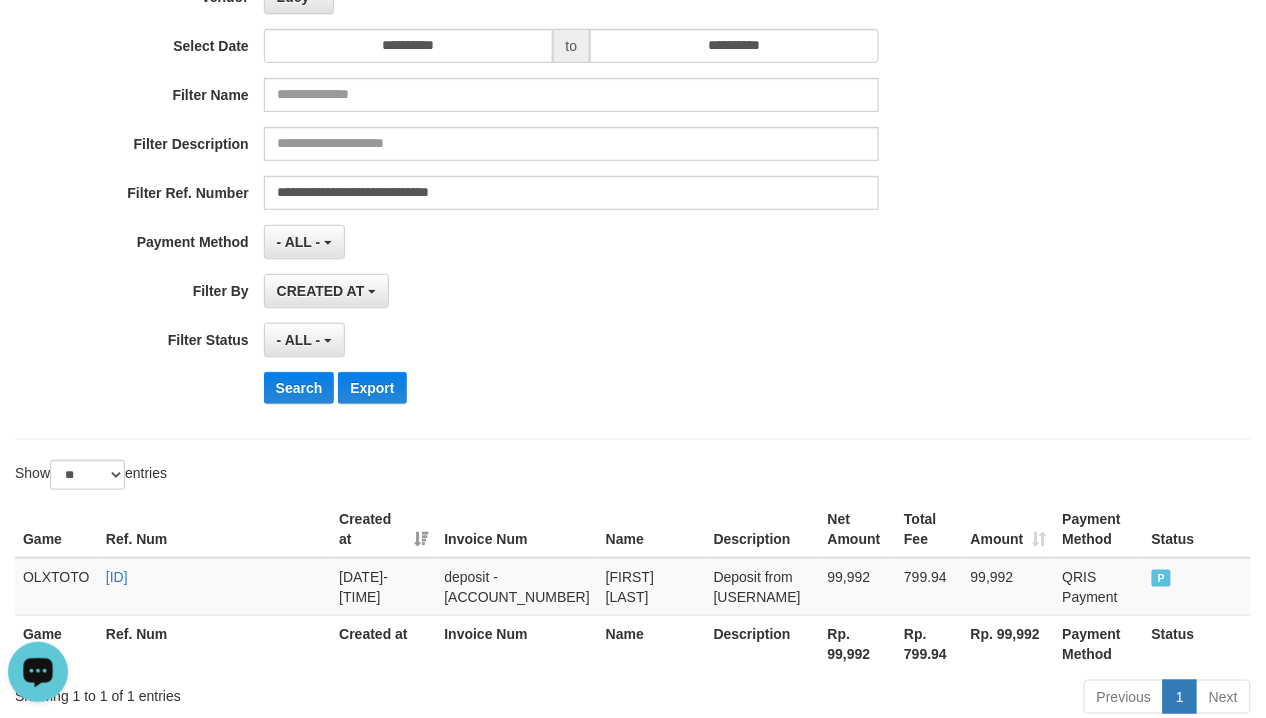 click at bounding box center [38, 671] 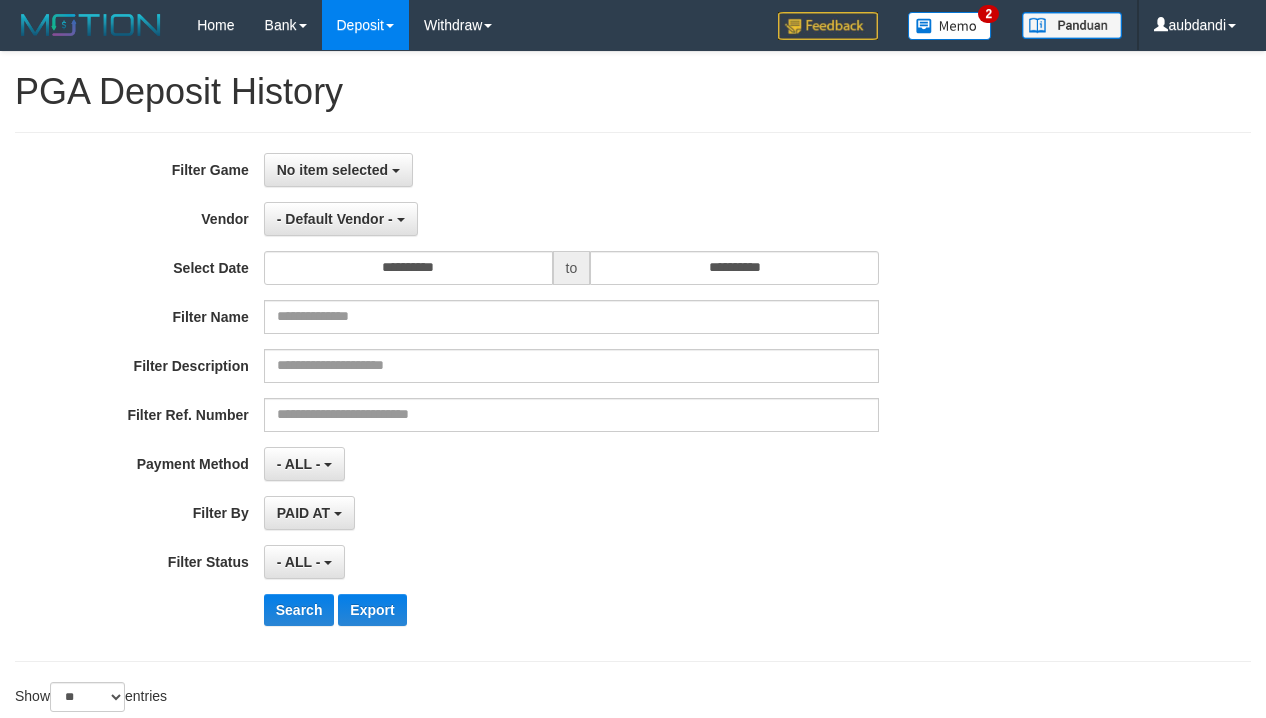 select 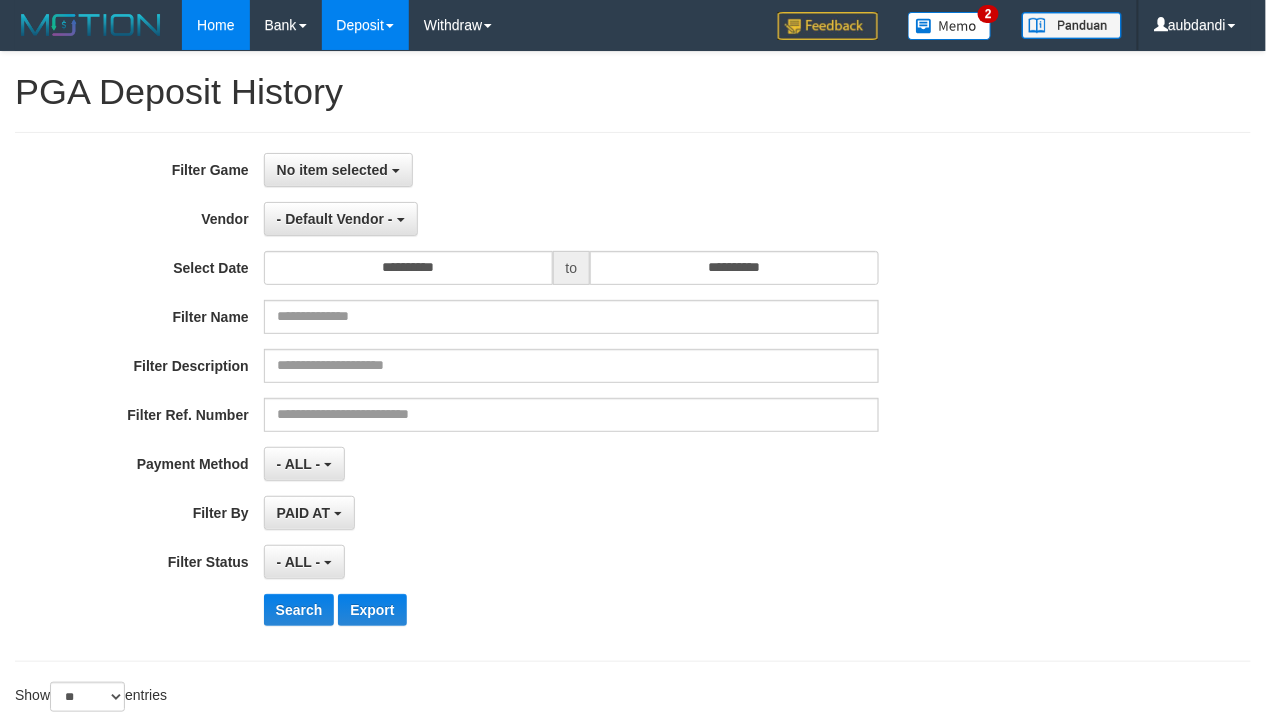 scroll, scrollTop: 0, scrollLeft: 0, axis: both 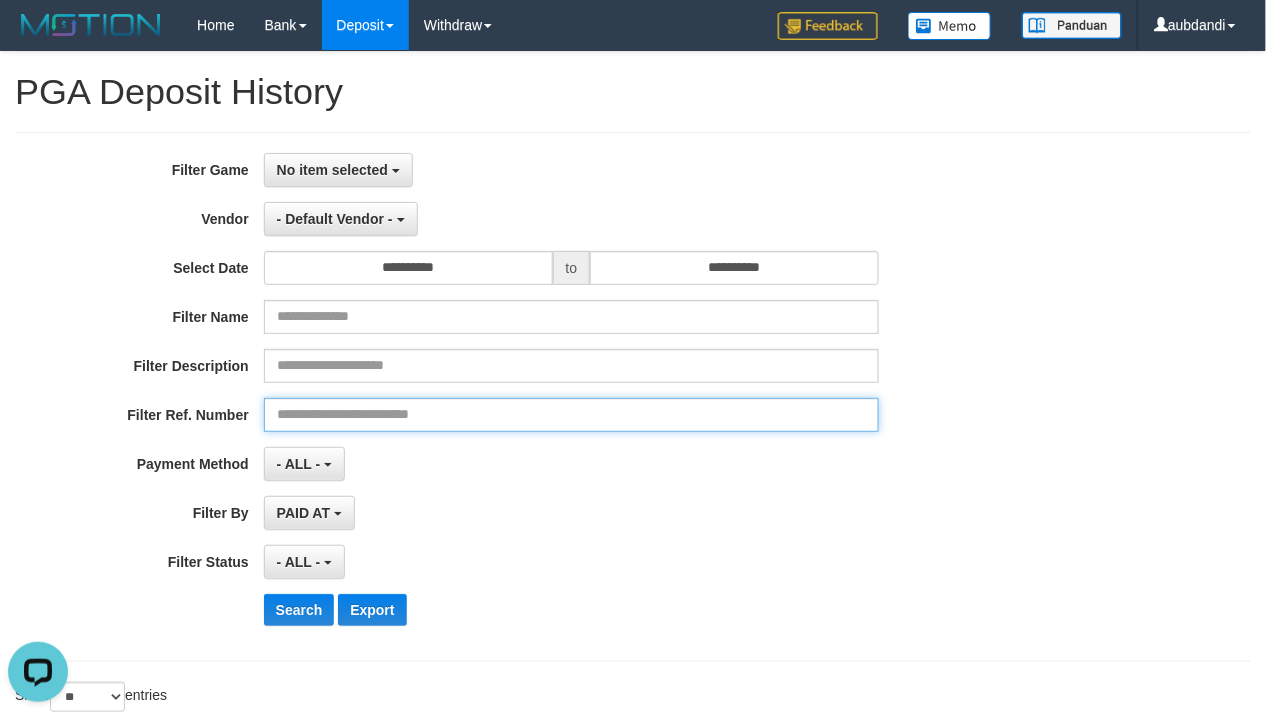 click at bounding box center (571, 415) 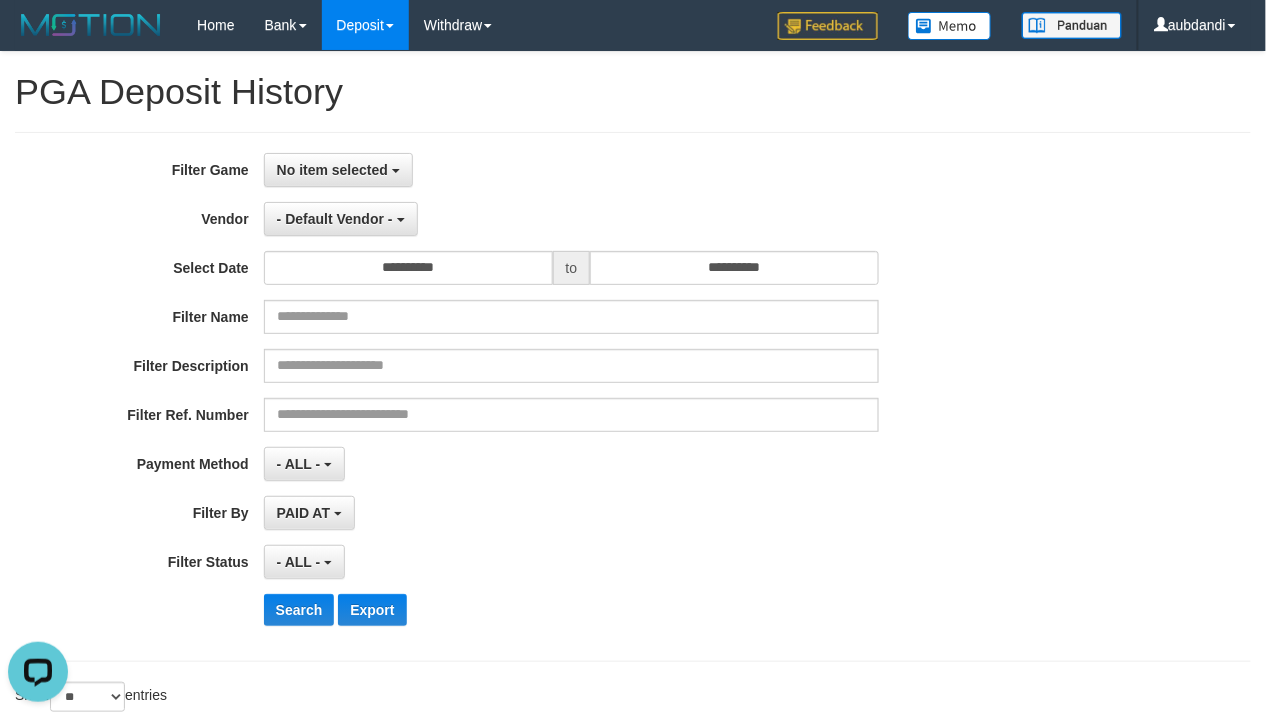 click on "**********" at bounding box center (633, 397) 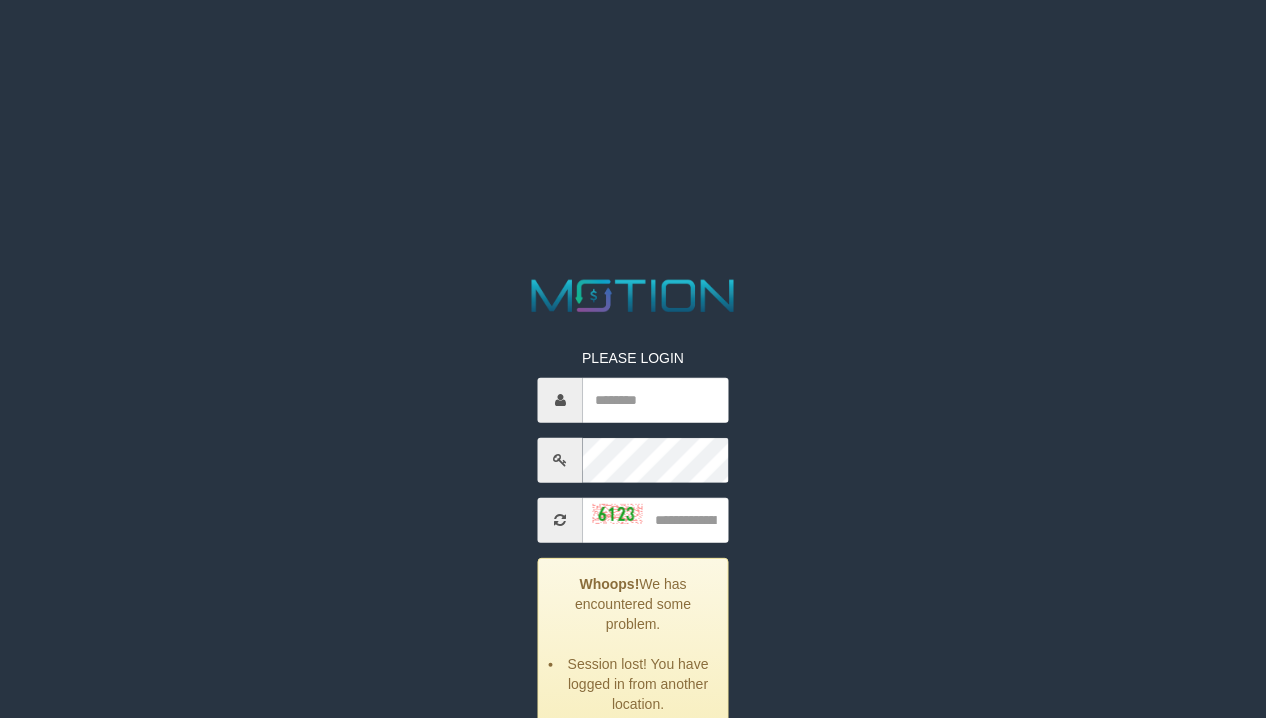 scroll, scrollTop: 0, scrollLeft: 0, axis: both 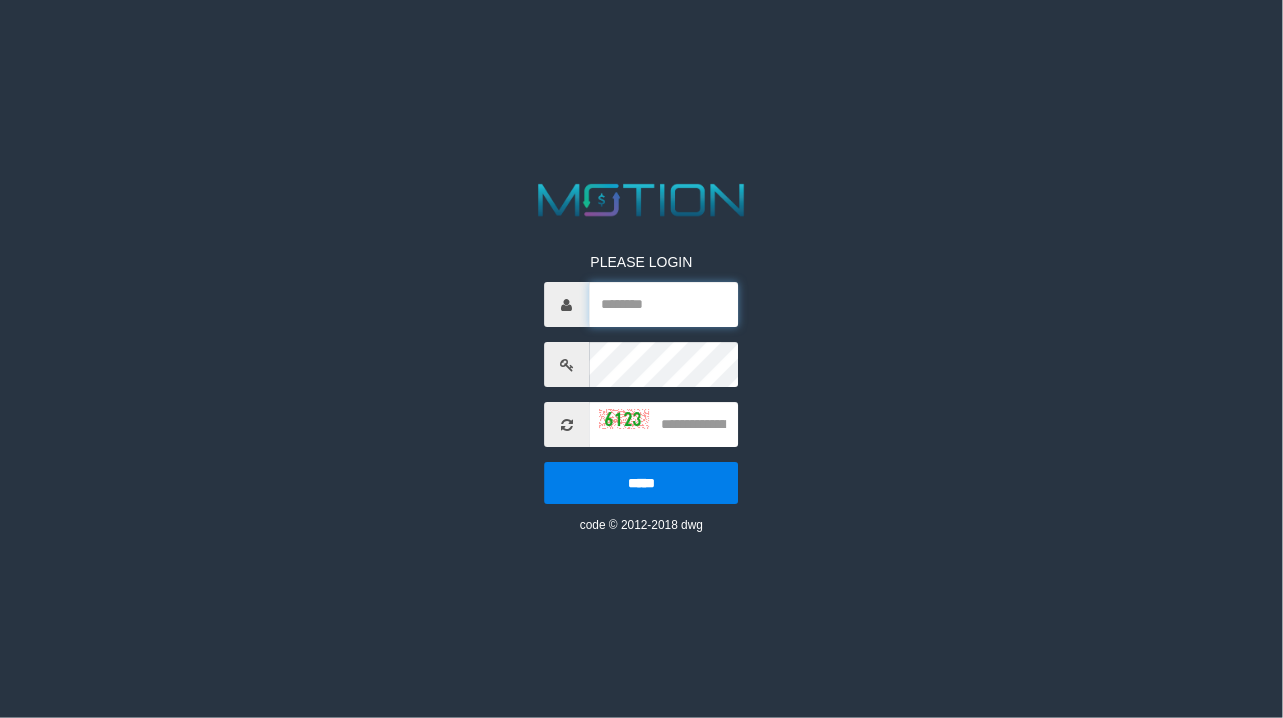 click at bounding box center (664, 304) 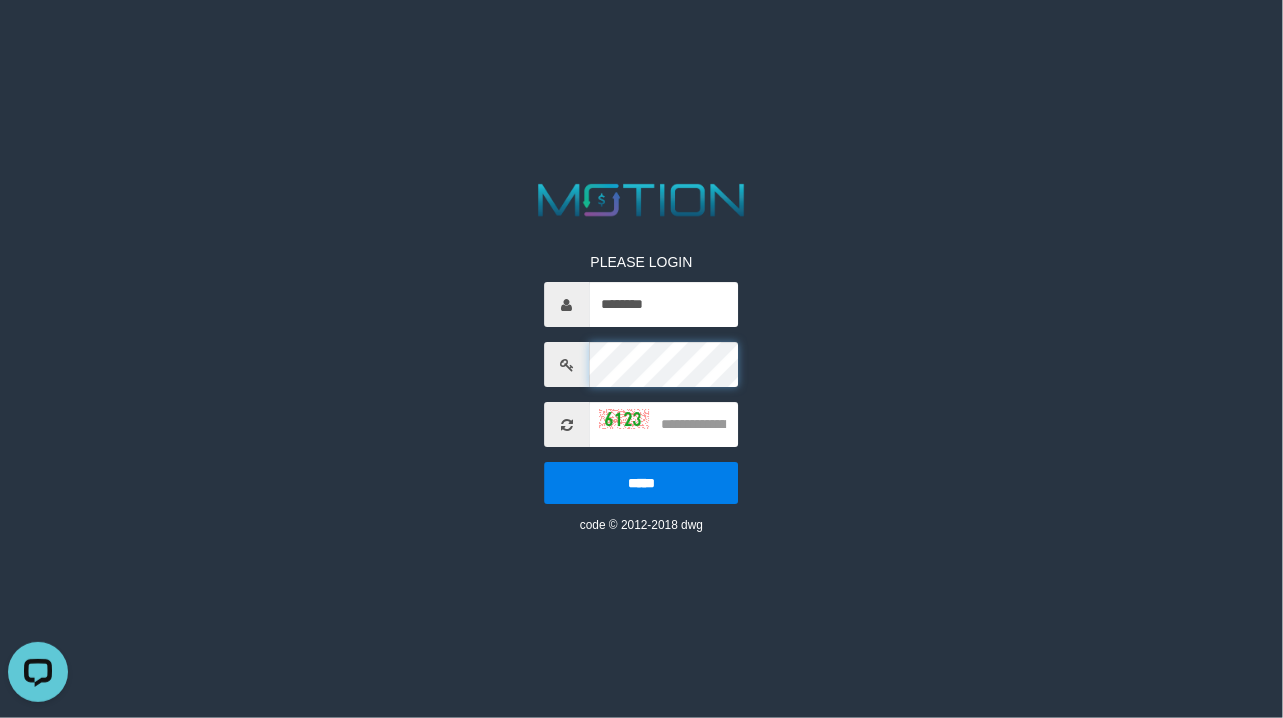 scroll, scrollTop: 0, scrollLeft: 0, axis: both 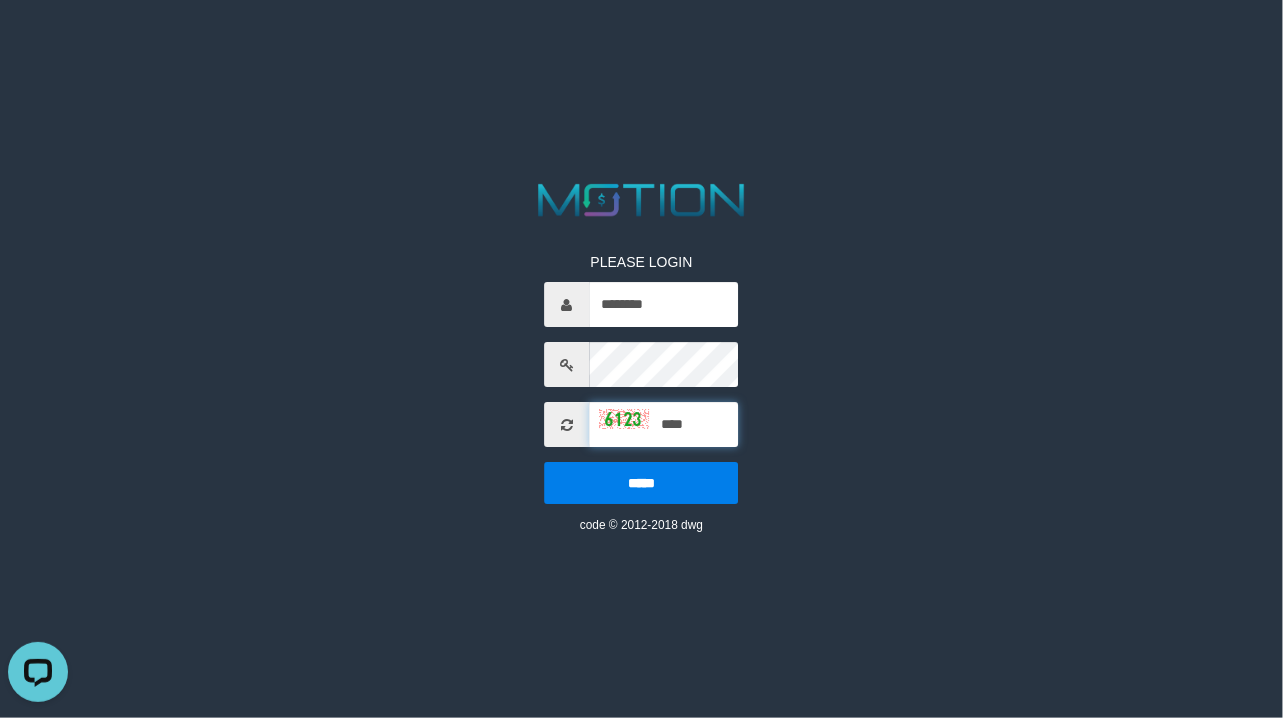 type on "****" 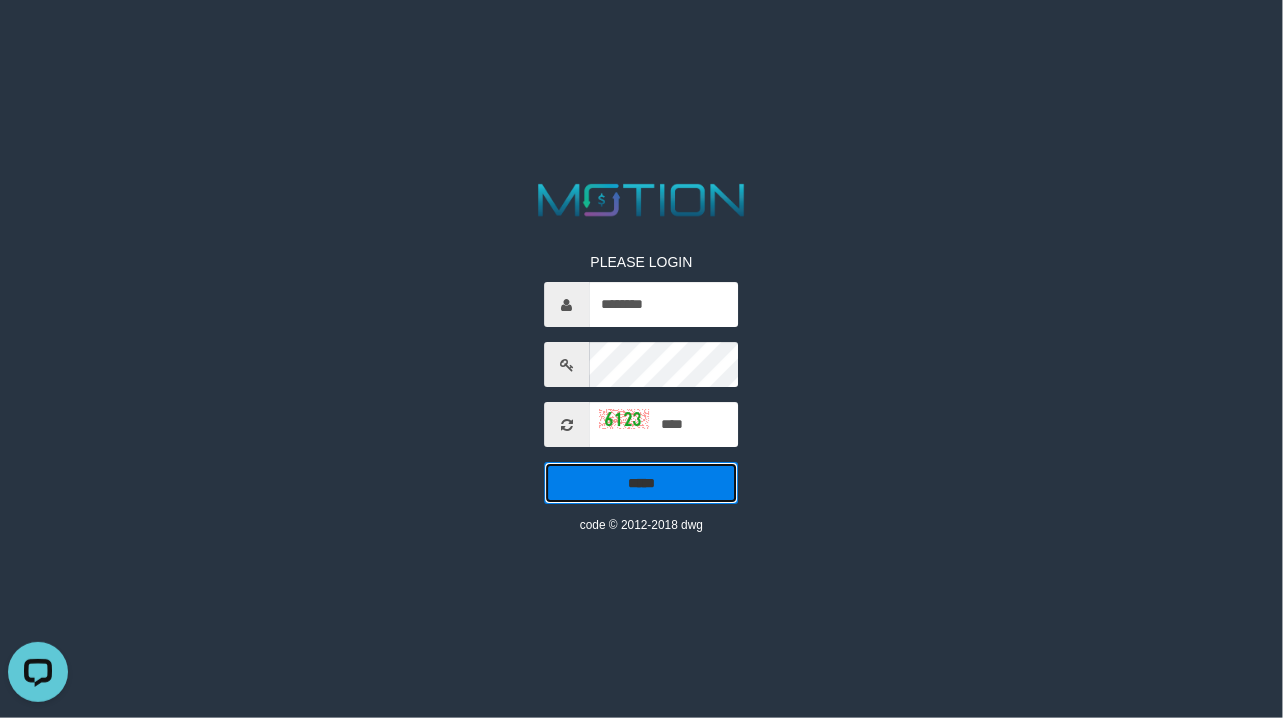 click on "*****" at bounding box center [642, 483] 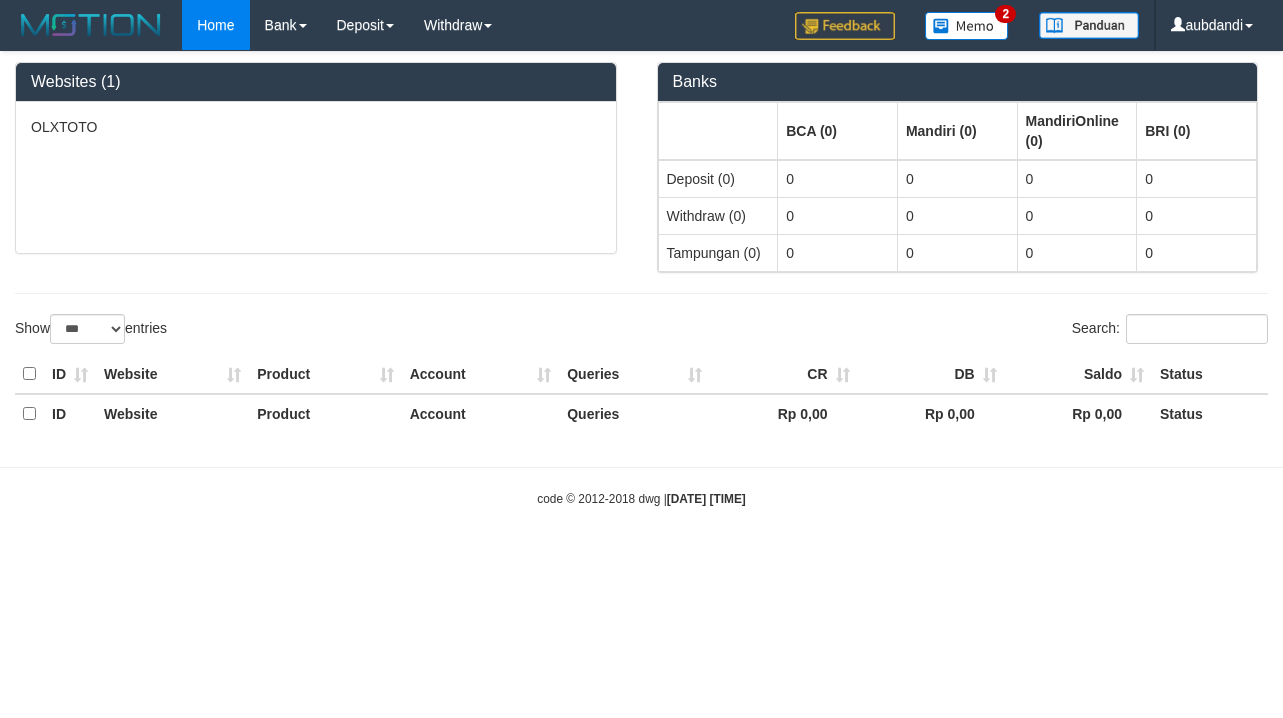 select on "***" 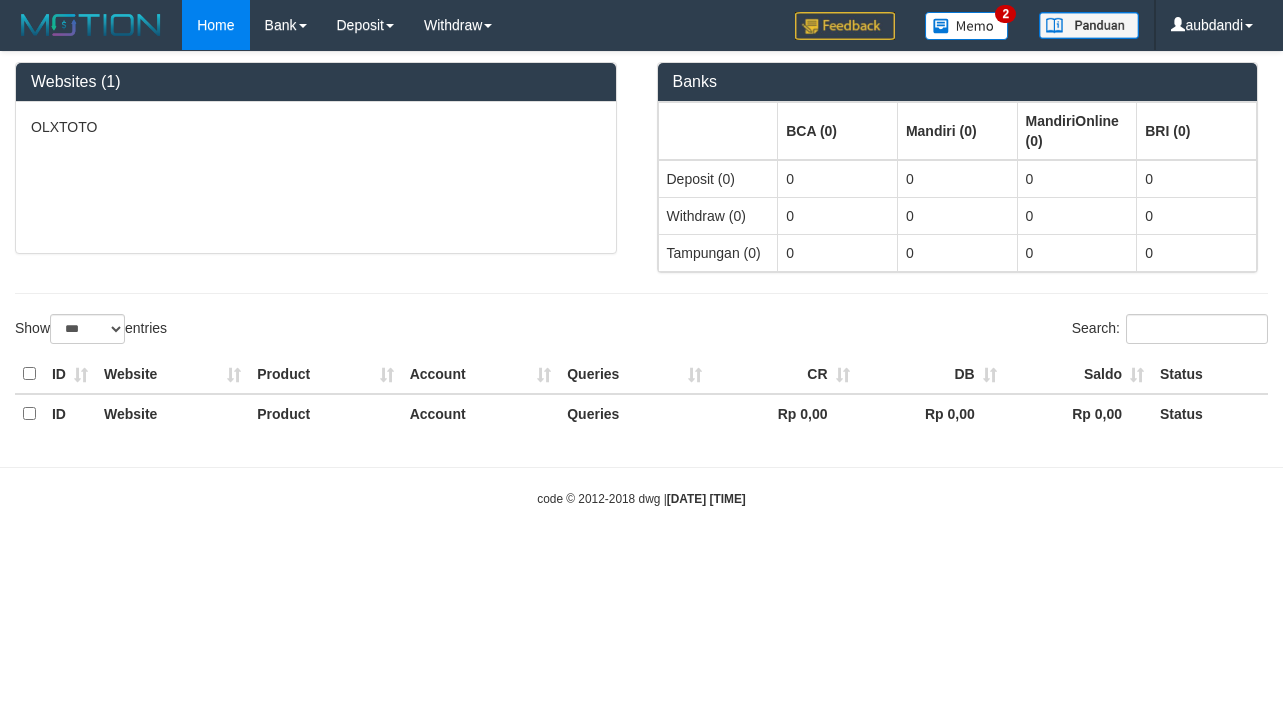 scroll, scrollTop: 0, scrollLeft: 0, axis: both 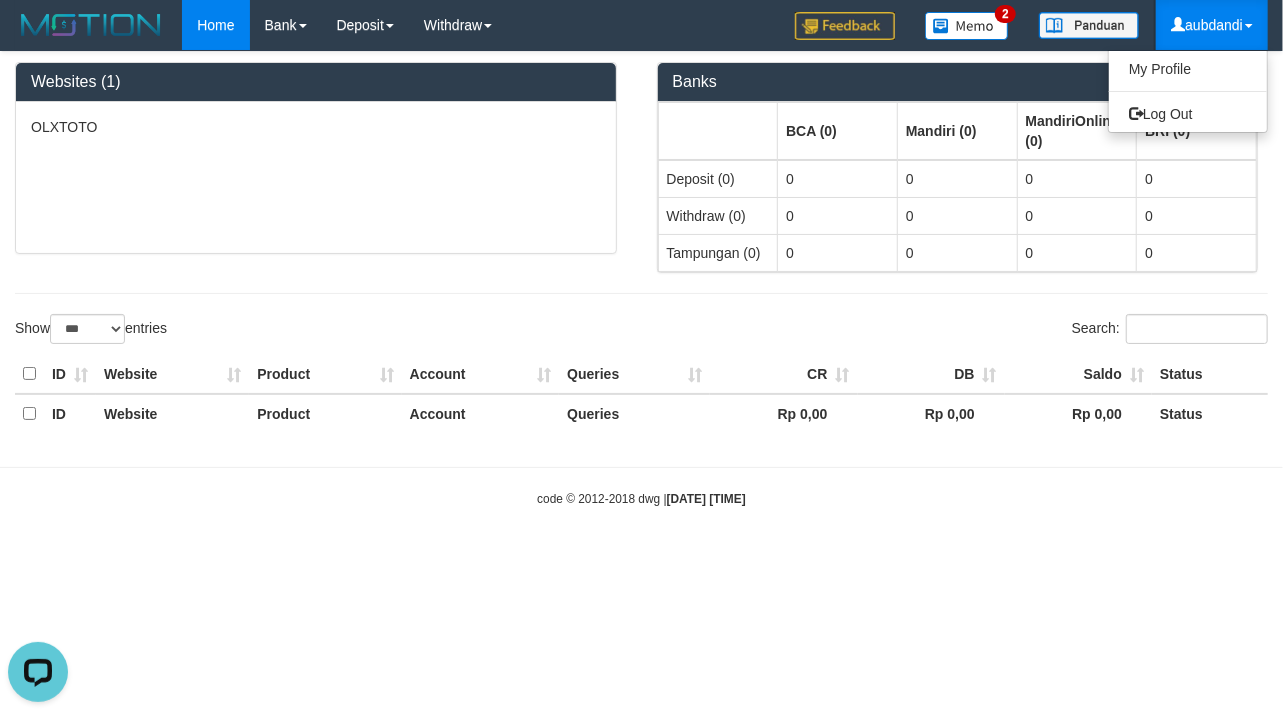 click on "aubdandi" at bounding box center [1212, 25] 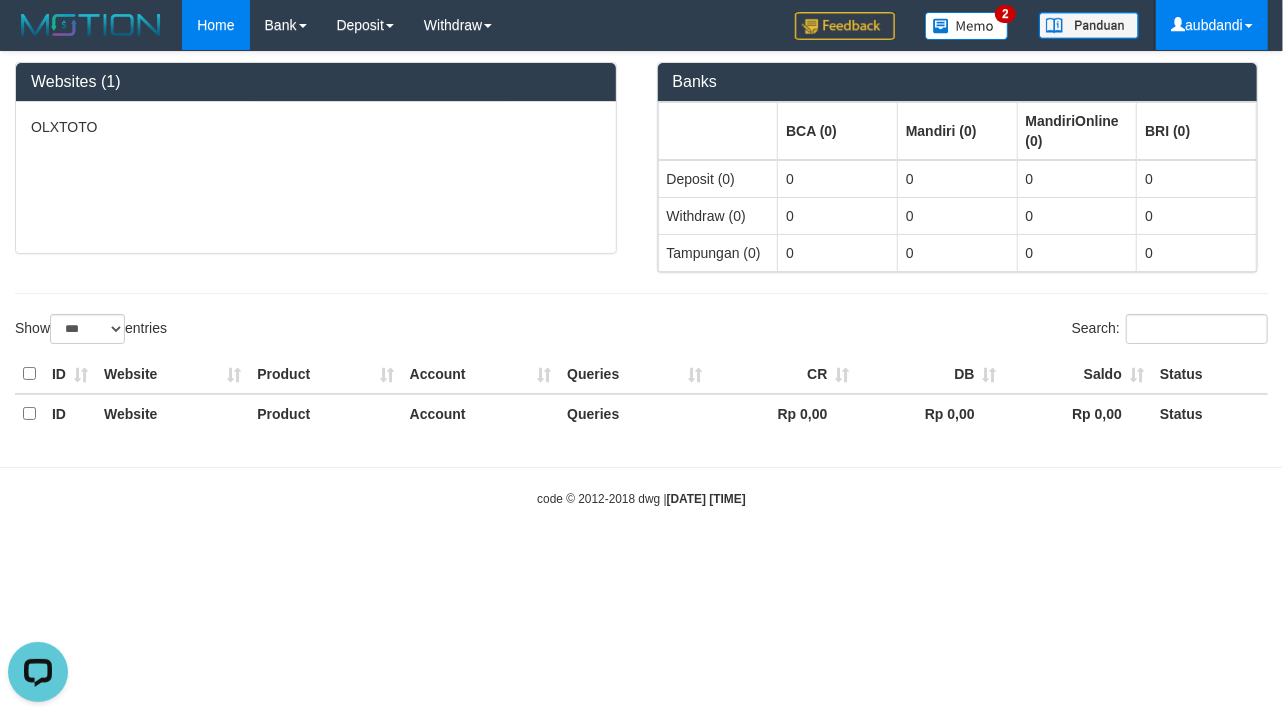 click on "aubdandi" at bounding box center [1212, 25] 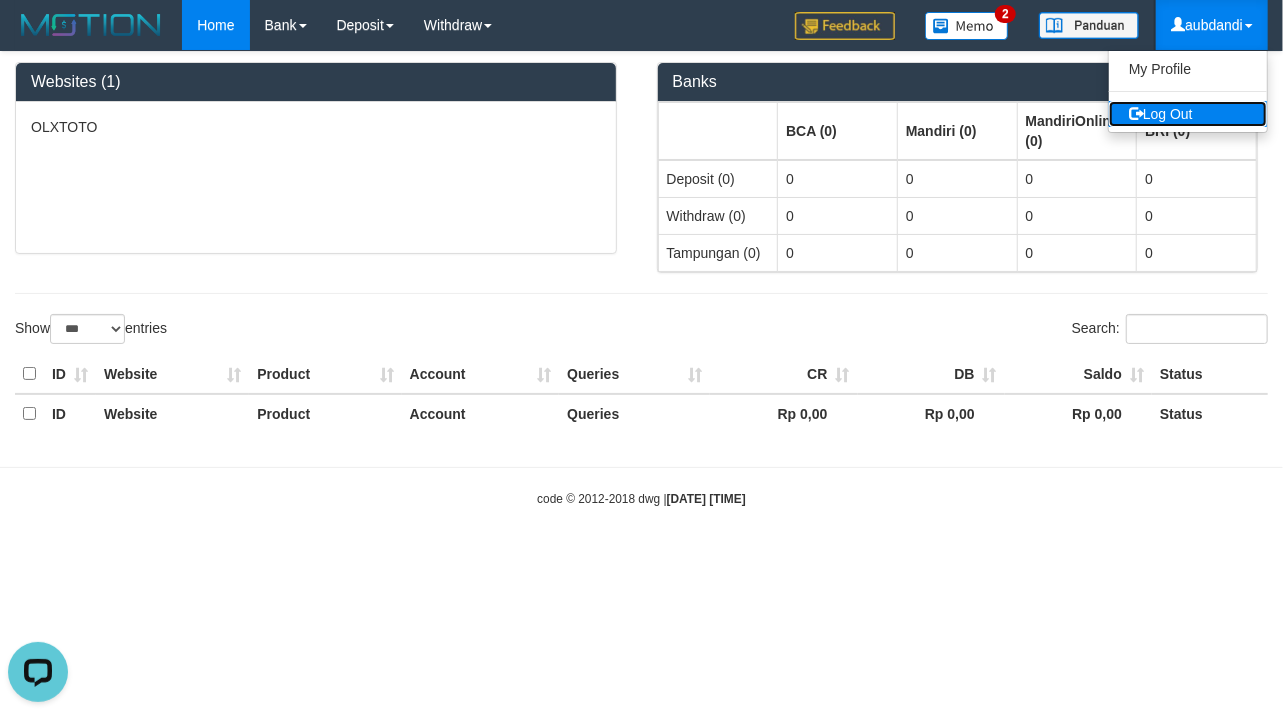click on "Log Out" at bounding box center [1188, 114] 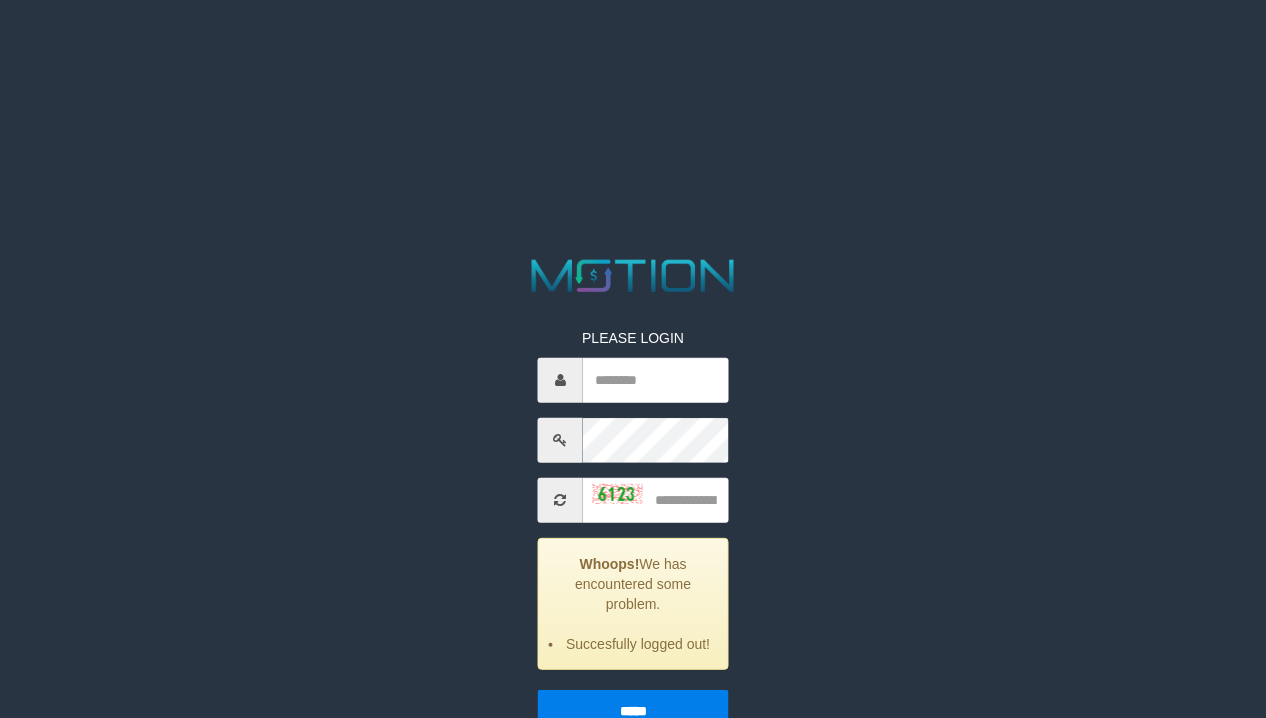 scroll, scrollTop: 0, scrollLeft: 0, axis: both 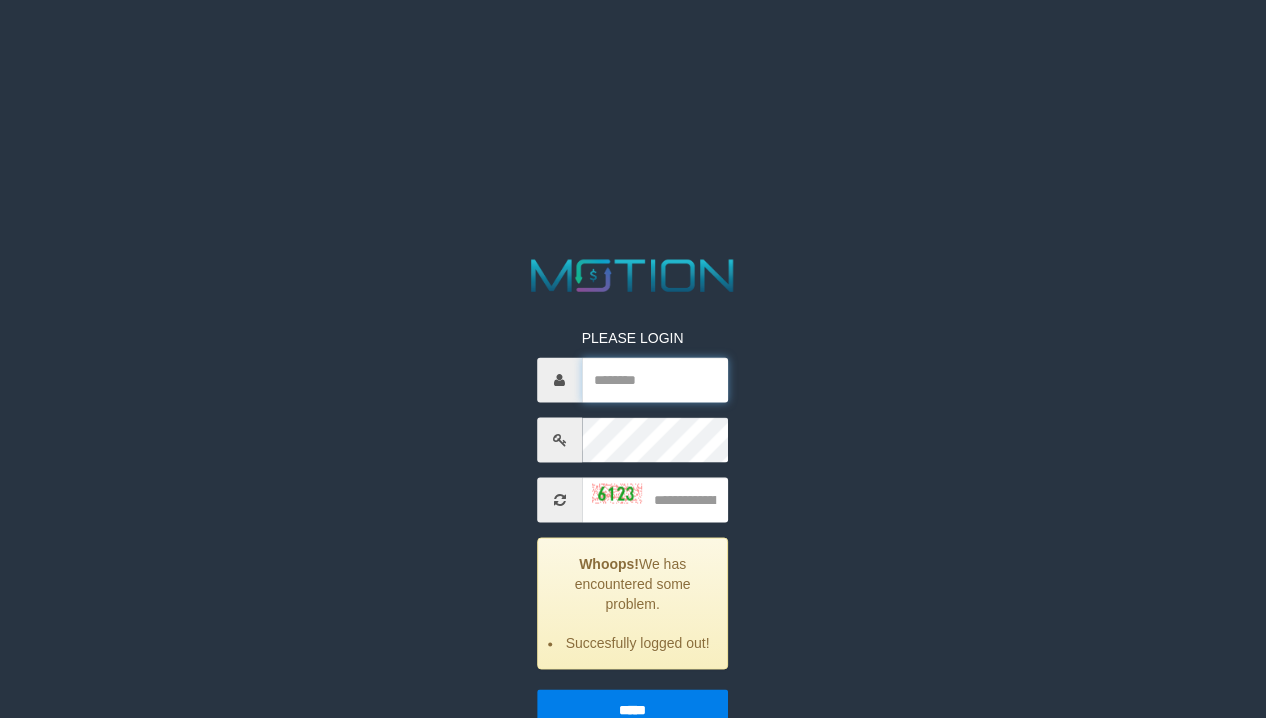 drag, startPoint x: 641, startPoint y: 377, endPoint x: 666, endPoint y: 398, distance: 32.649654 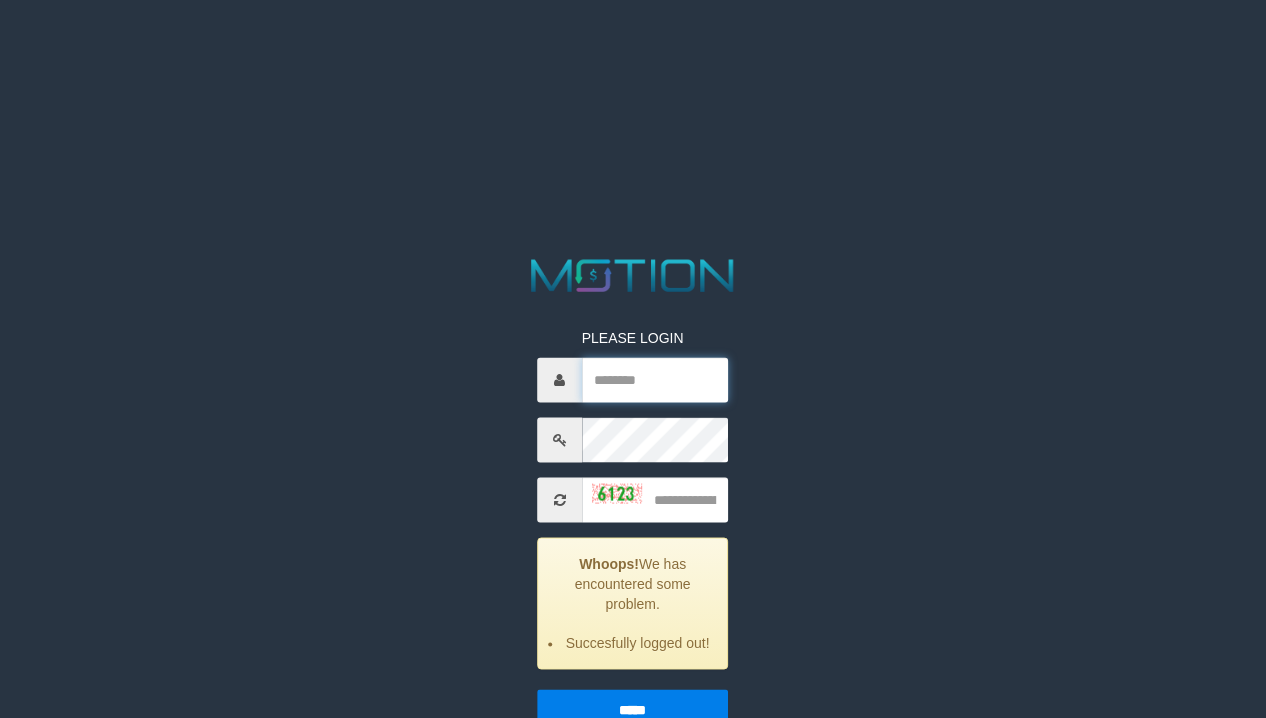 click at bounding box center [656, 379] 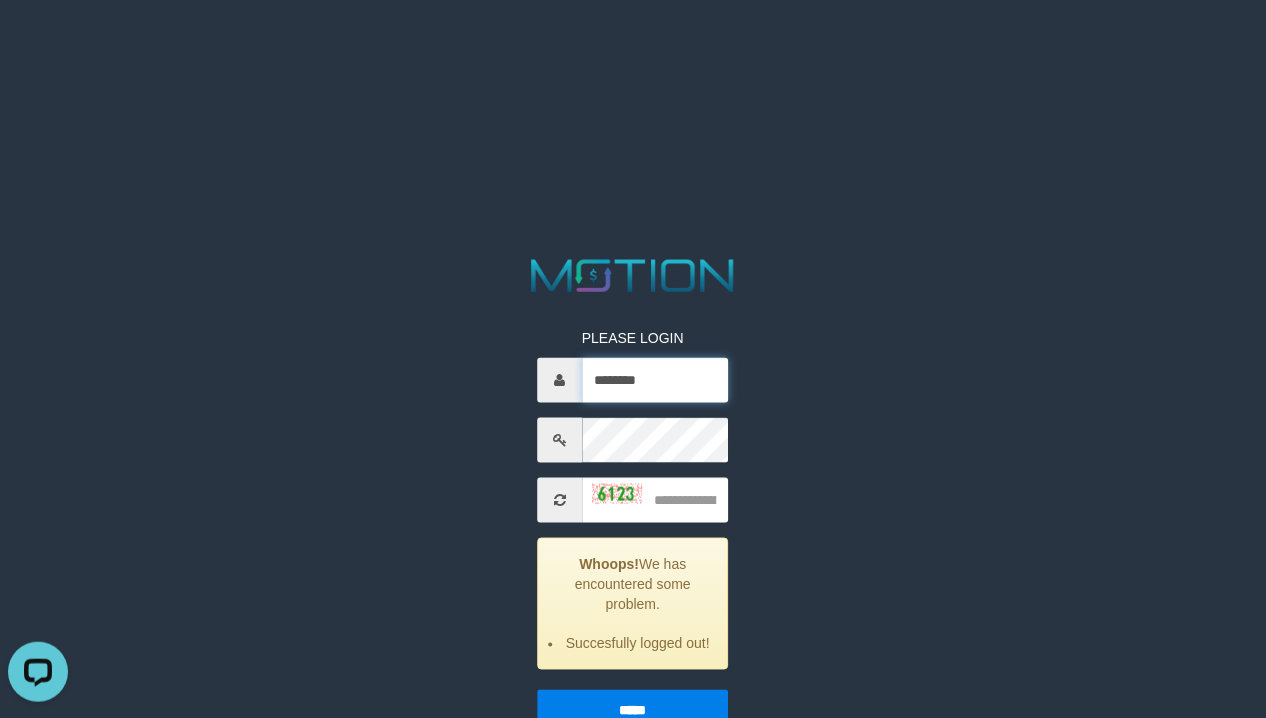 scroll, scrollTop: 0, scrollLeft: 0, axis: both 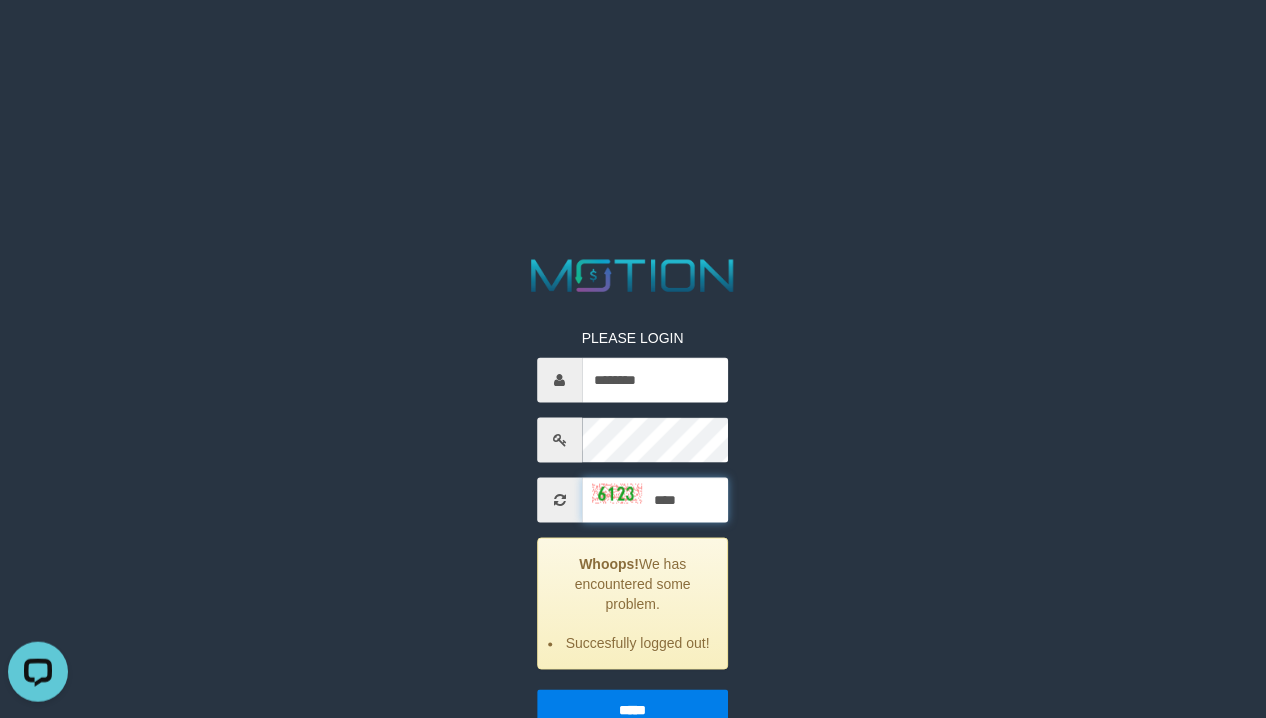 type on "****" 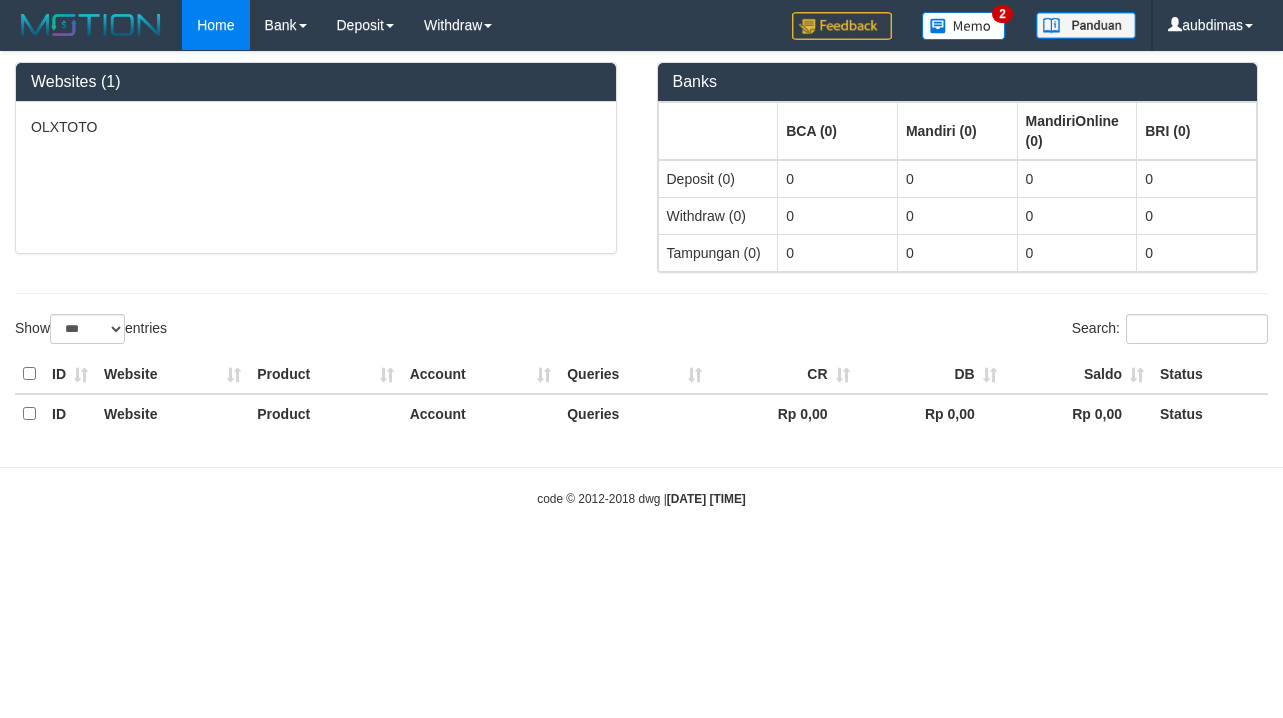 select on "***" 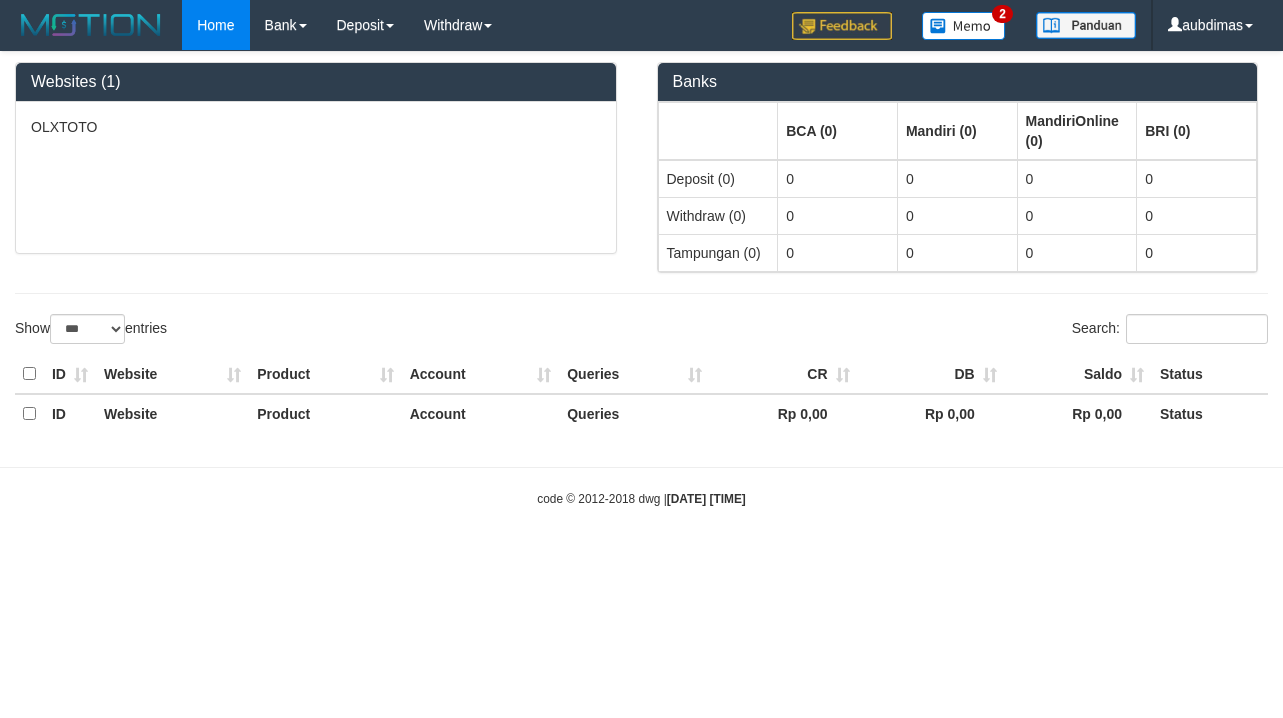 scroll, scrollTop: 0, scrollLeft: 0, axis: both 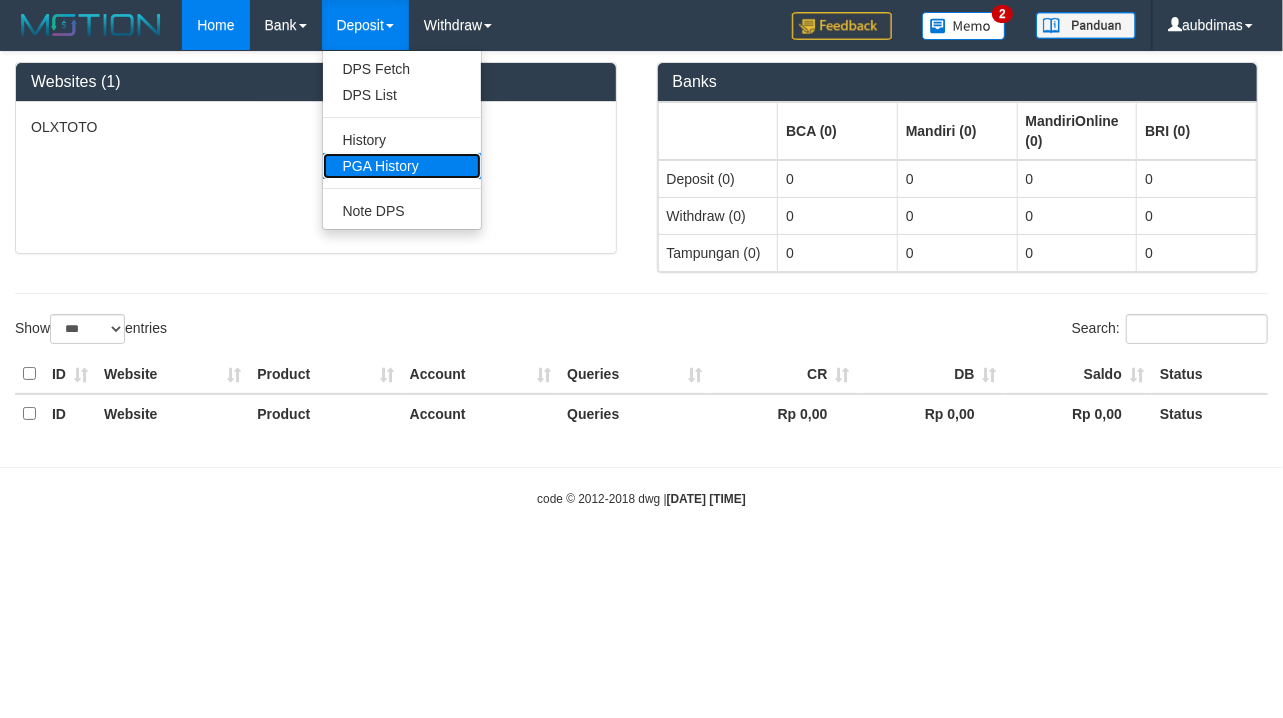 click on "PGA History" at bounding box center [402, 166] 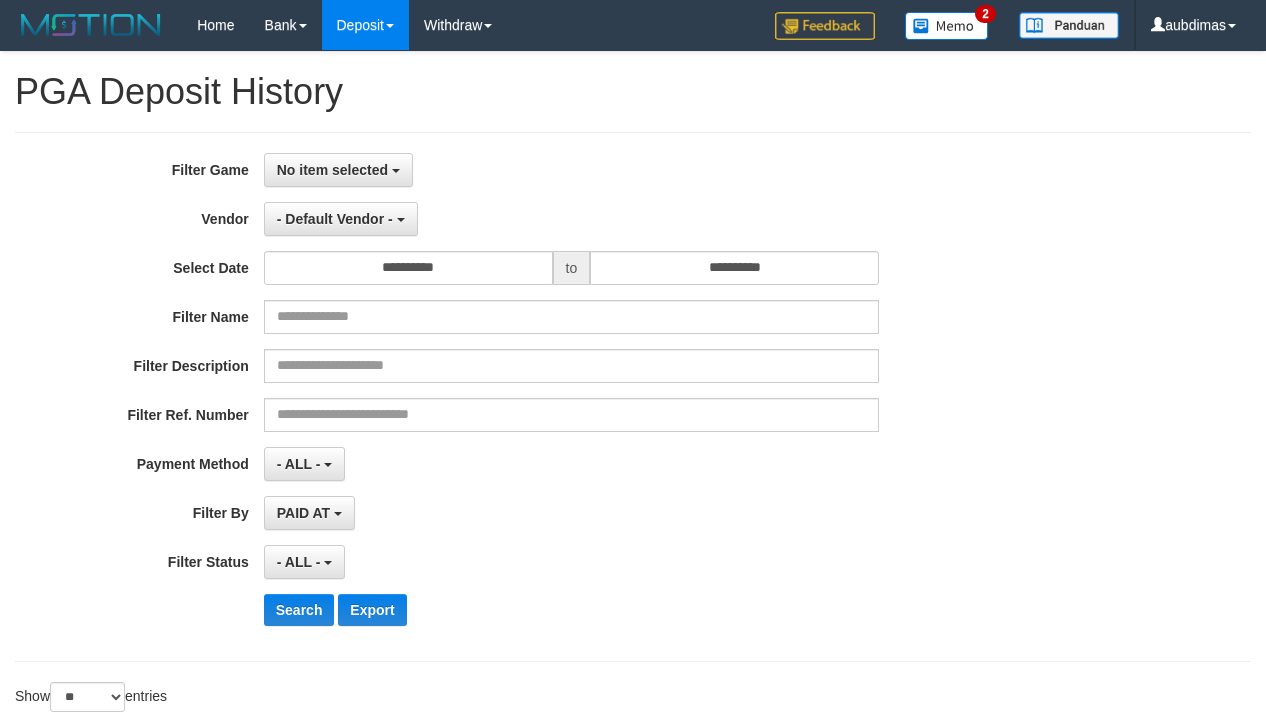 select 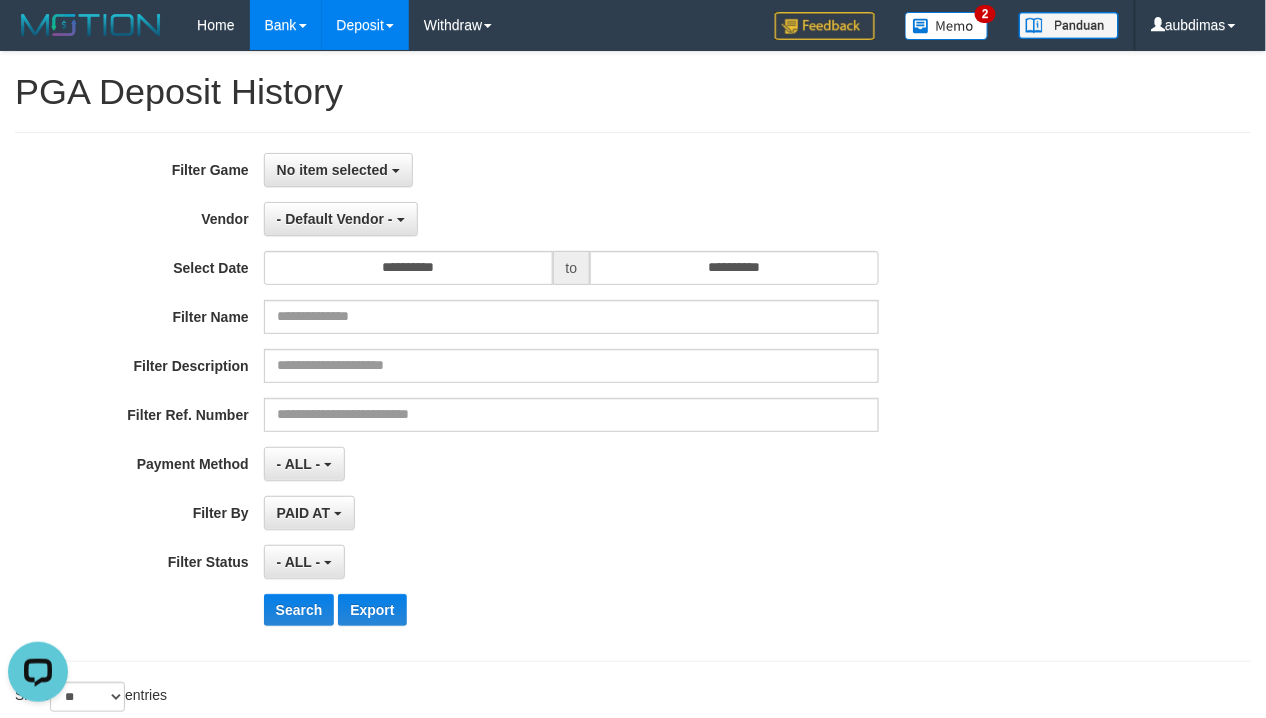 scroll, scrollTop: 0, scrollLeft: 0, axis: both 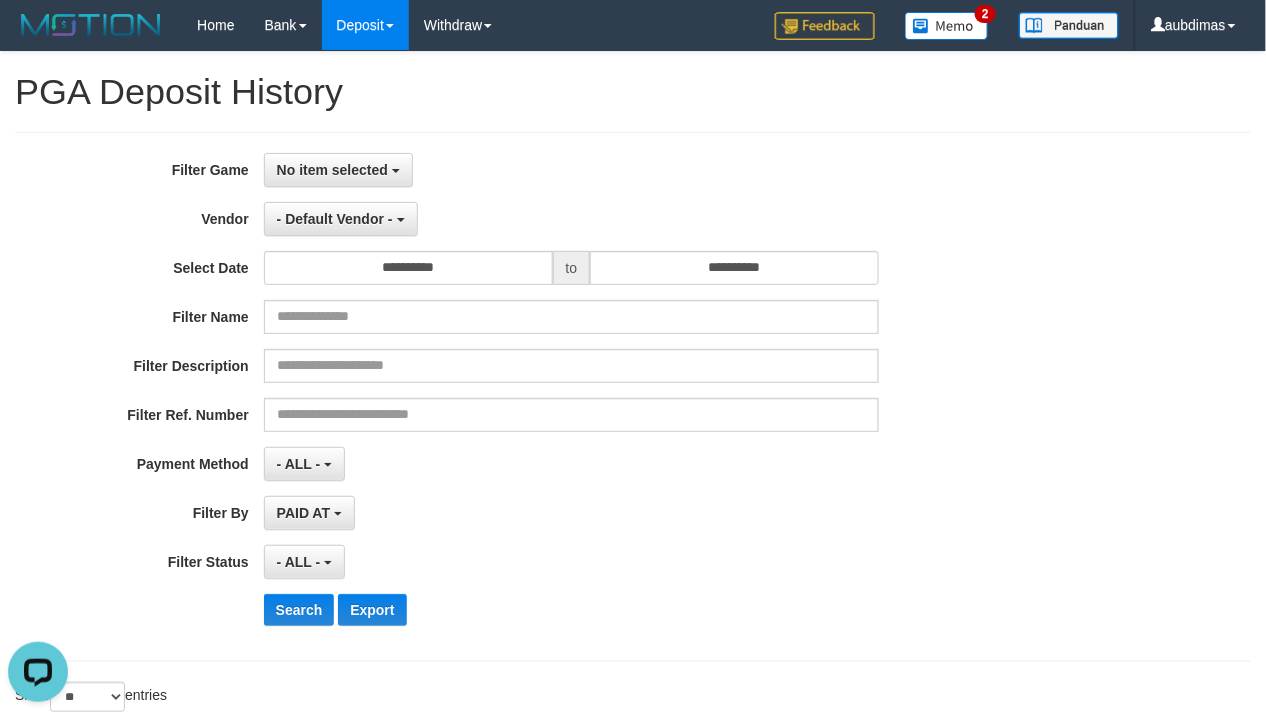 drag, startPoint x: 764, startPoint y: 154, endPoint x: 750, endPoint y: 153, distance: 14.035668 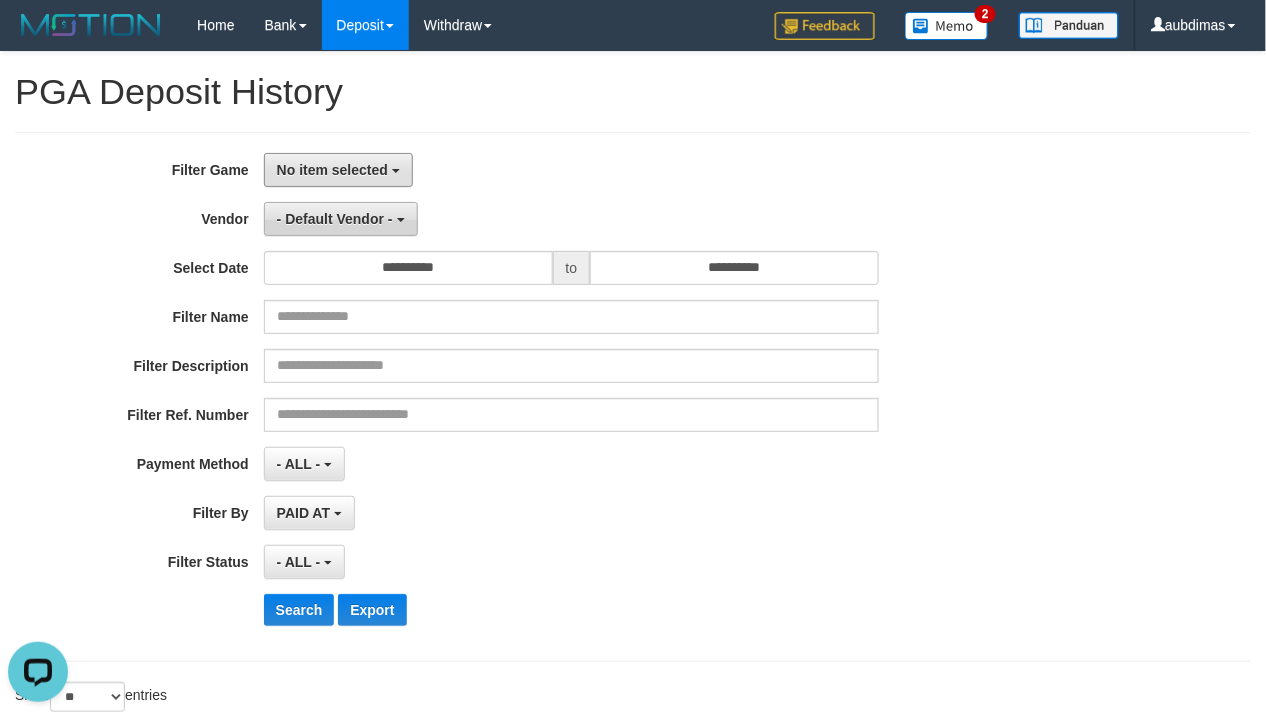 drag, startPoint x: 324, startPoint y: 174, endPoint x: 343, endPoint y: 235, distance: 63.89053 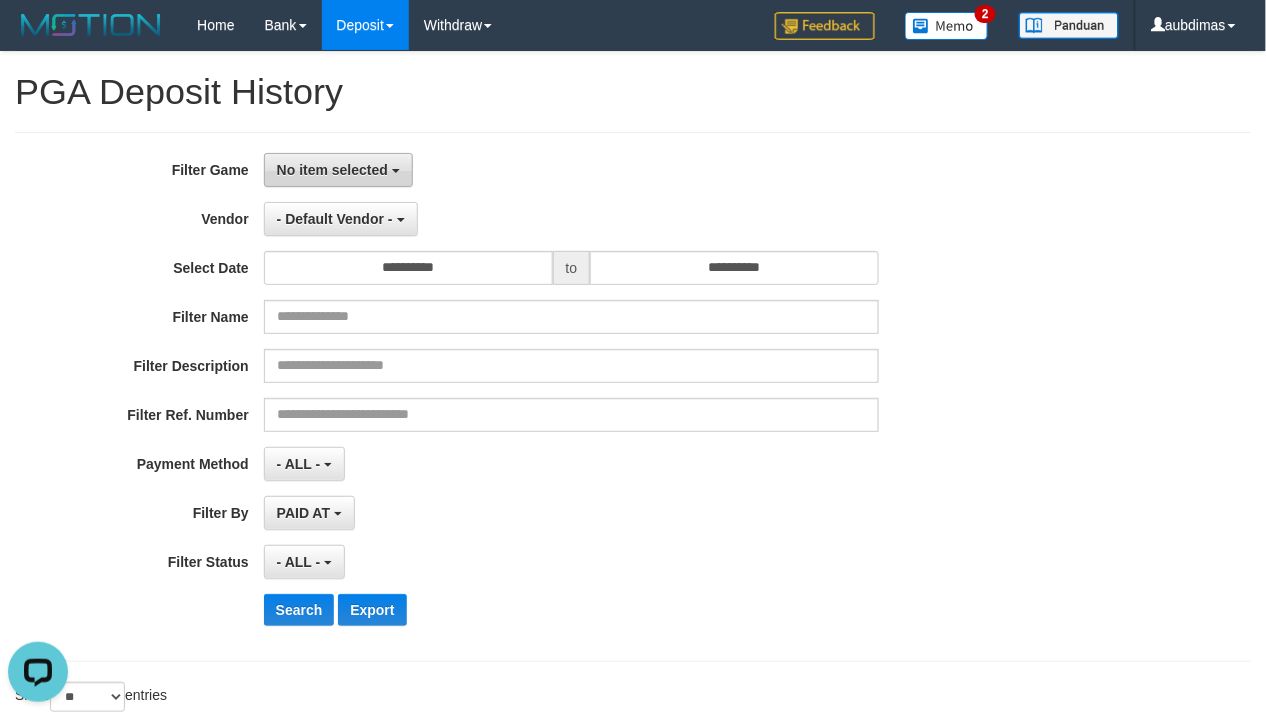click on "No item selected" at bounding box center [338, 170] 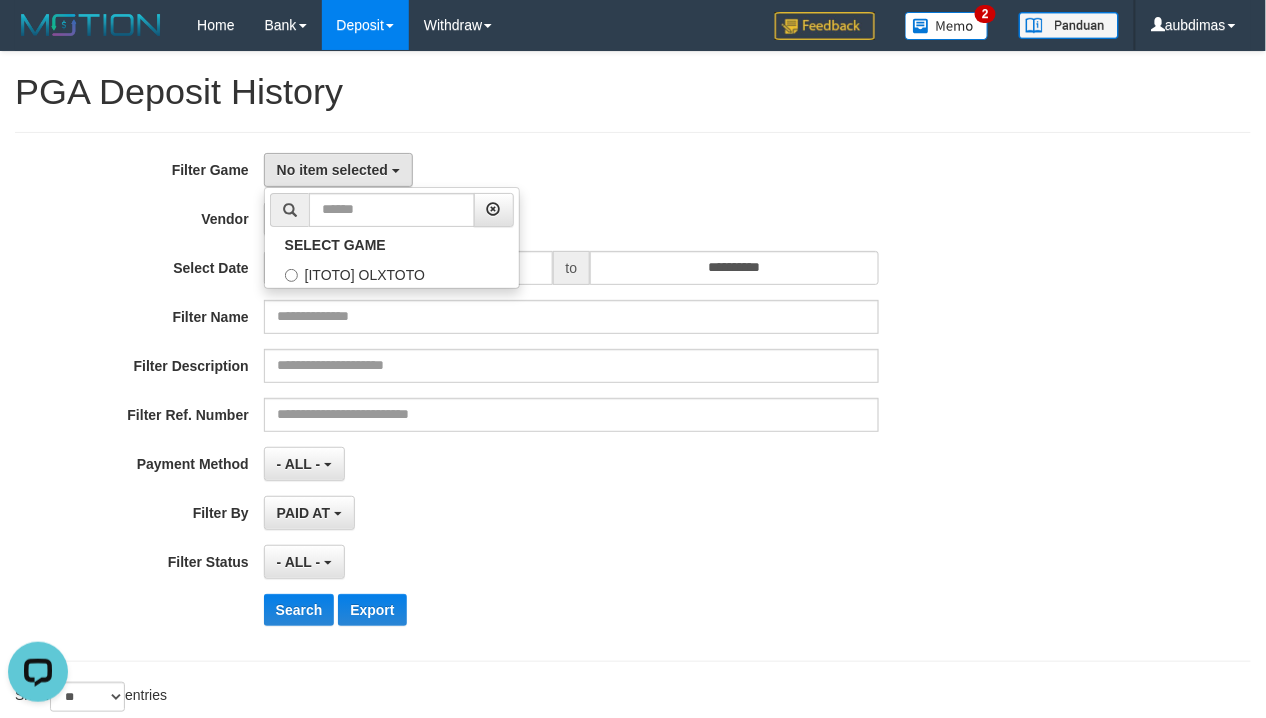 click on "No item selected    SELECT GAME
[ITOTO] OLXTOTO" at bounding box center [571, 170] 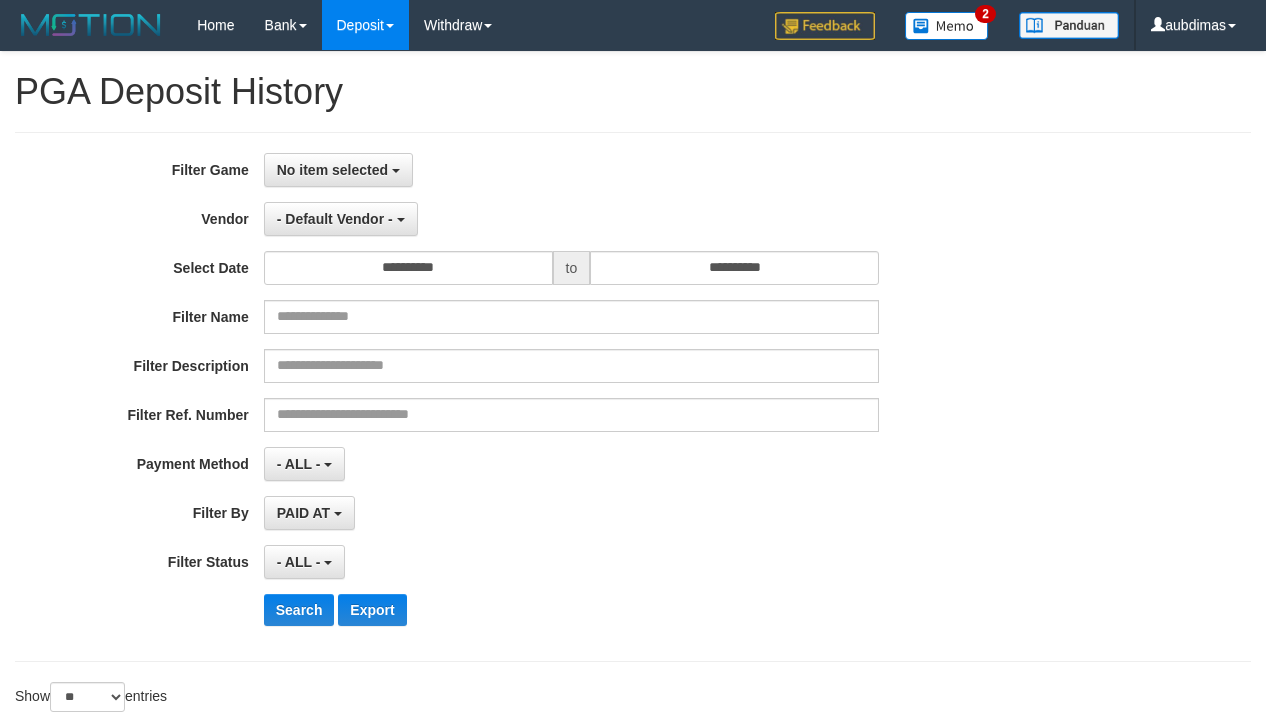 select 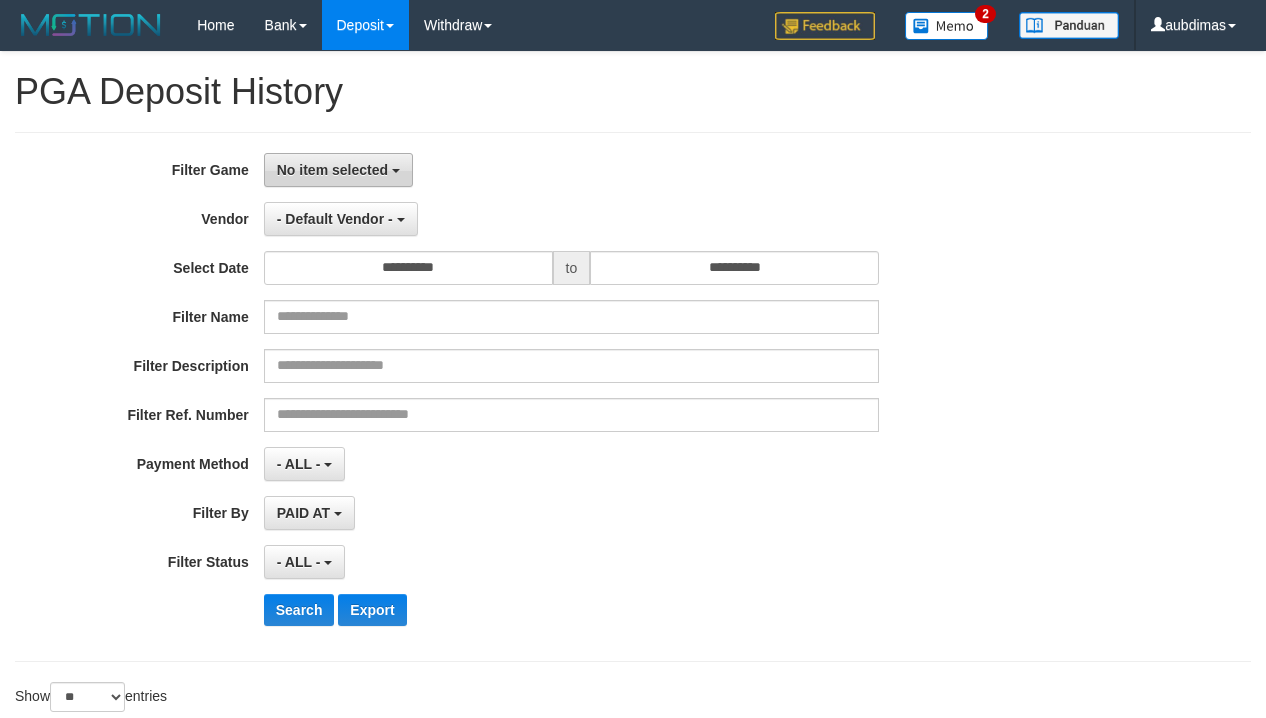 scroll, scrollTop: 0, scrollLeft: 0, axis: both 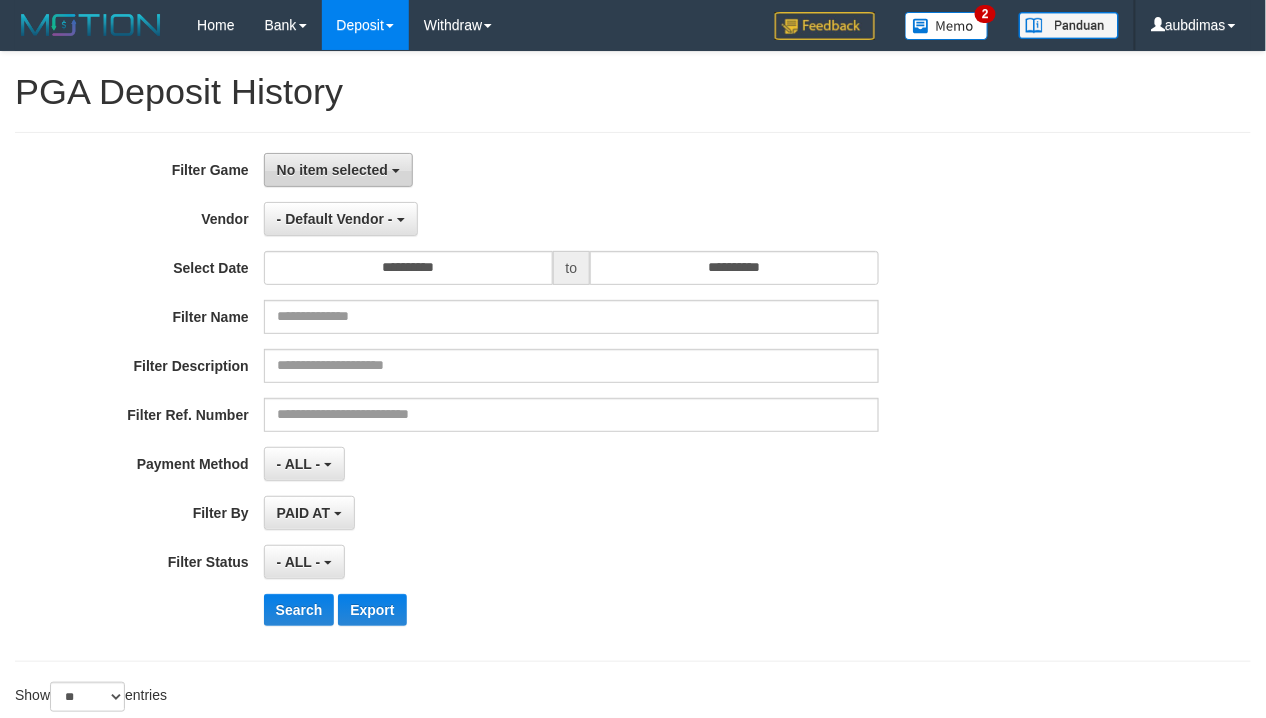 click on "No item selected" at bounding box center (332, 170) 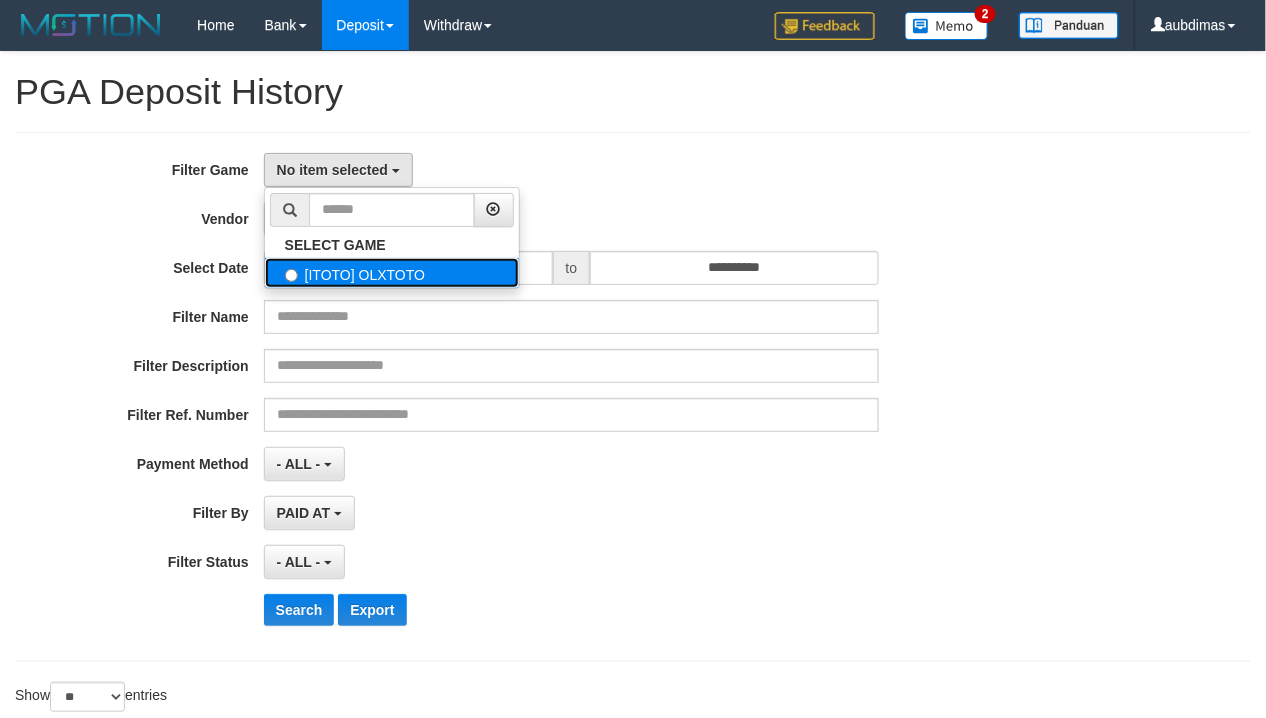 click on "[ITOTO] OLXTOTO" at bounding box center [392, 273] 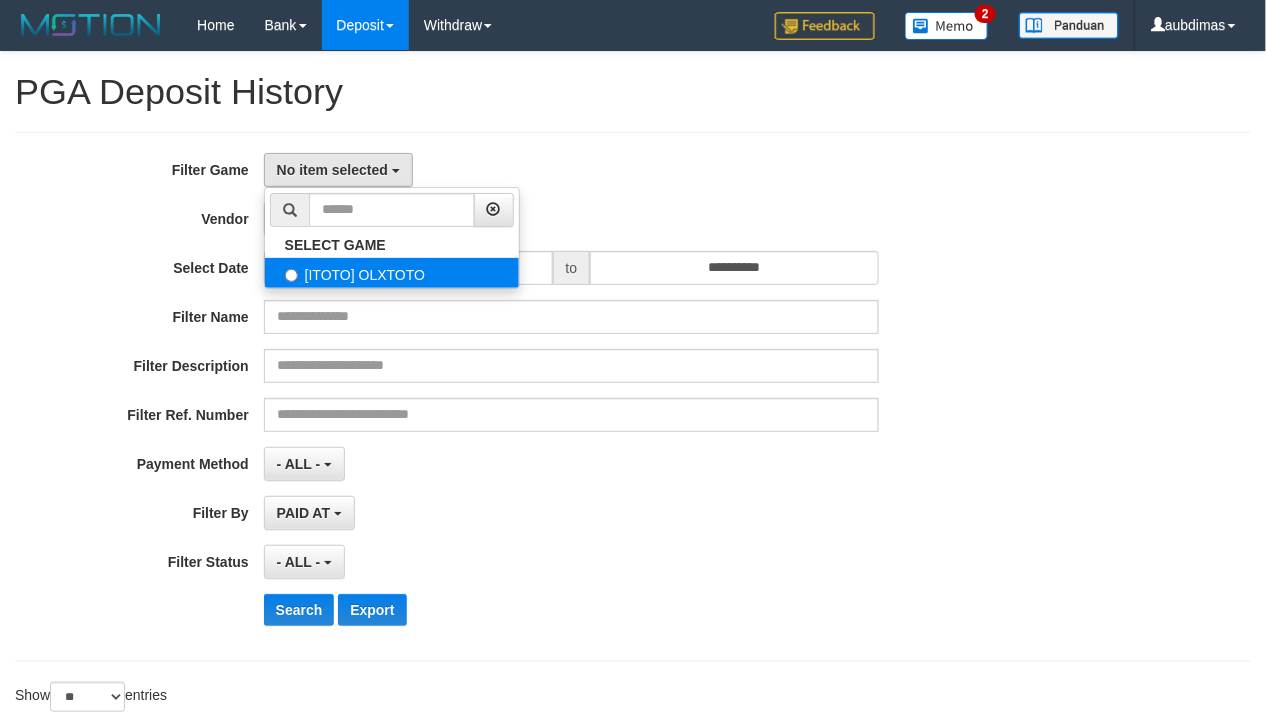 select on "***" 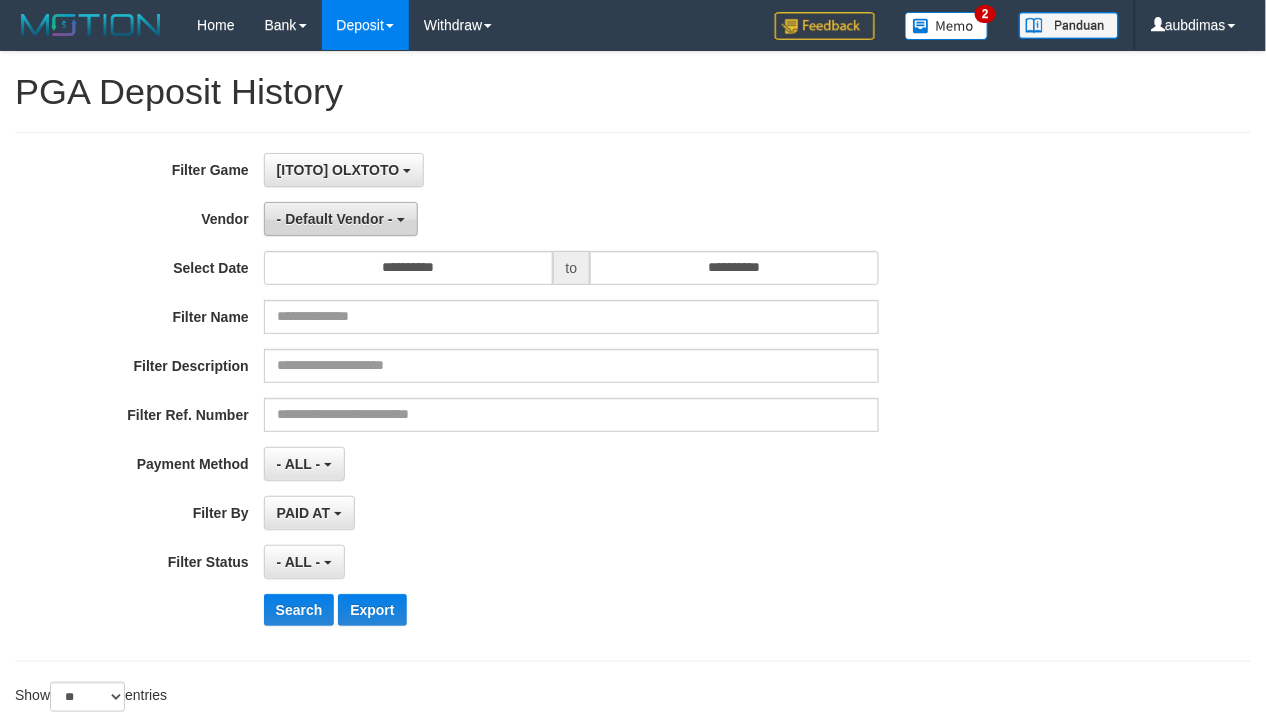 scroll, scrollTop: 17, scrollLeft: 0, axis: vertical 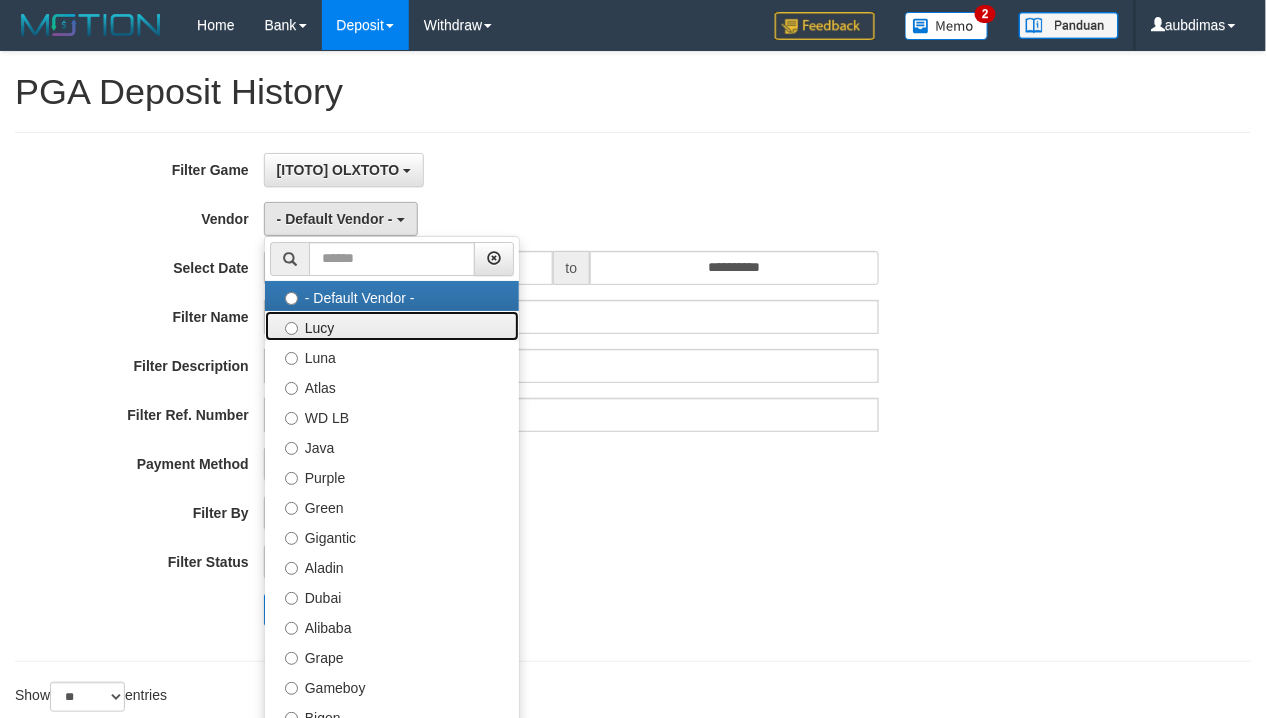 drag, startPoint x: 392, startPoint y: 325, endPoint x: 392, endPoint y: 344, distance: 19 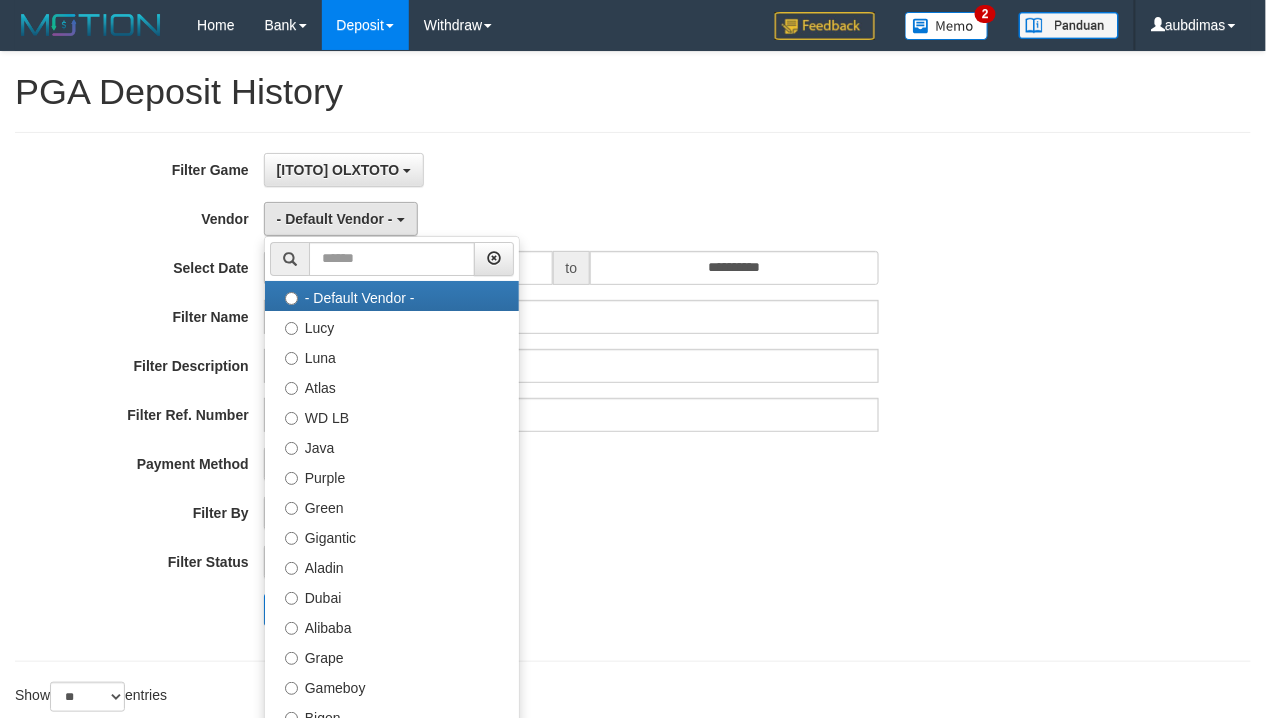 select on "**********" 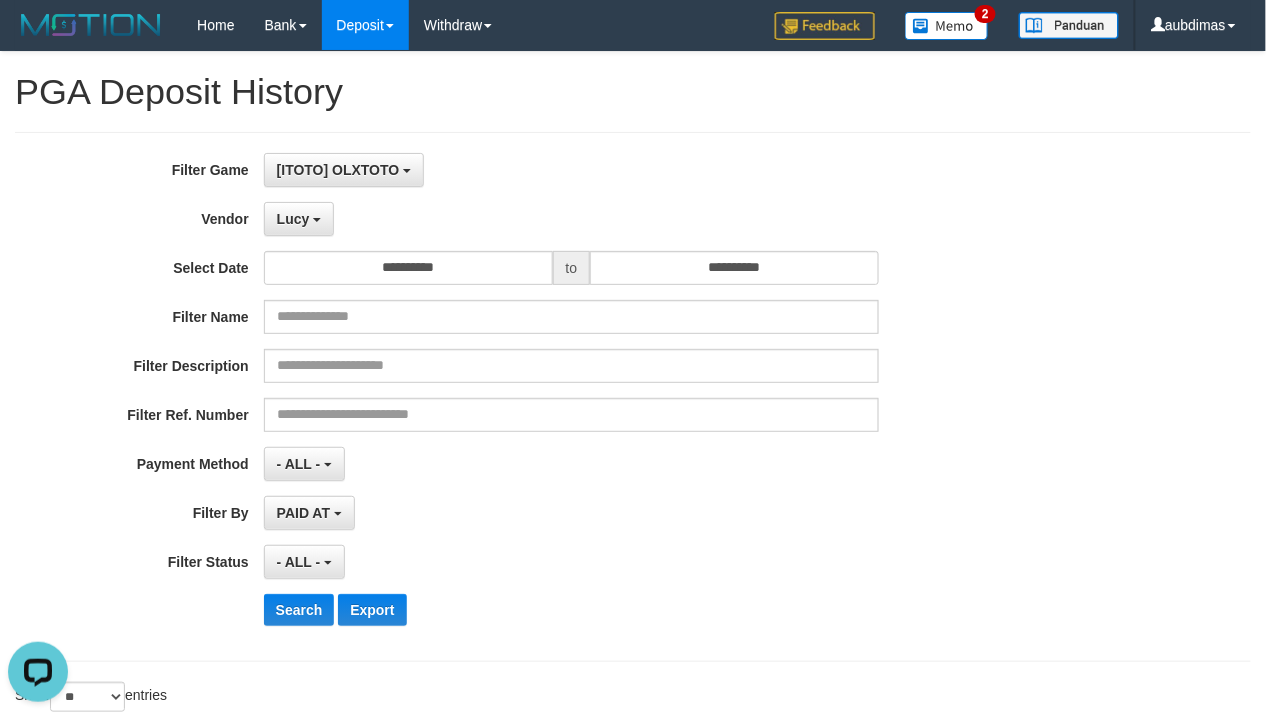 scroll, scrollTop: 0, scrollLeft: 0, axis: both 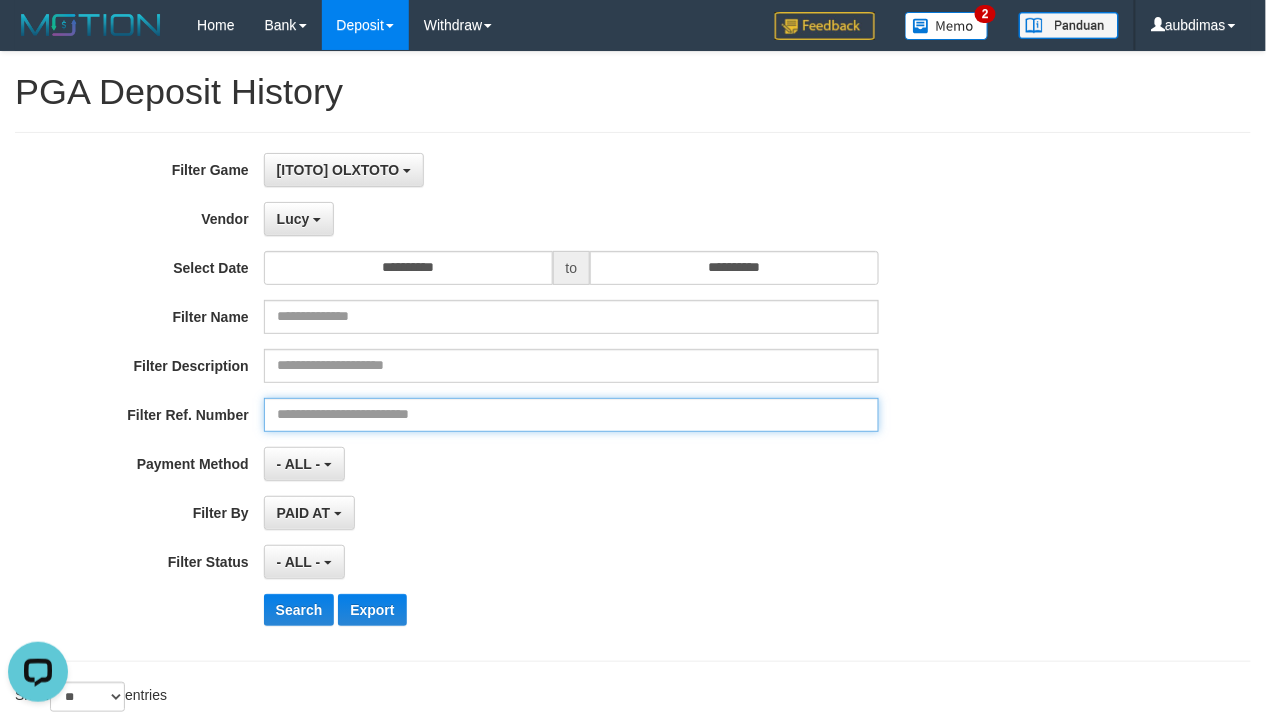 click at bounding box center [571, 415] 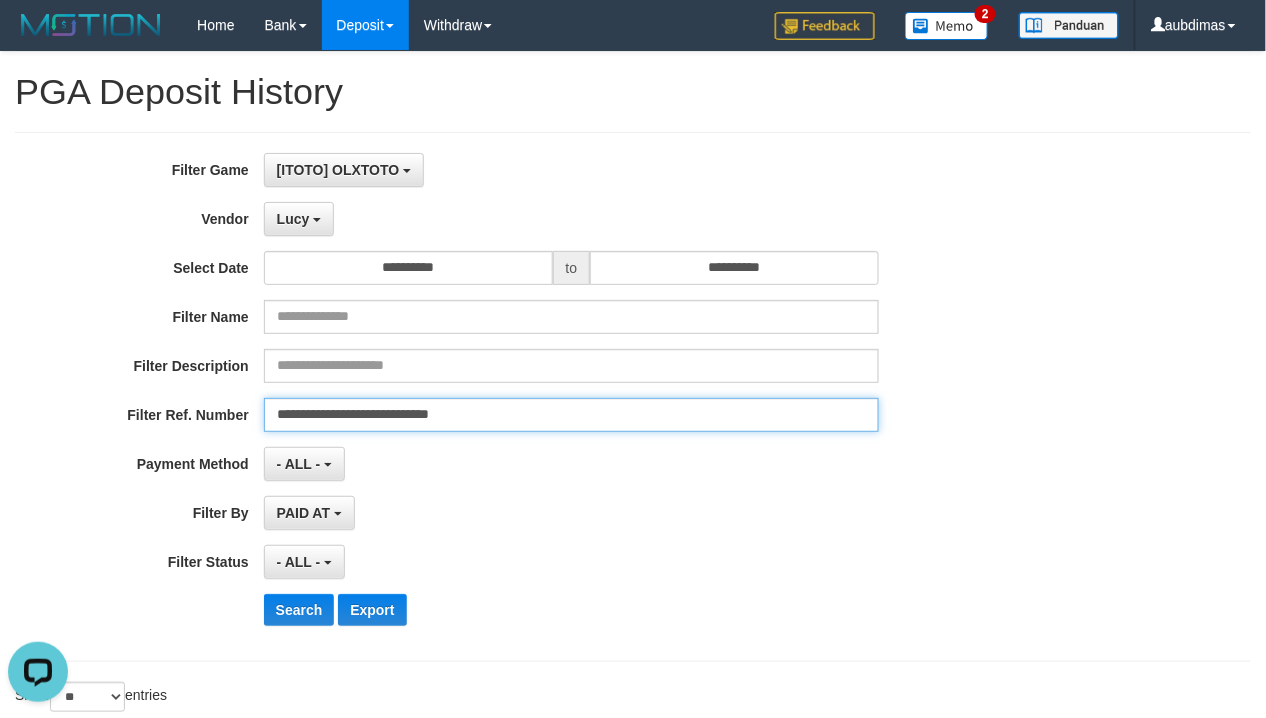 click on "Search" at bounding box center [299, 610] 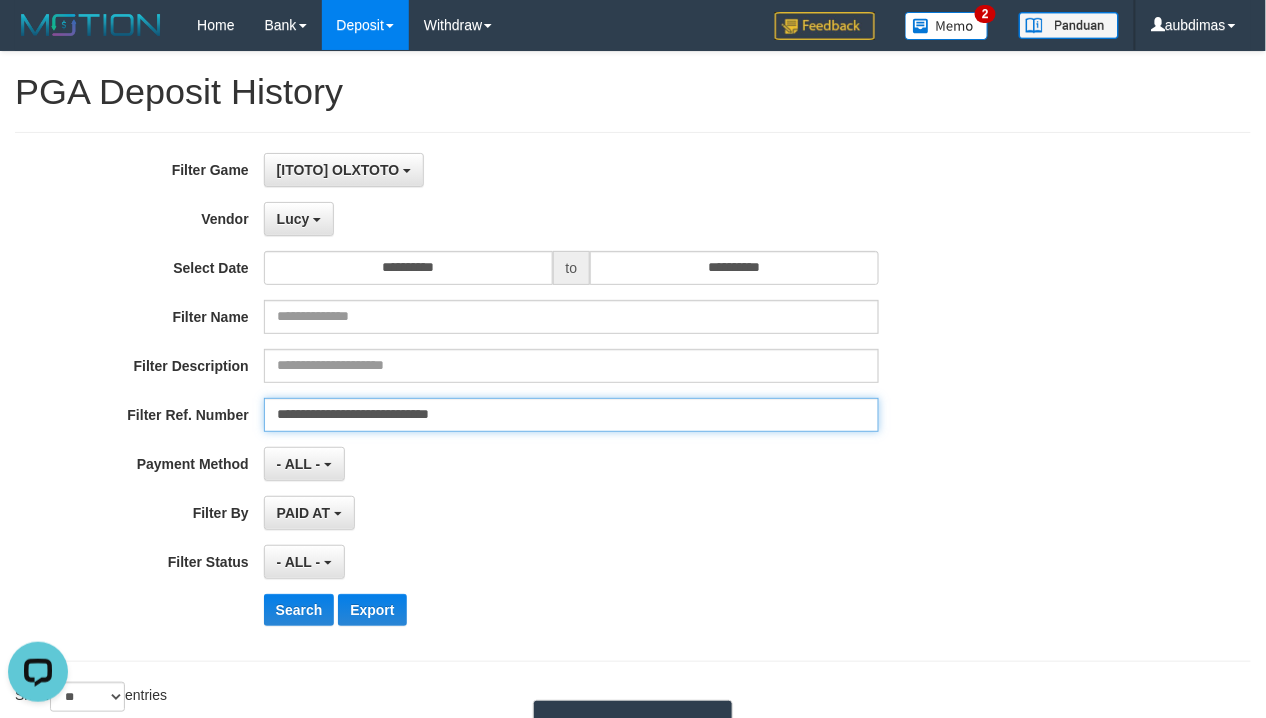 click on "Search" at bounding box center (299, 610) 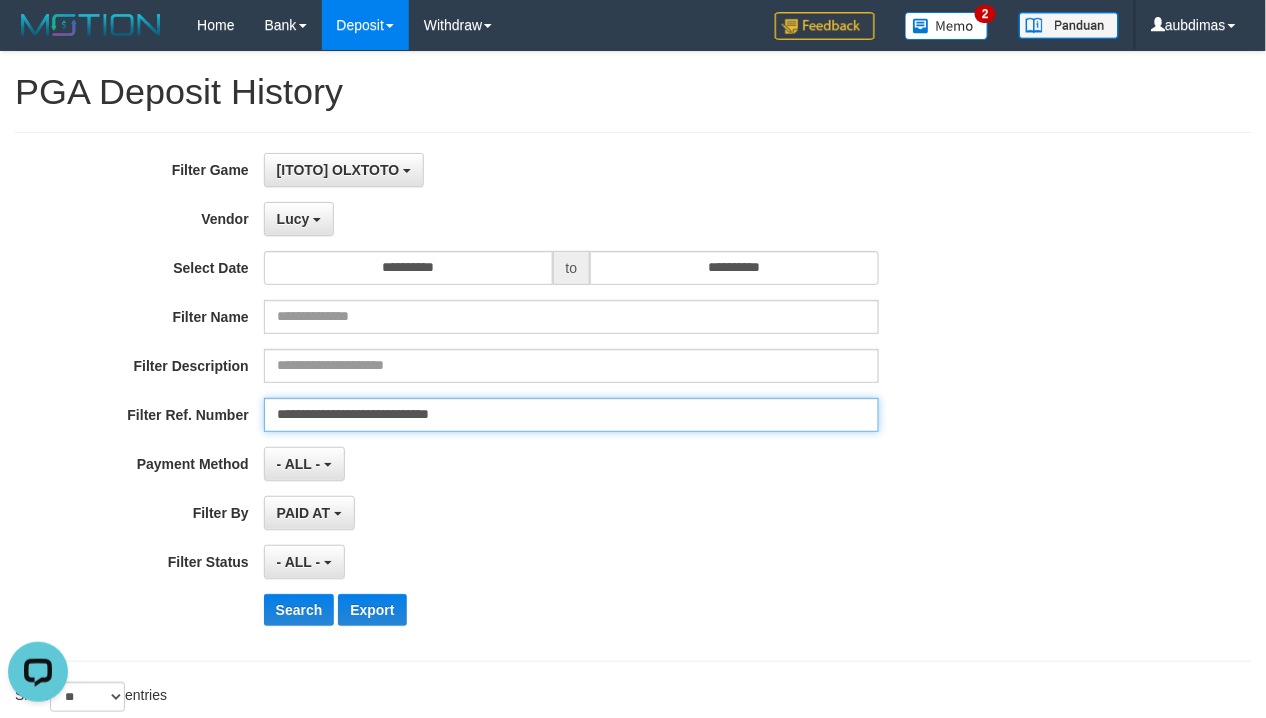 scroll, scrollTop: 111, scrollLeft: 0, axis: vertical 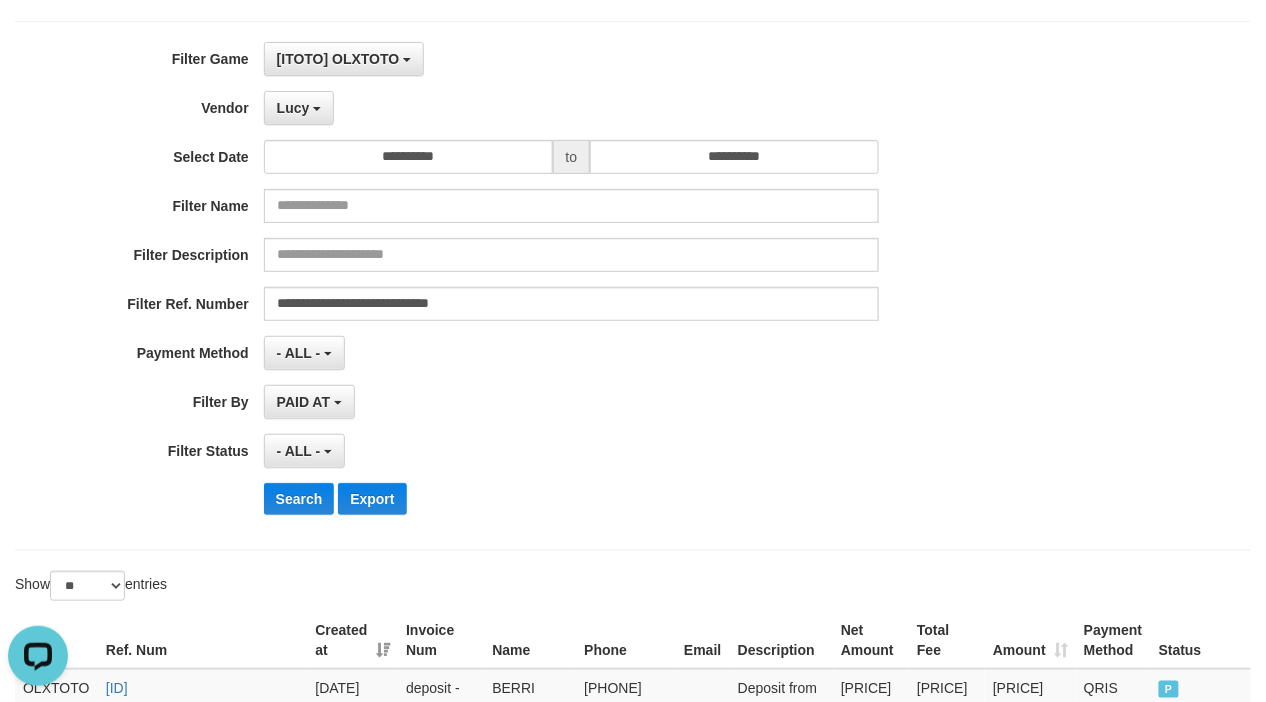 click on "**********" at bounding box center [571, 304] 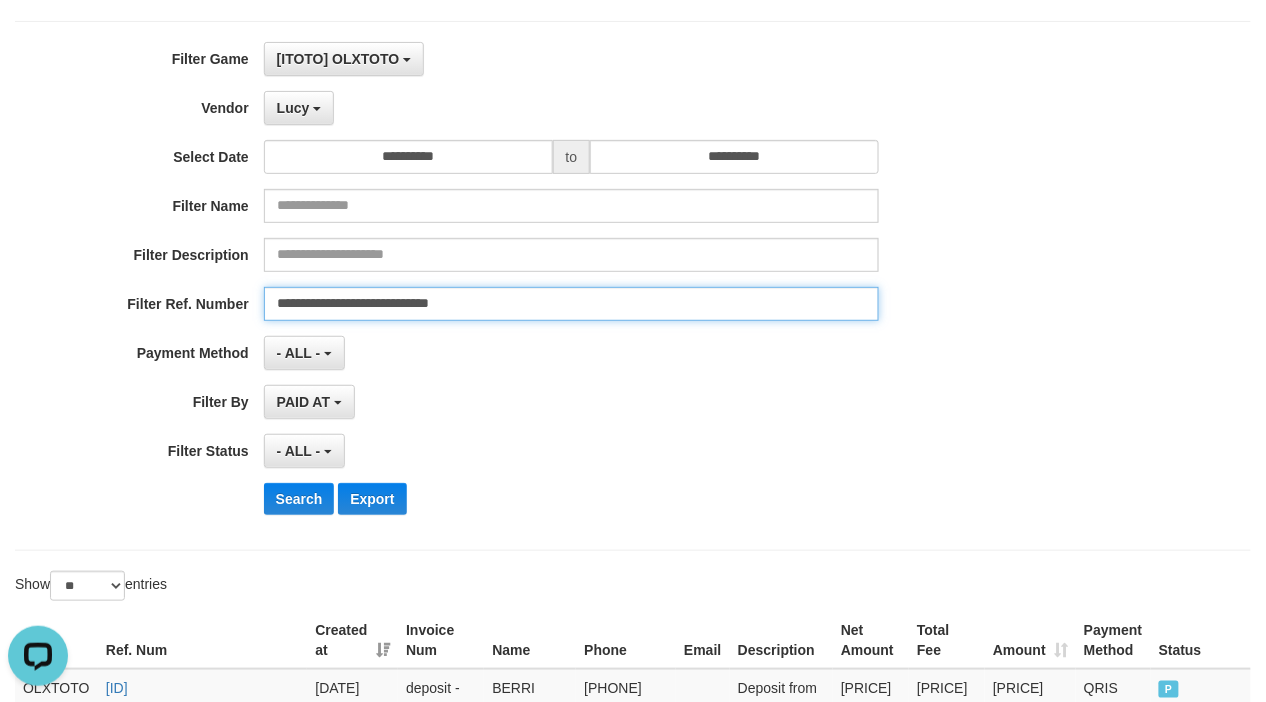 click on "**********" at bounding box center [571, 304] 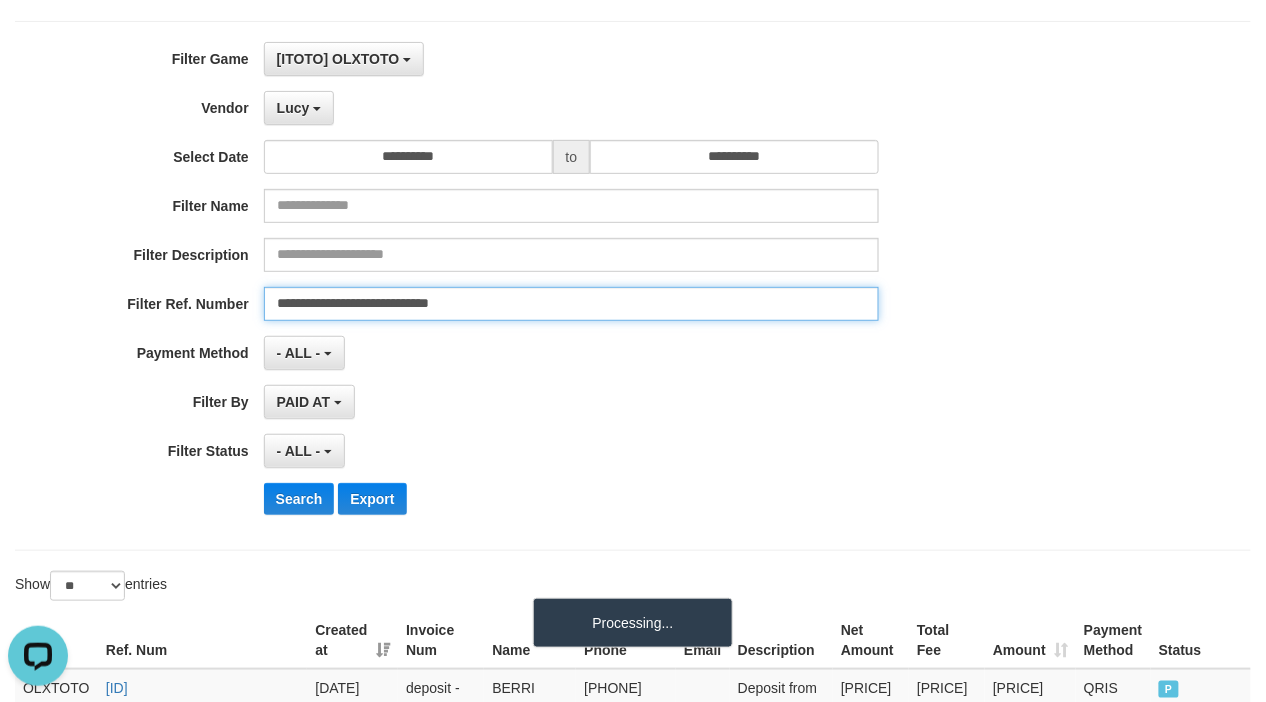 click on "Search" at bounding box center [299, 499] 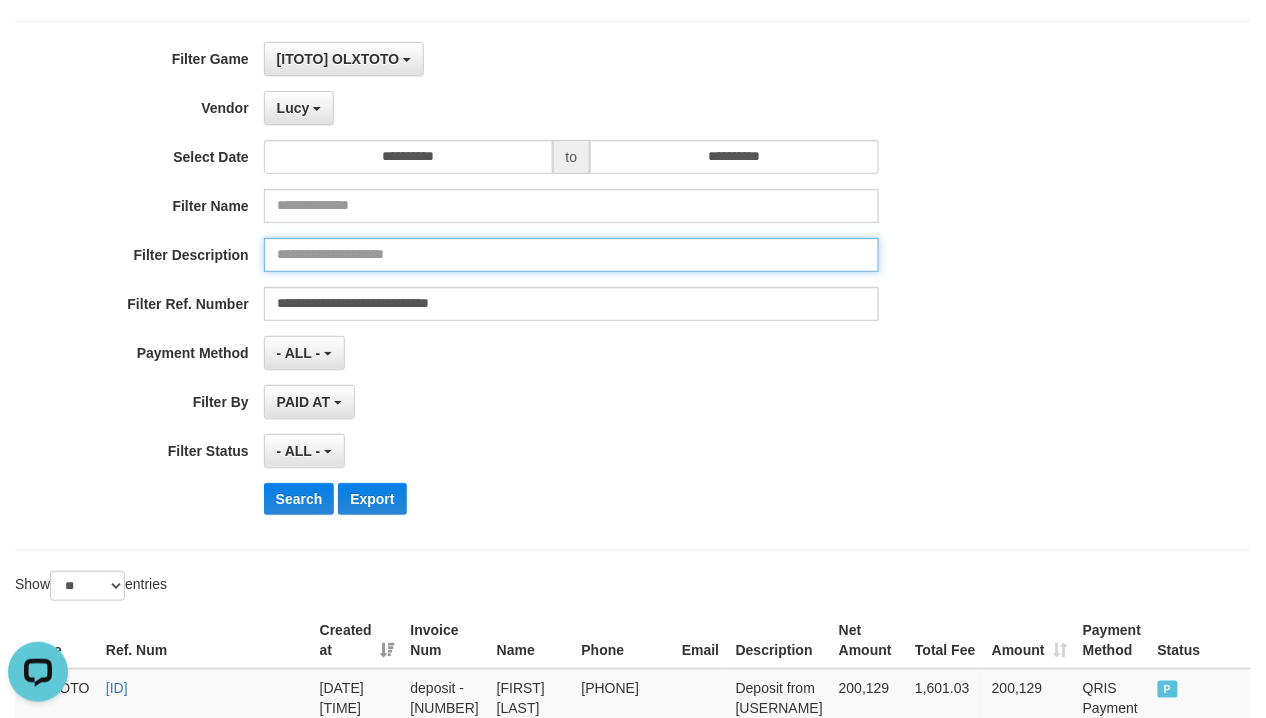 drag, startPoint x: 590, startPoint y: 262, endPoint x: 572, endPoint y: 285, distance: 29.206163 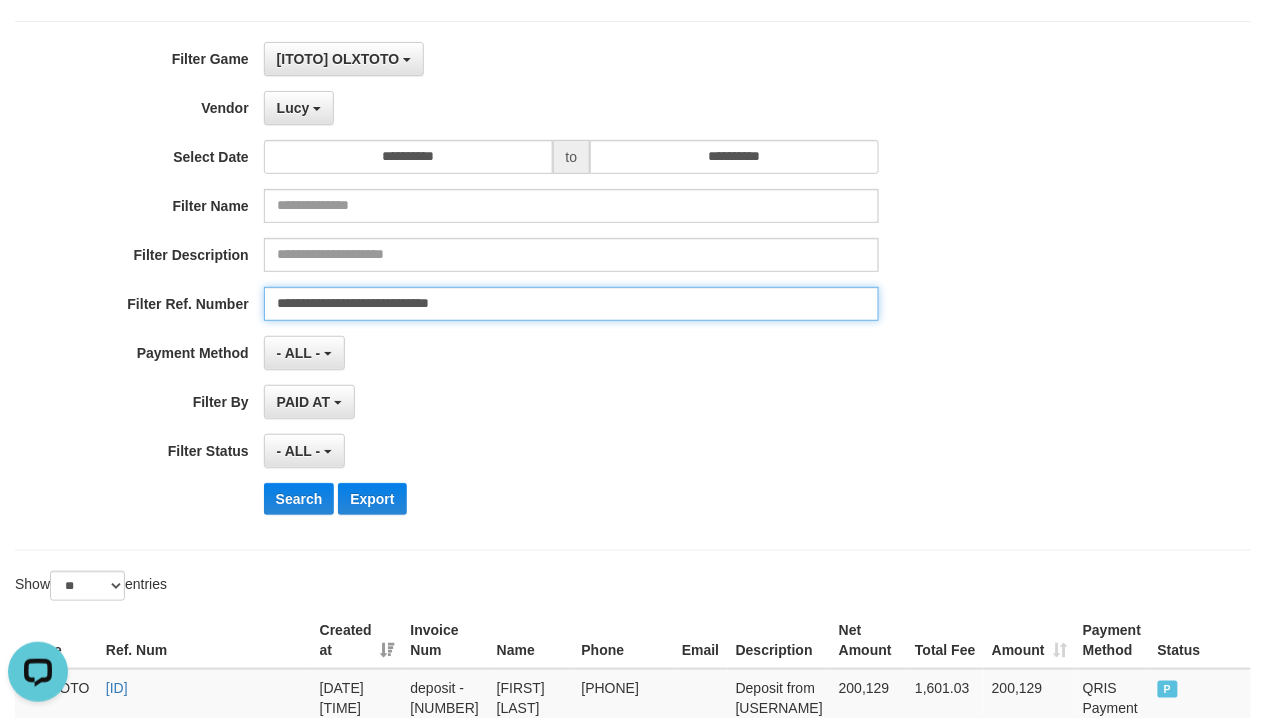 click on "**********" at bounding box center (571, 304) 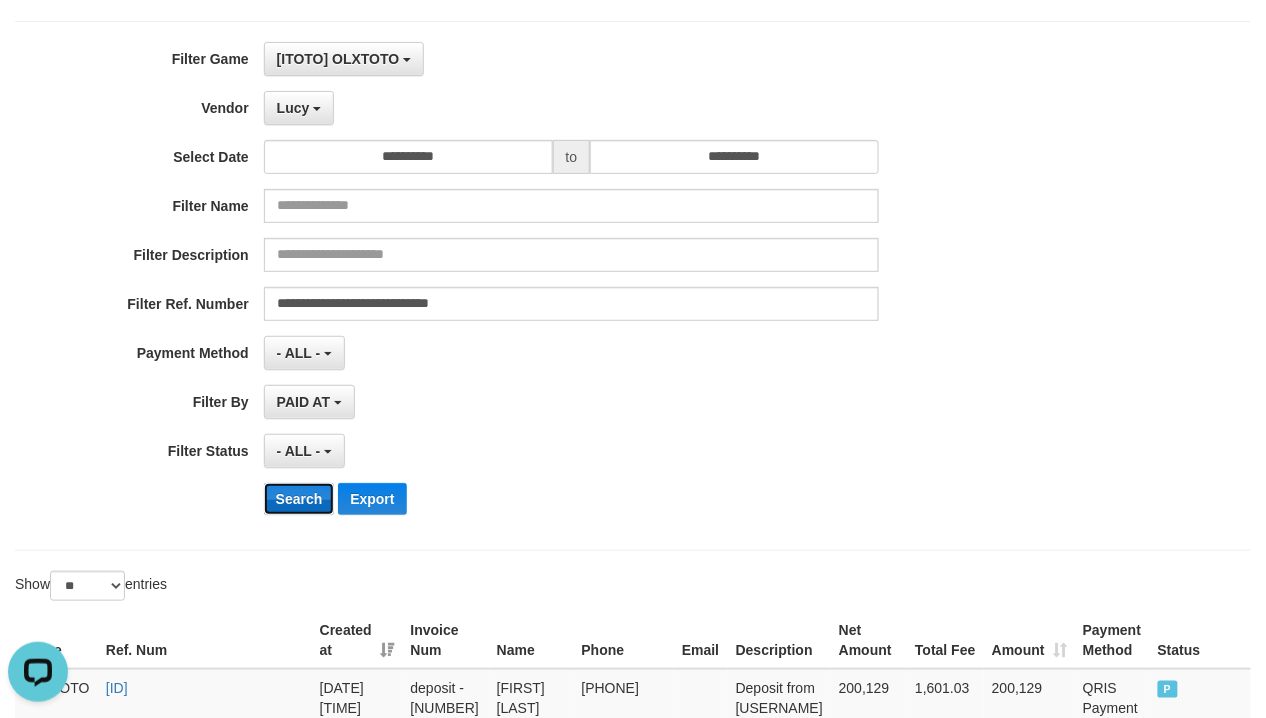 click on "Search" at bounding box center [299, 499] 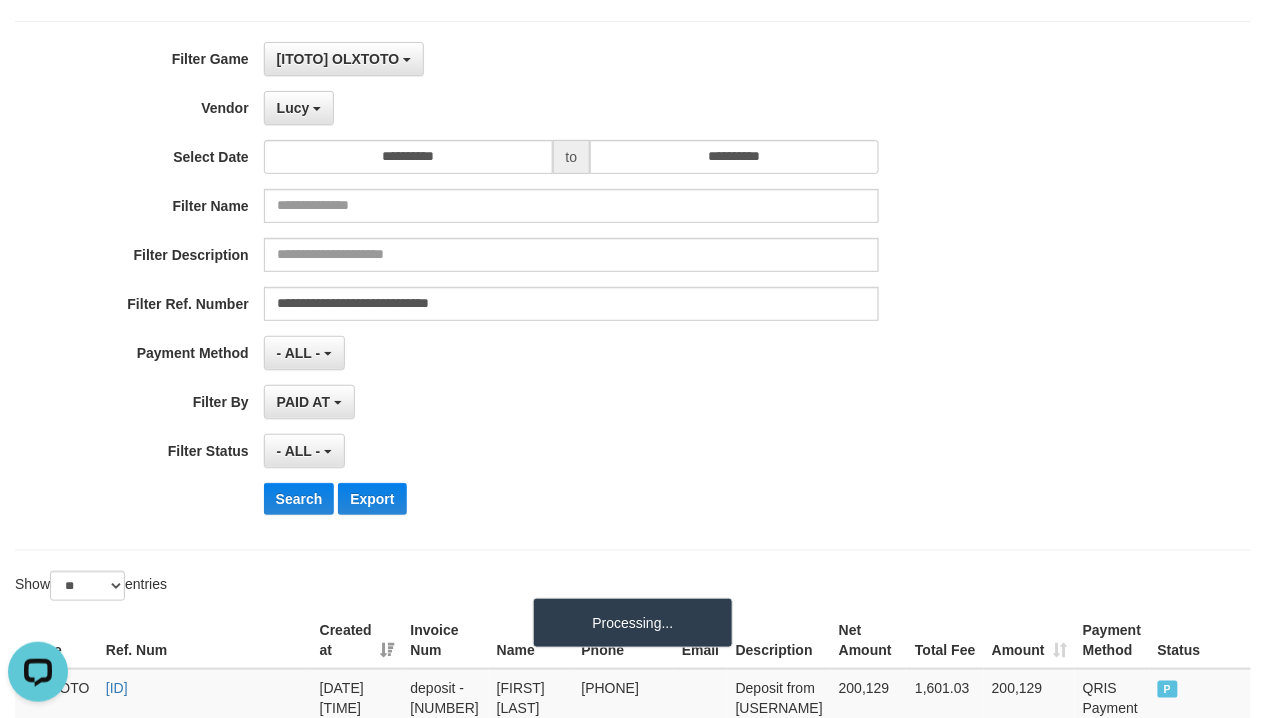 click on "PAID AT
PAID AT
CREATED AT" at bounding box center [571, 402] 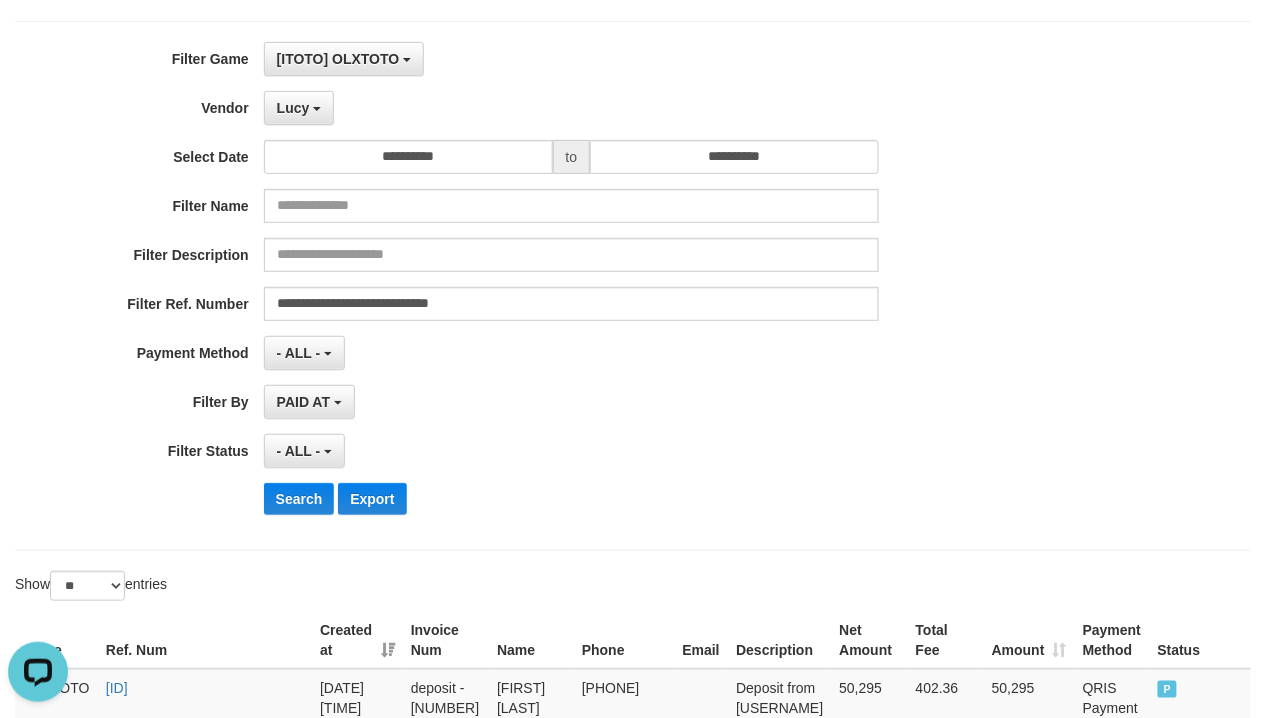 click on "**********" at bounding box center (527, 286) 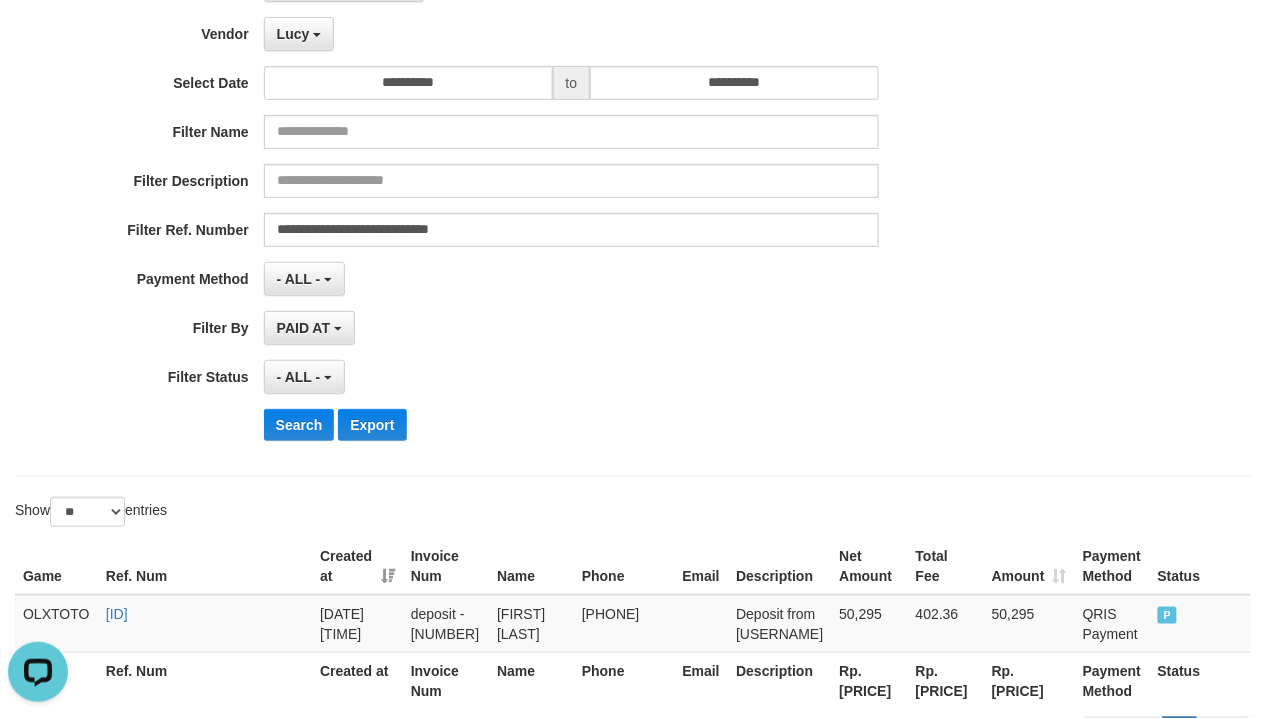 scroll, scrollTop: 222, scrollLeft: 0, axis: vertical 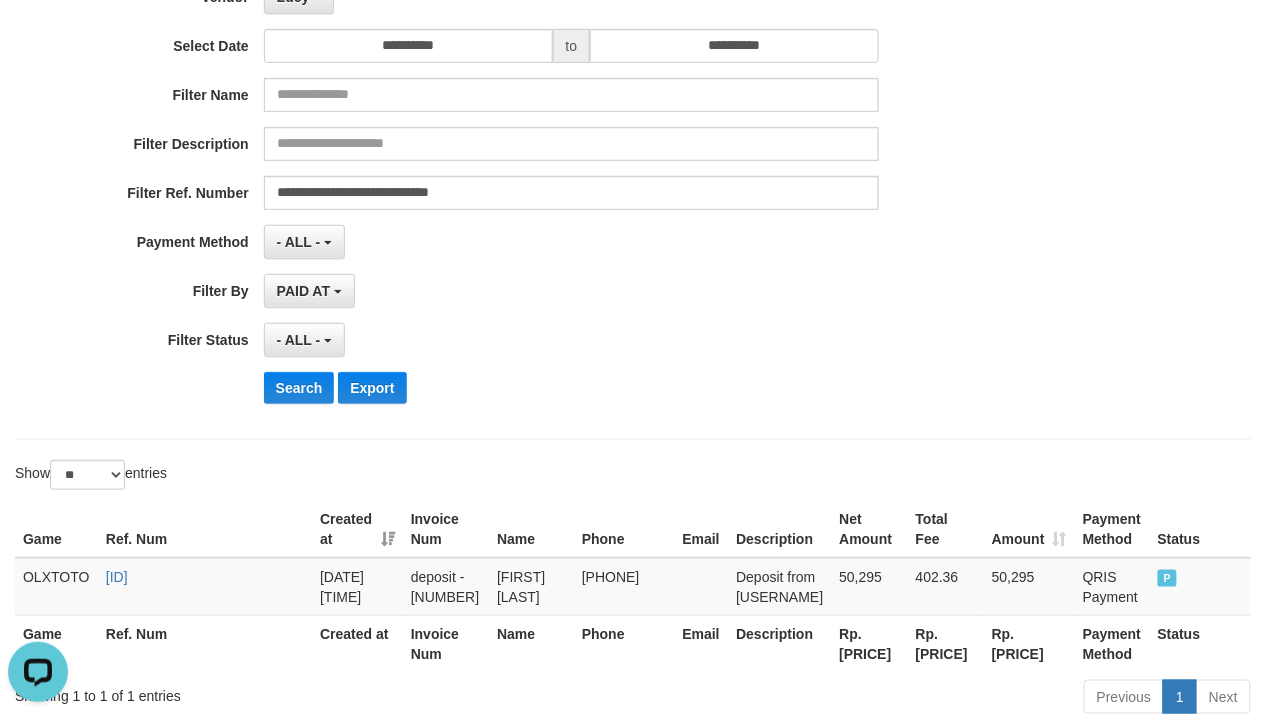 click on "Search
Export" at bounding box center [659, 388] 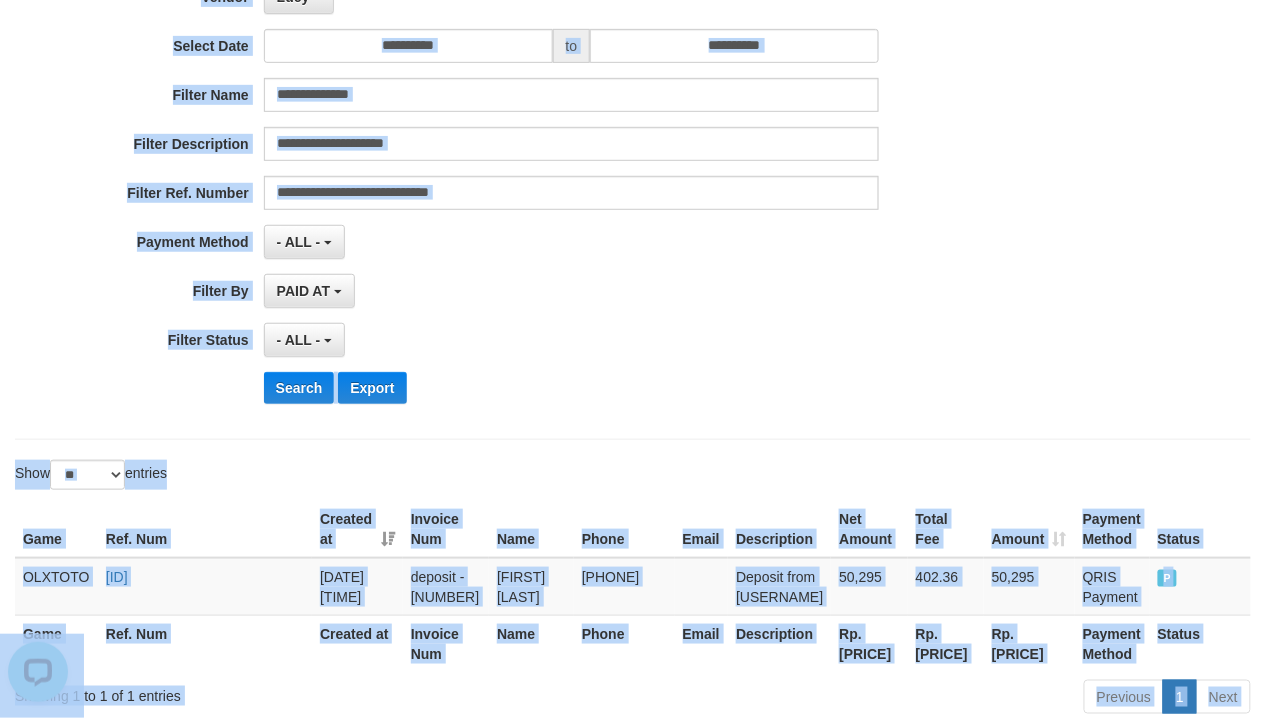 drag, startPoint x: 648, startPoint y: 317, endPoint x: 653, endPoint y: 293, distance: 24.5153 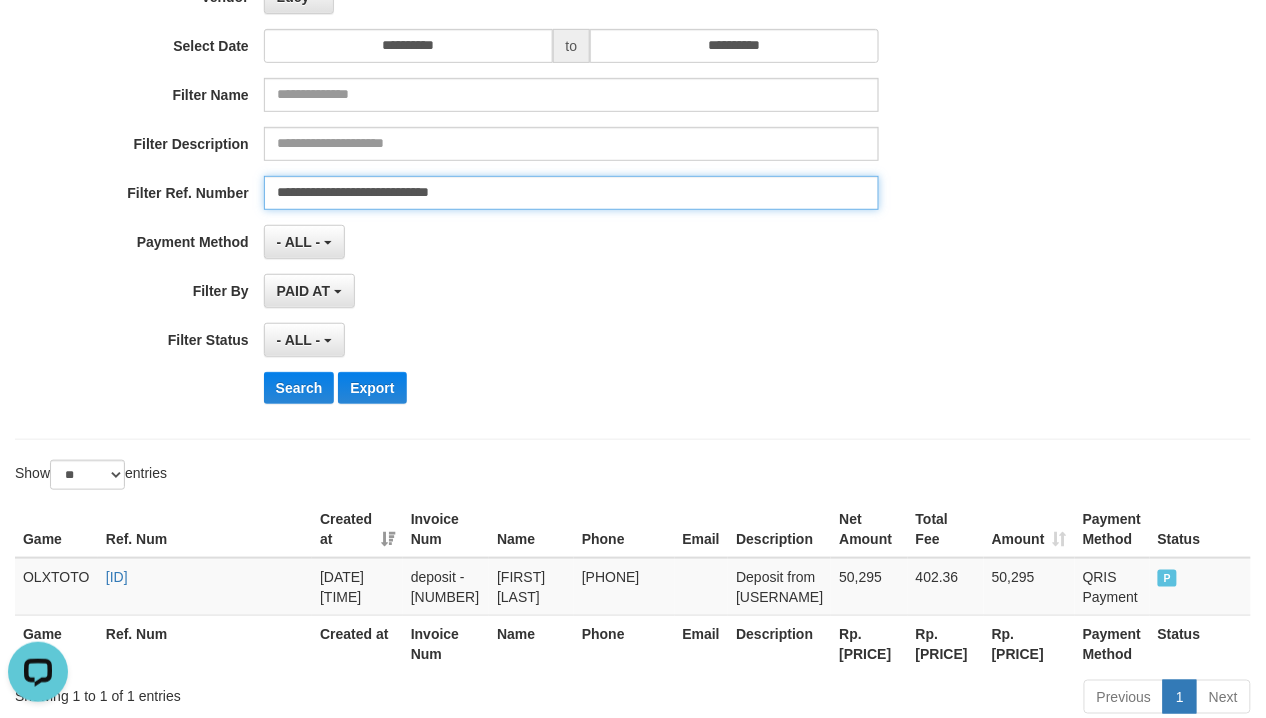 click on "**********" at bounding box center [571, 193] 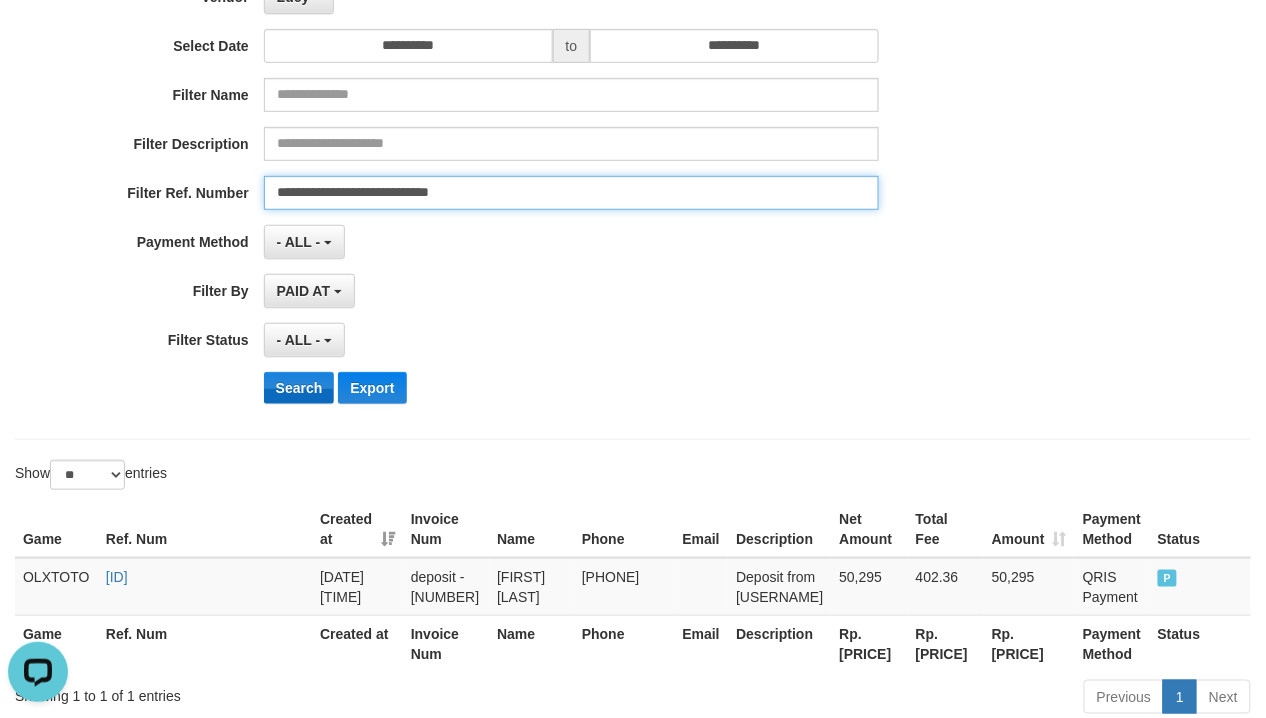 type on "**********" 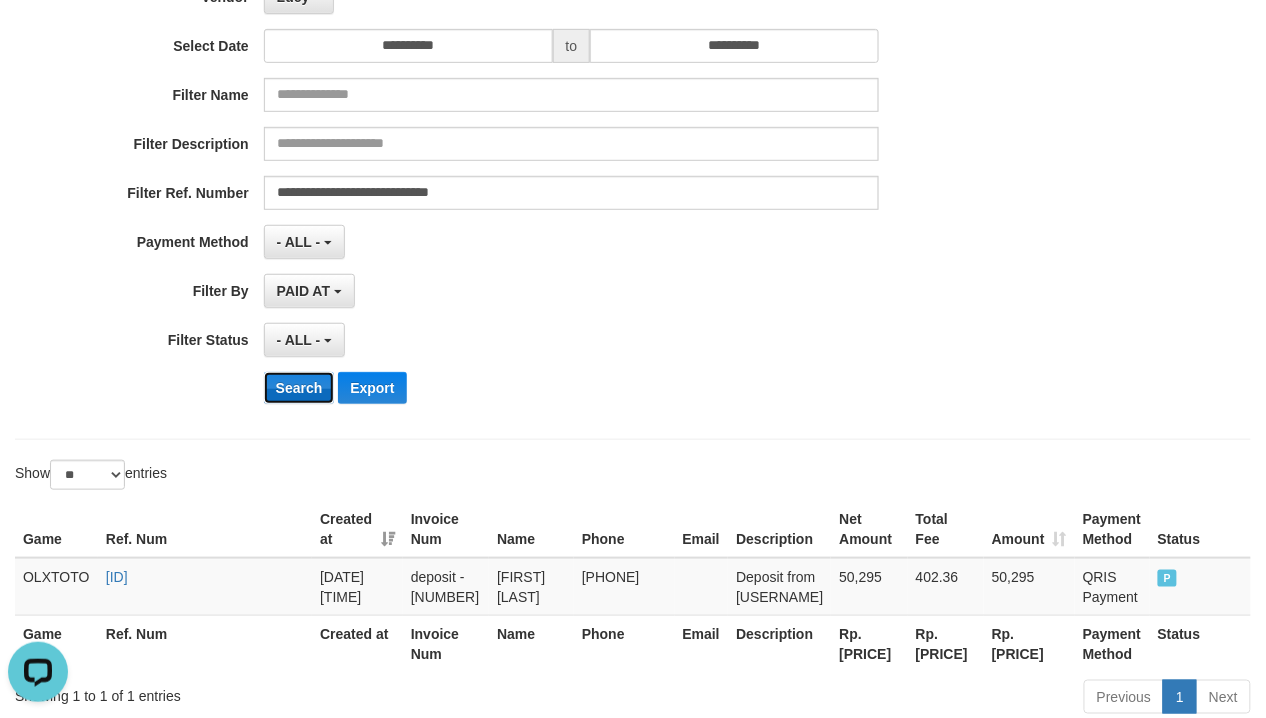 click on "Search" at bounding box center (299, 388) 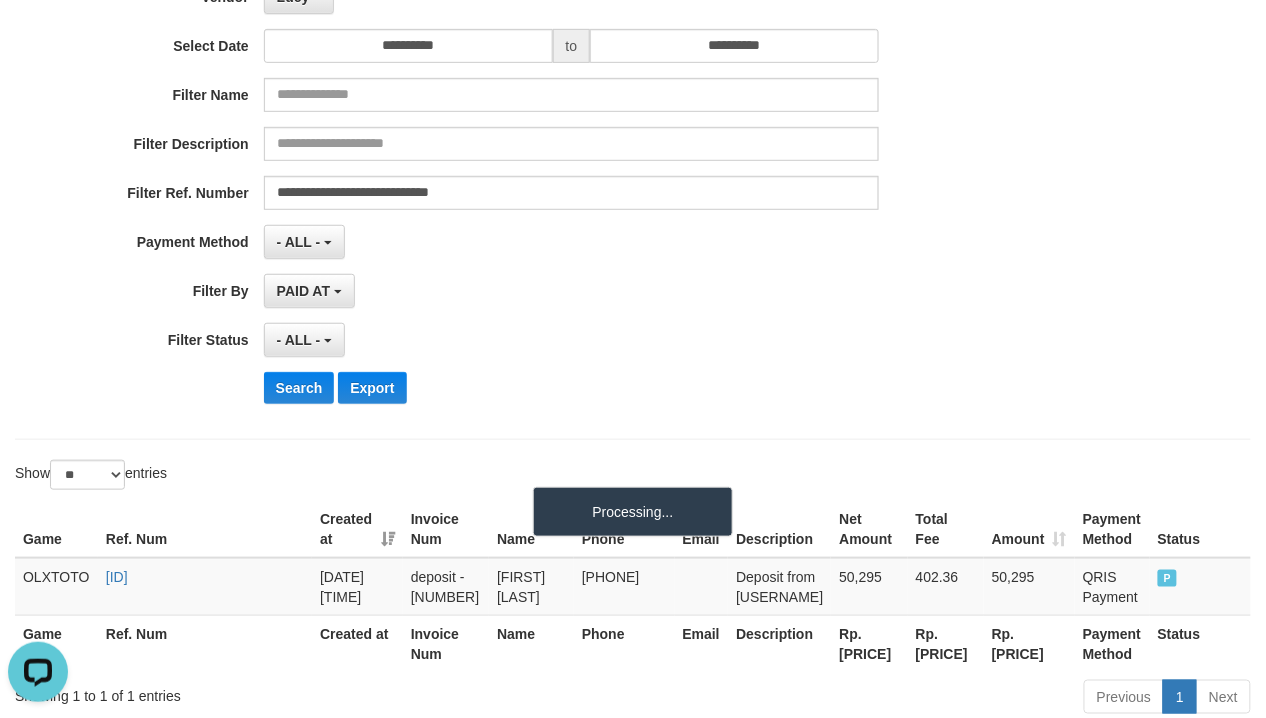 click on "**********" at bounding box center [527, 242] 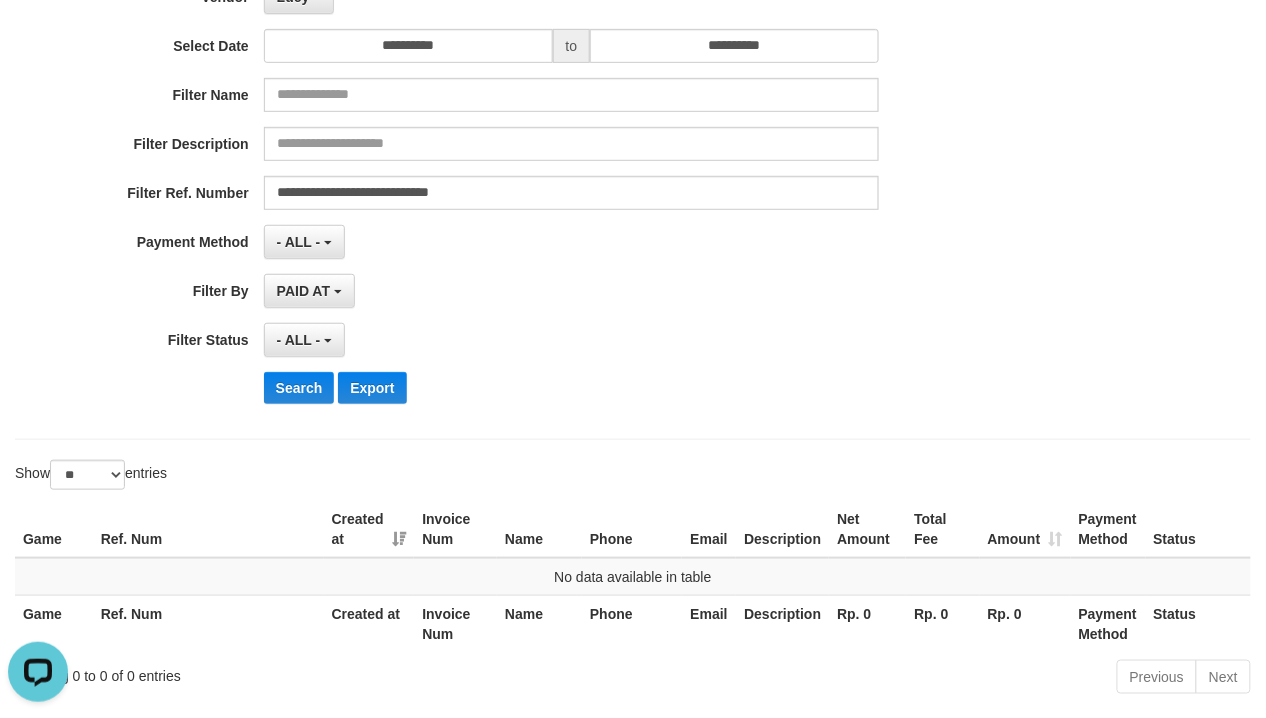 scroll, scrollTop: 0, scrollLeft: 0, axis: both 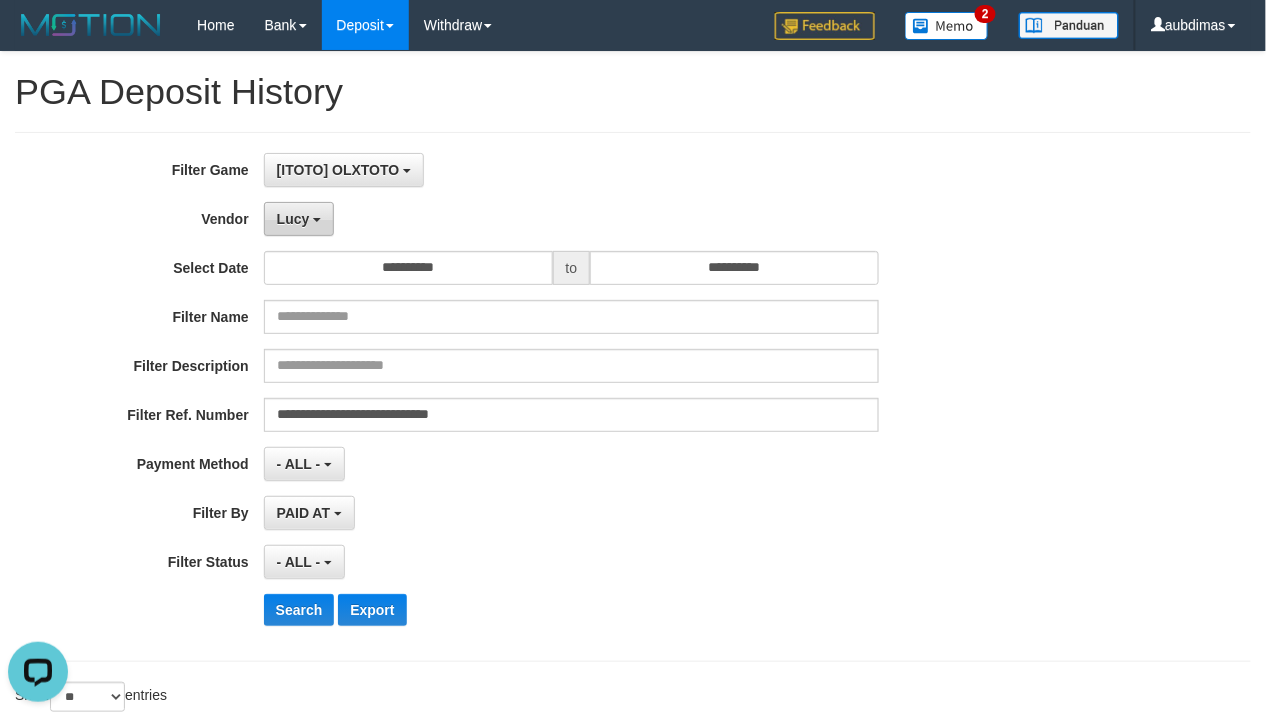 click on "Lucy" at bounding box center [293, 219] 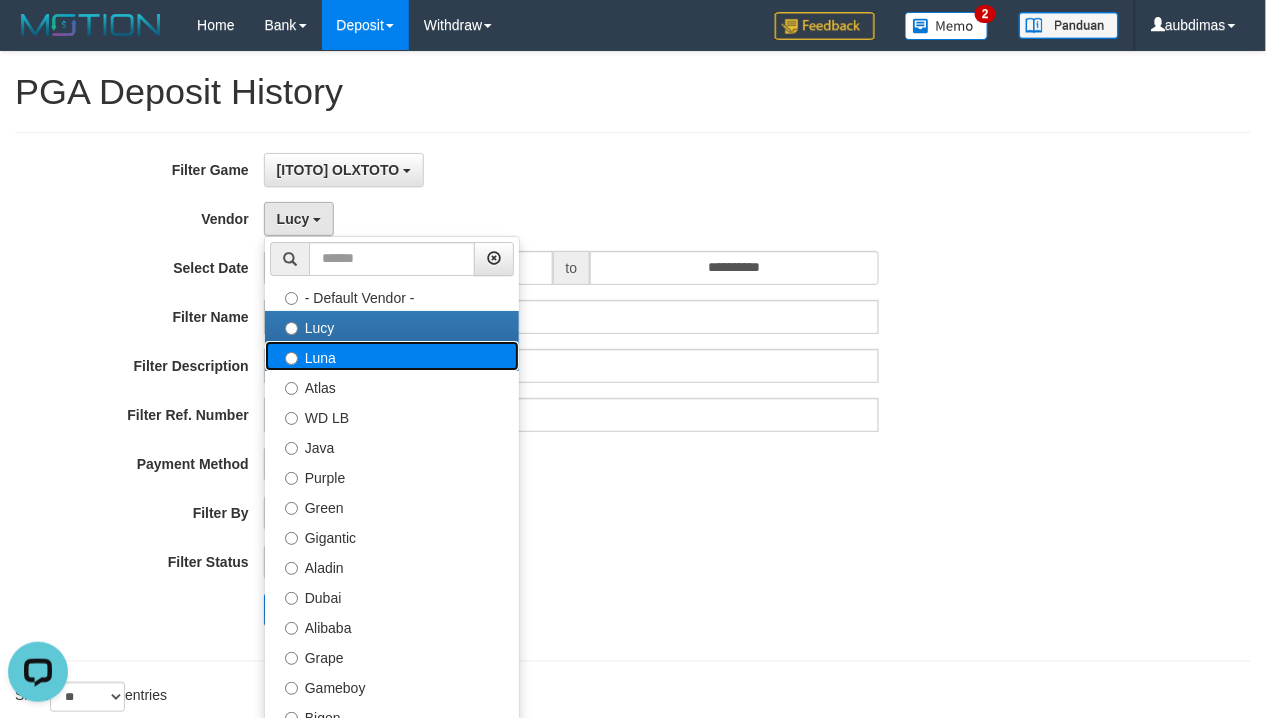 click on "Luna" at bounding box center [392, 356] 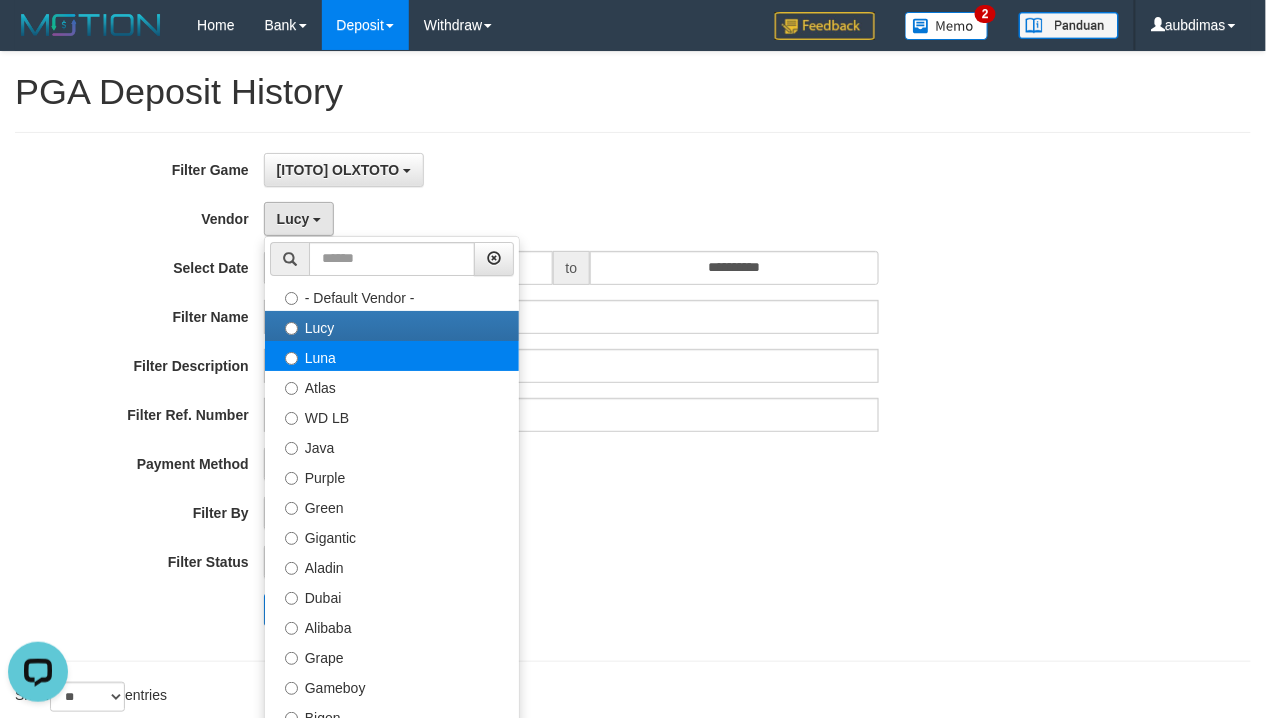 select on "**********" 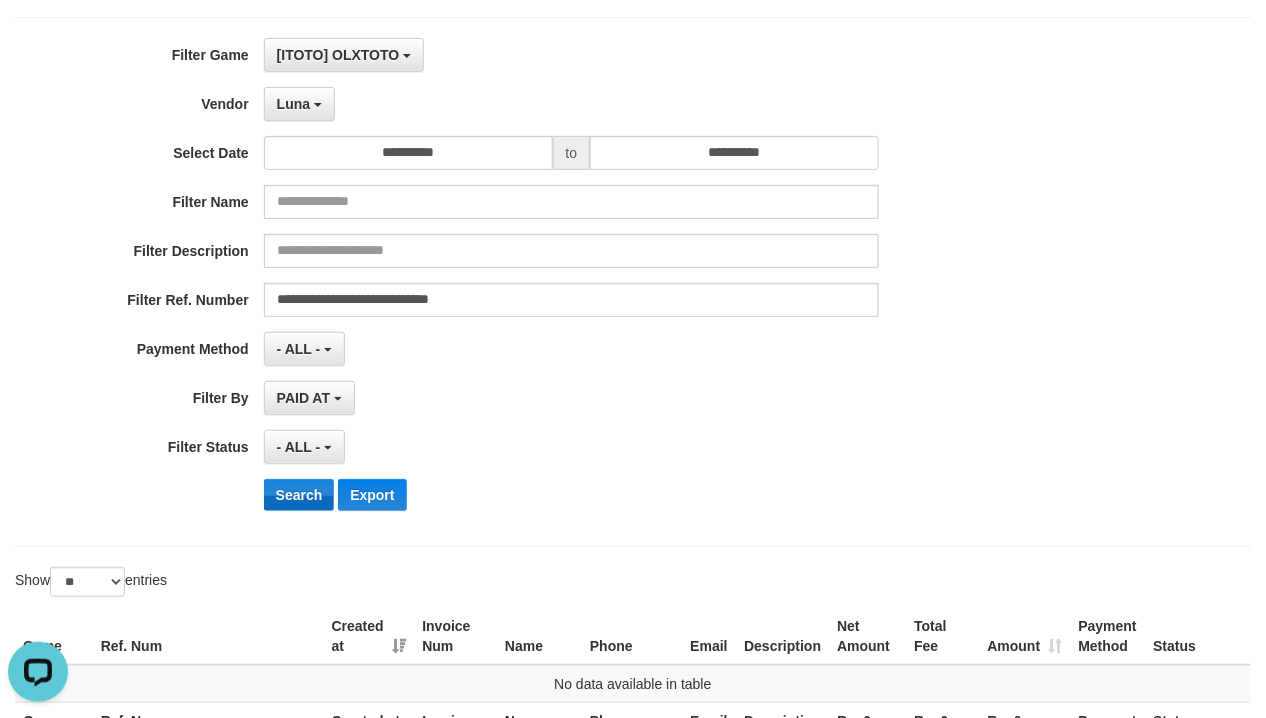 scroll, scrollTop: 222, scrollLeft: 0, axis: vertical 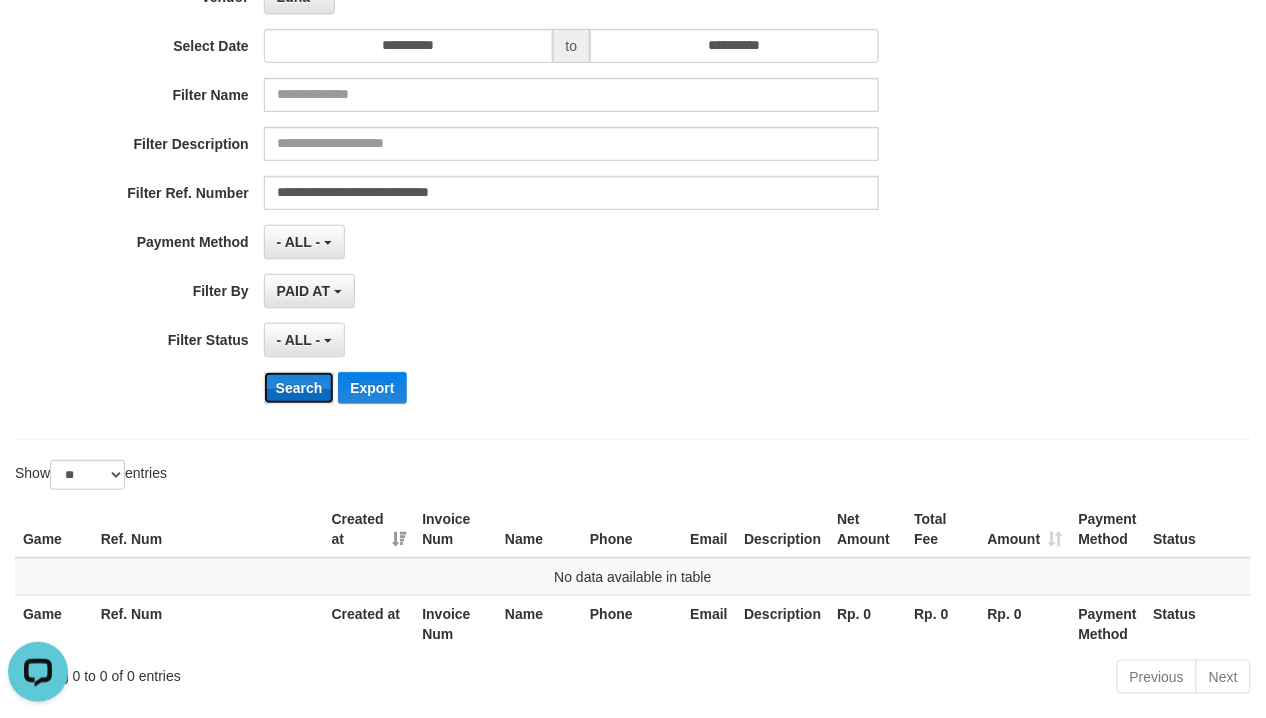 click on "Search" at bounding box center [299, 388] 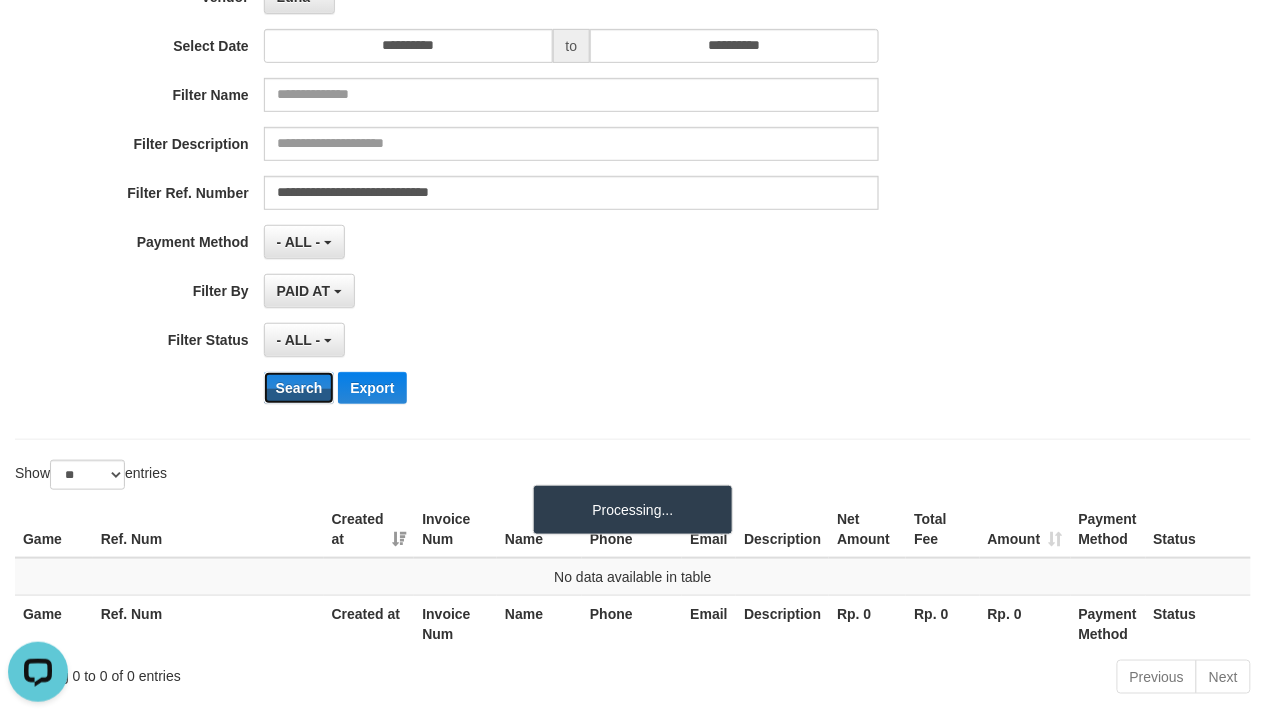type 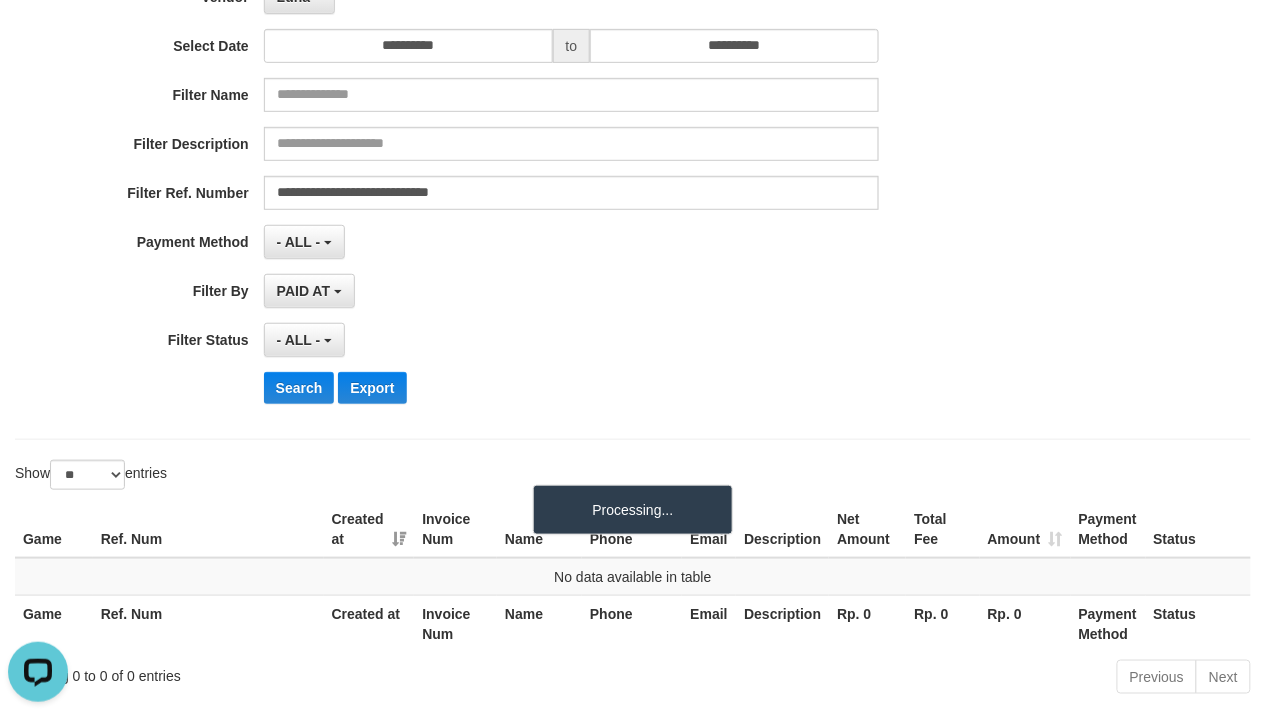 click on "- ALL -    SELECT ALL  - ALL -  SELECT PAYMENT METHOD
Mandiri
BNI
OVO
CIMB
BRI
MAYBANK
PERMATA
DANAMON
INDOMARET
ALFAMART
GOPAY
CC
BCA
QRIS
SINARMAS
LINKAJA
SHOPEEPAY
ATMBERSAMA
DANA
ARTHAGRAHA
SAMPOERNA
OCBCNISP" at bounding box center (571, 242) 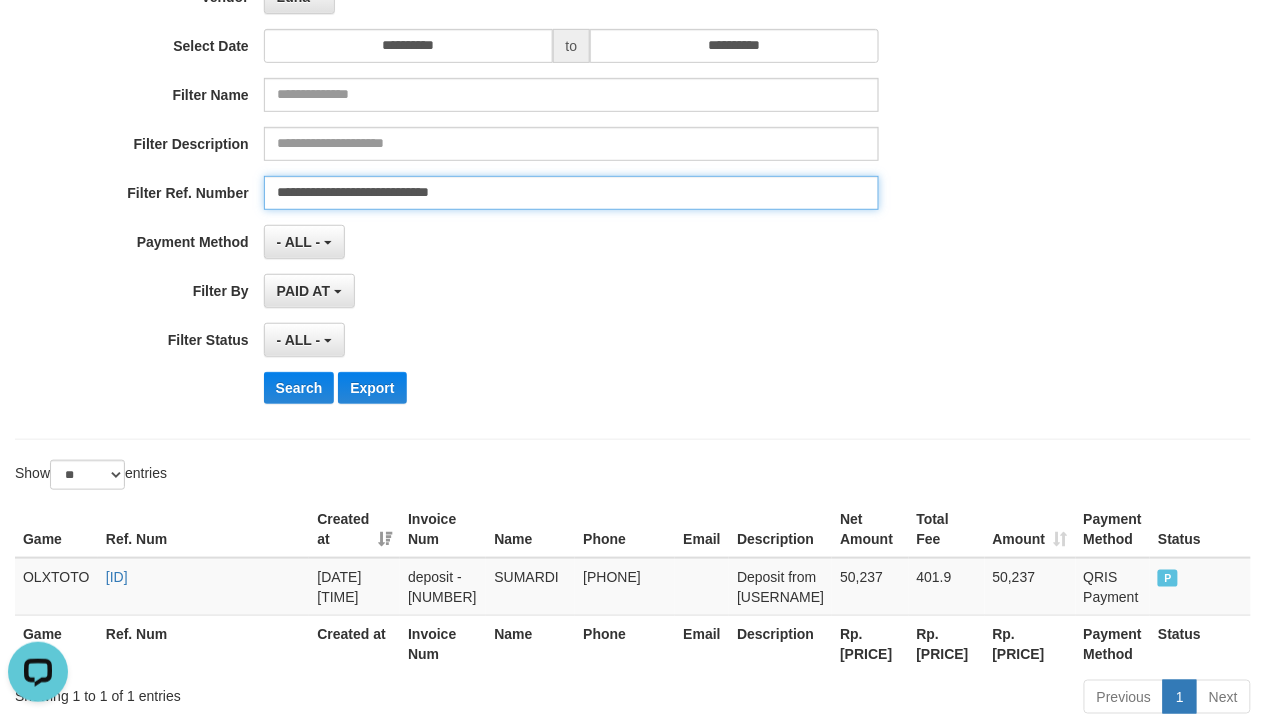 click on "**********" at bounding box center (571, 193) 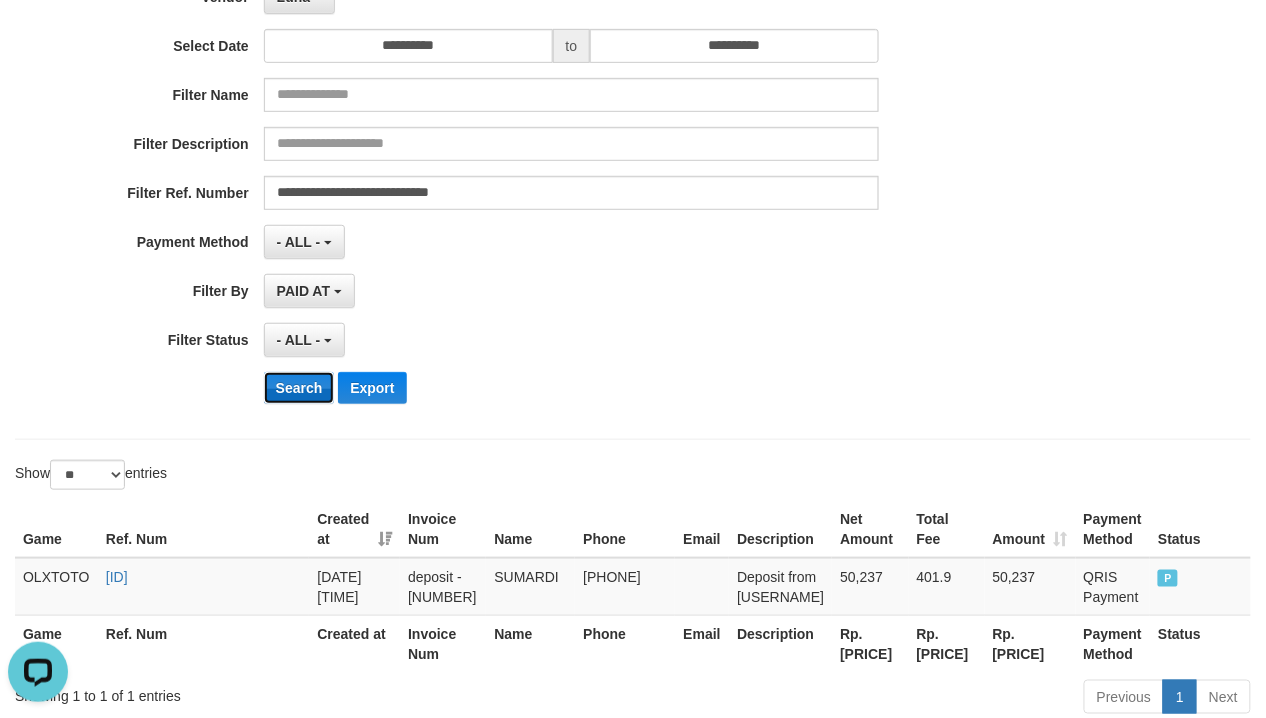 click on "Search" at bounding box center (299, 388) 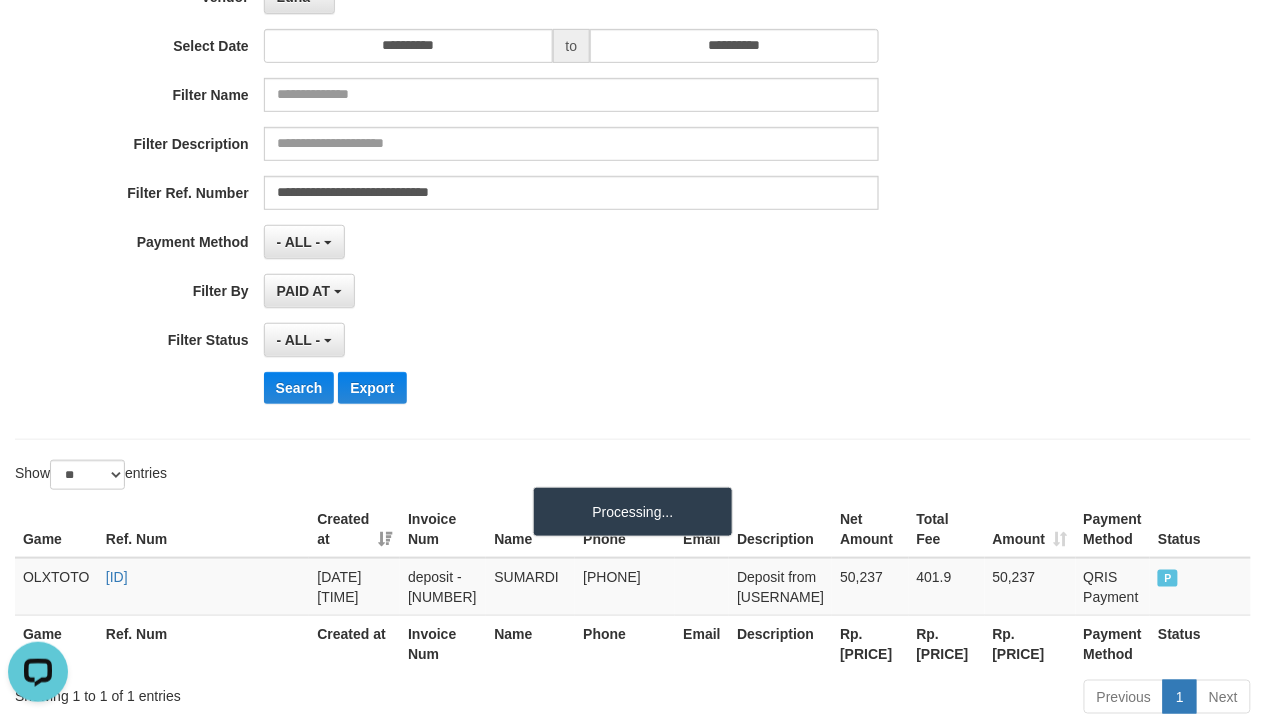 click on "PAID AT
PAID AT
CREATED AT" at bounding box center (571, 291) 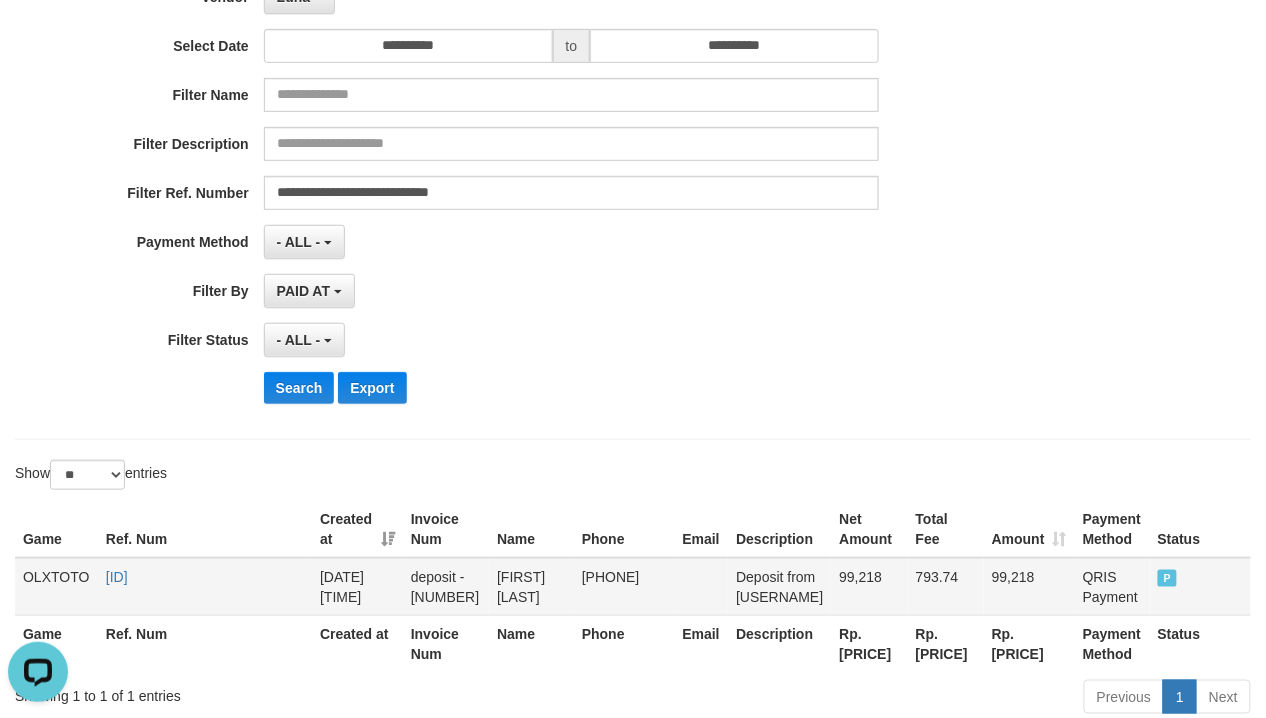 drag, startPoint x: 26, startPoint y: 606, endPoint x: 62, endPoint y: 632, distance: 44.407207 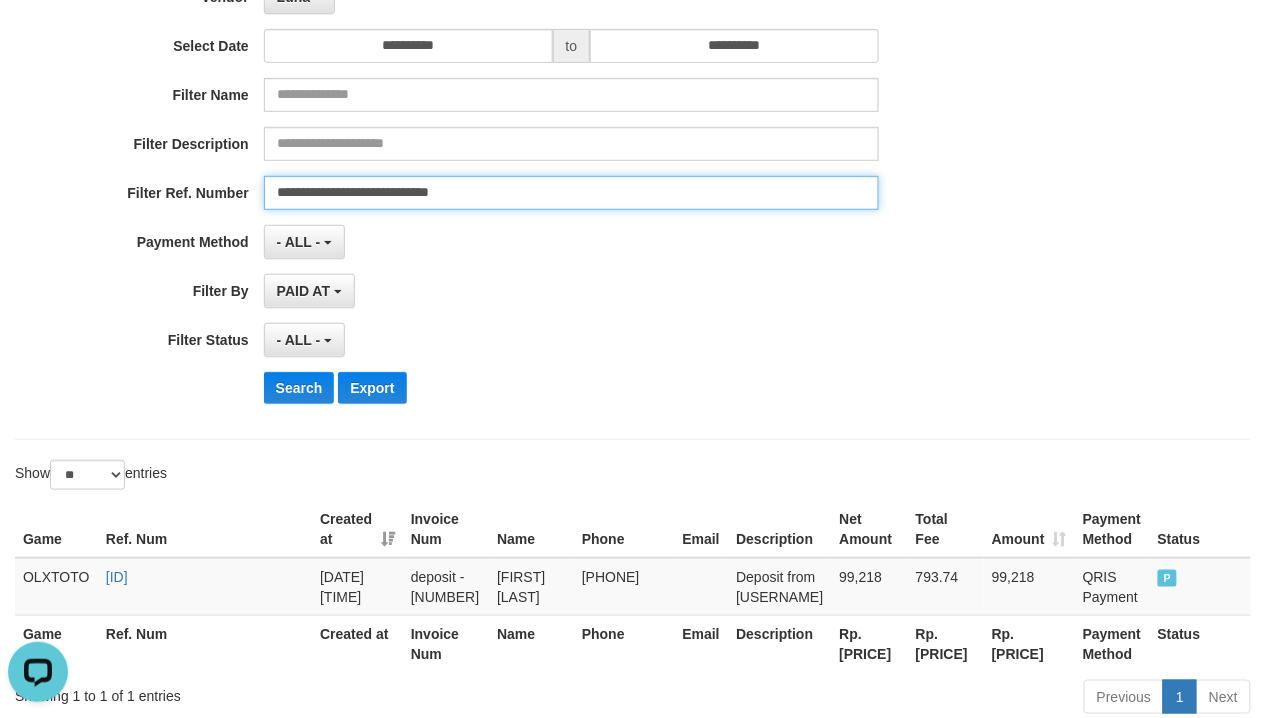 click on "**********" at bounding box center [571, 193] 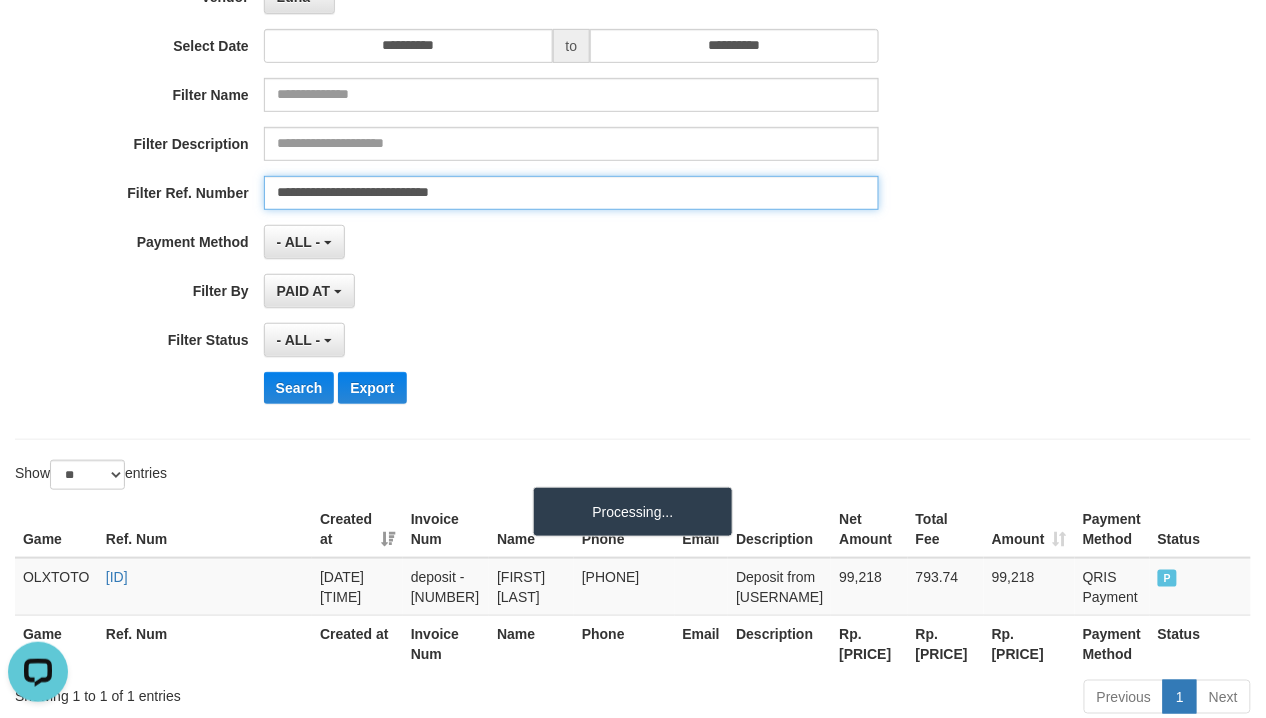 click on "Search" at bounding box center [299, 388] 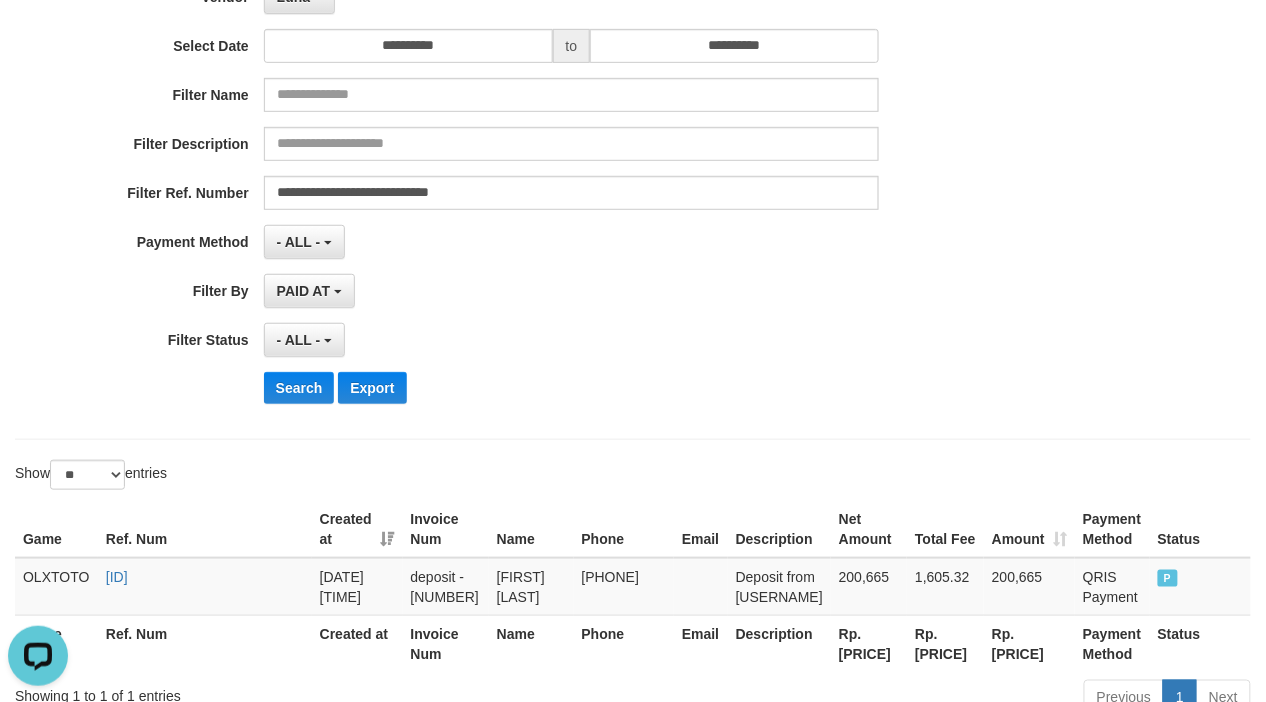 click on "- ALL -    SELECT ALL  - ALL -  SELECT STATUS
PENDING/UNPAID
PAID
CANCELED
EXPIRED" at bounding box center [571, 340] 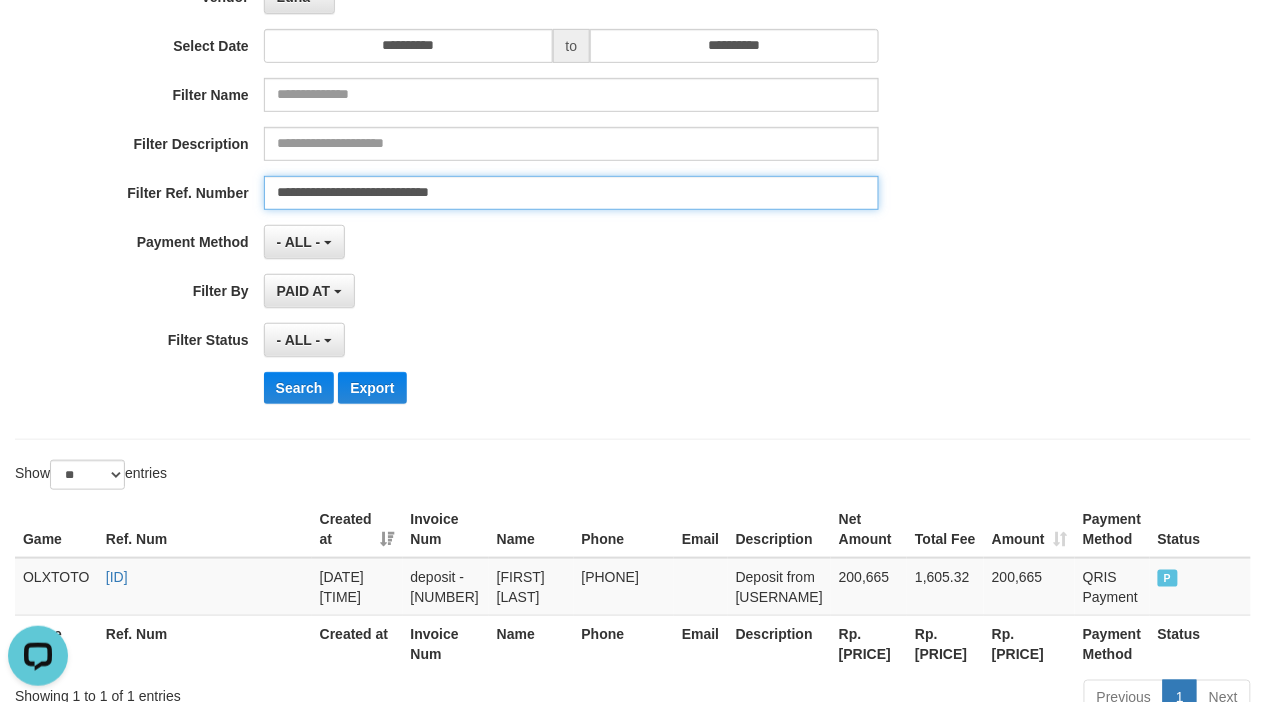 paste on "**********" 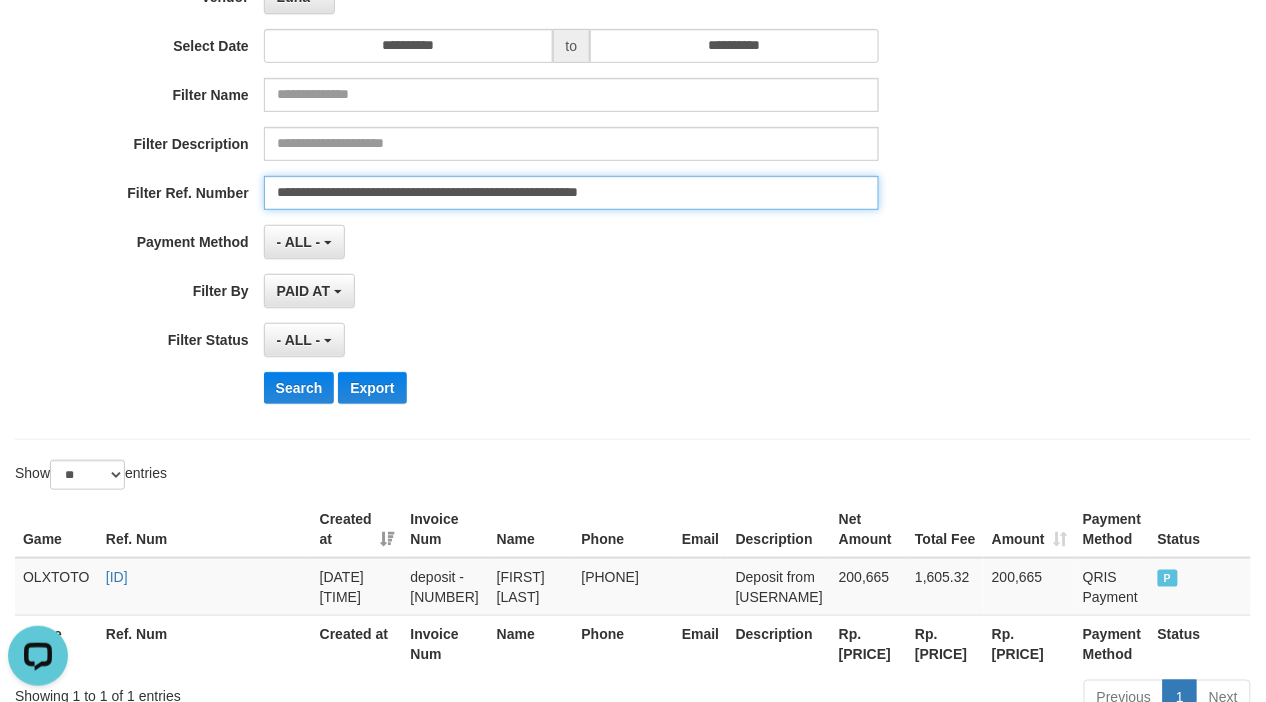 click on "**********" at bounding box center (571, 193) 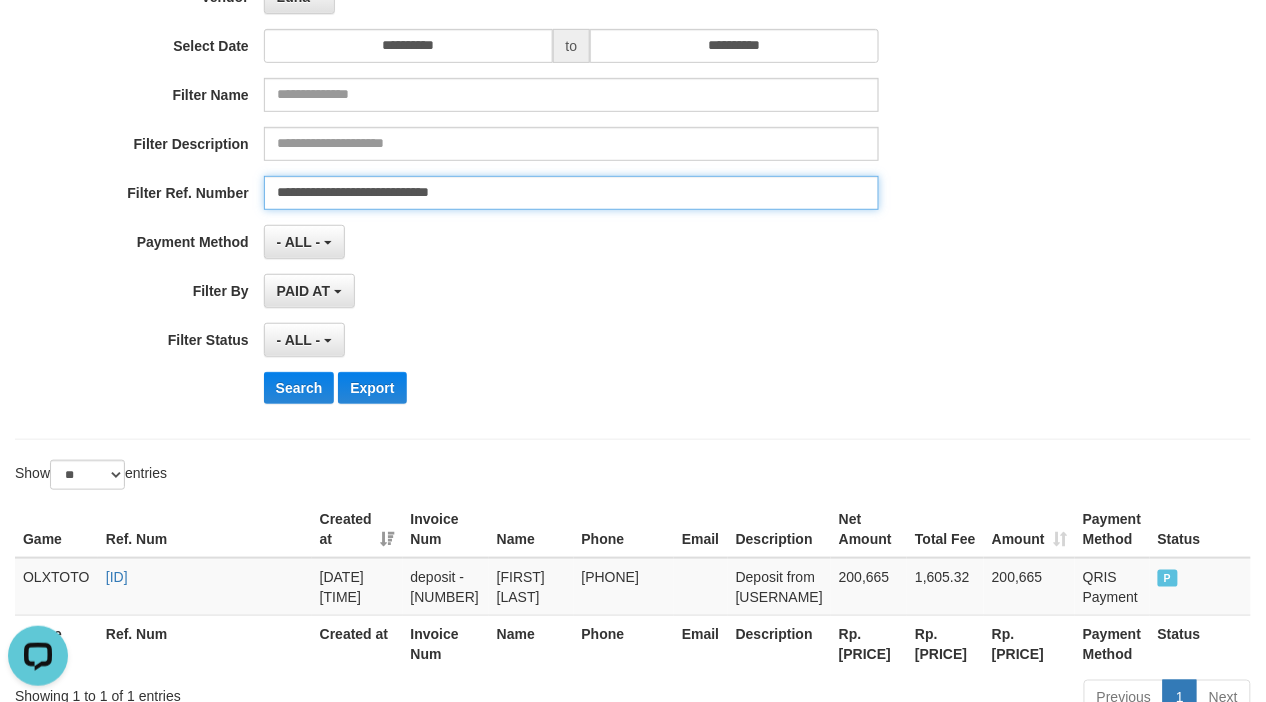 type on "**********" 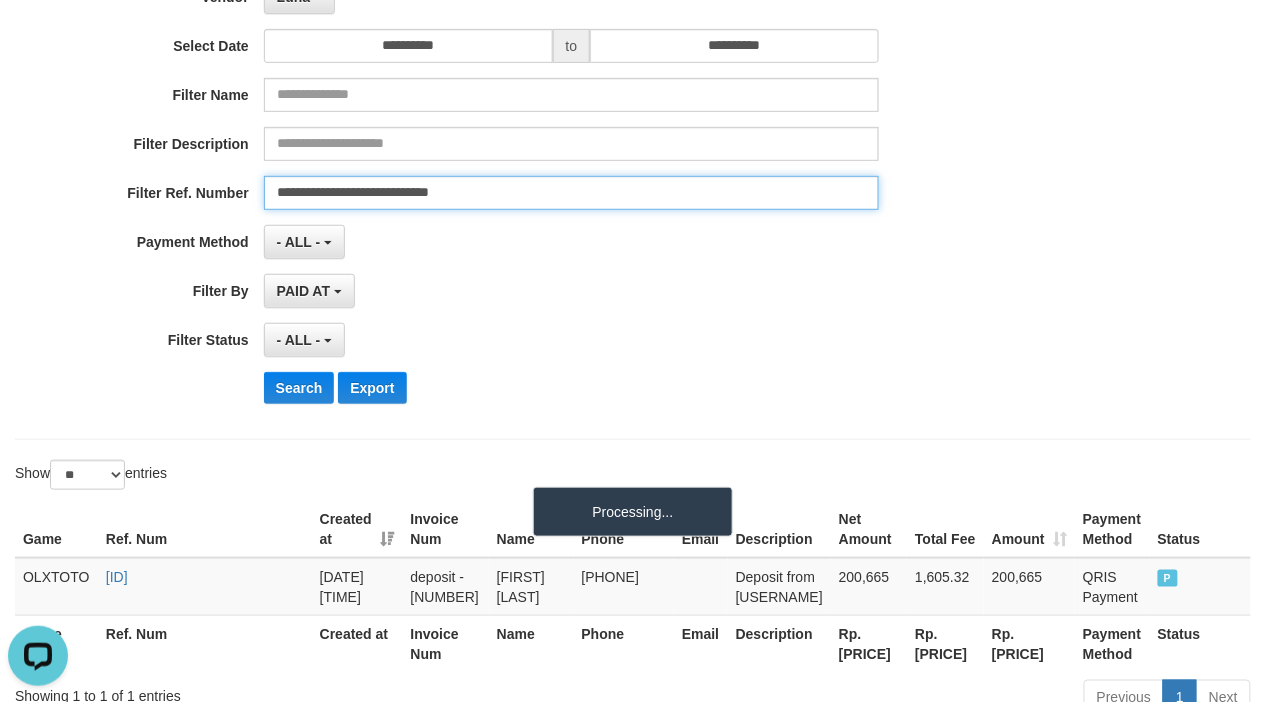 click on "Search" at bounding box center [299, 388] 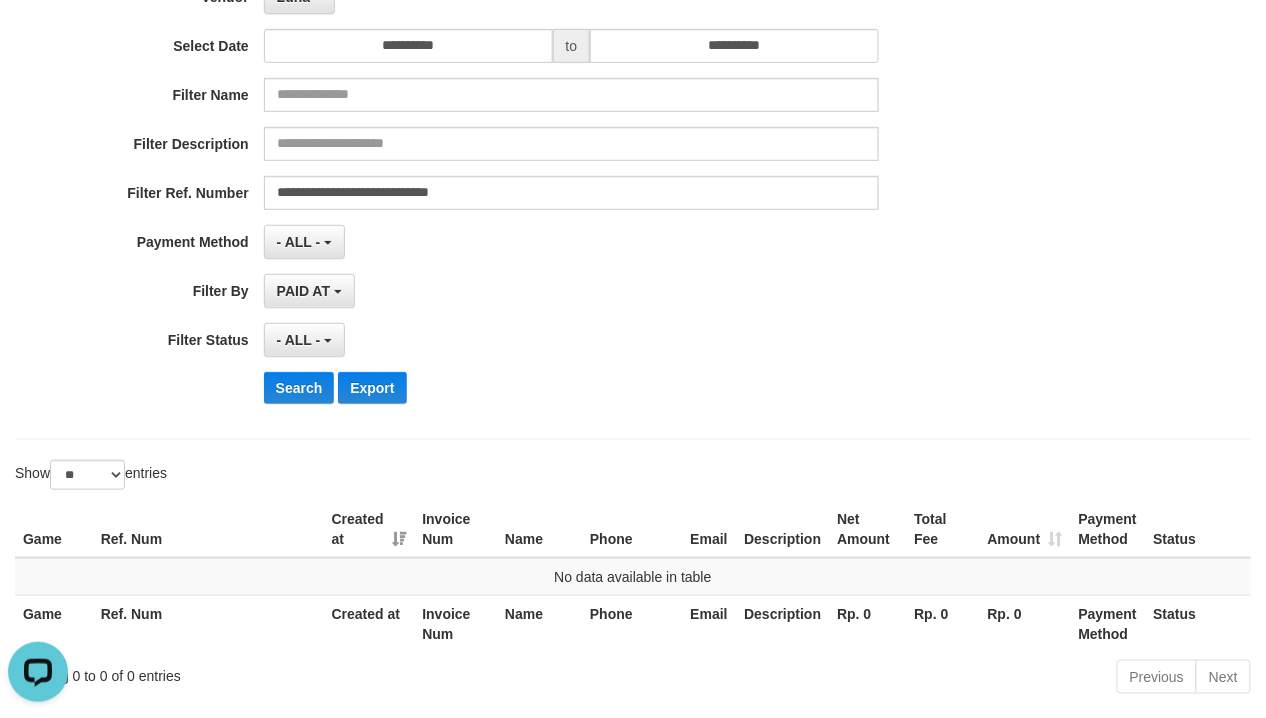 click on "**********" at bounding box center (527, 175) 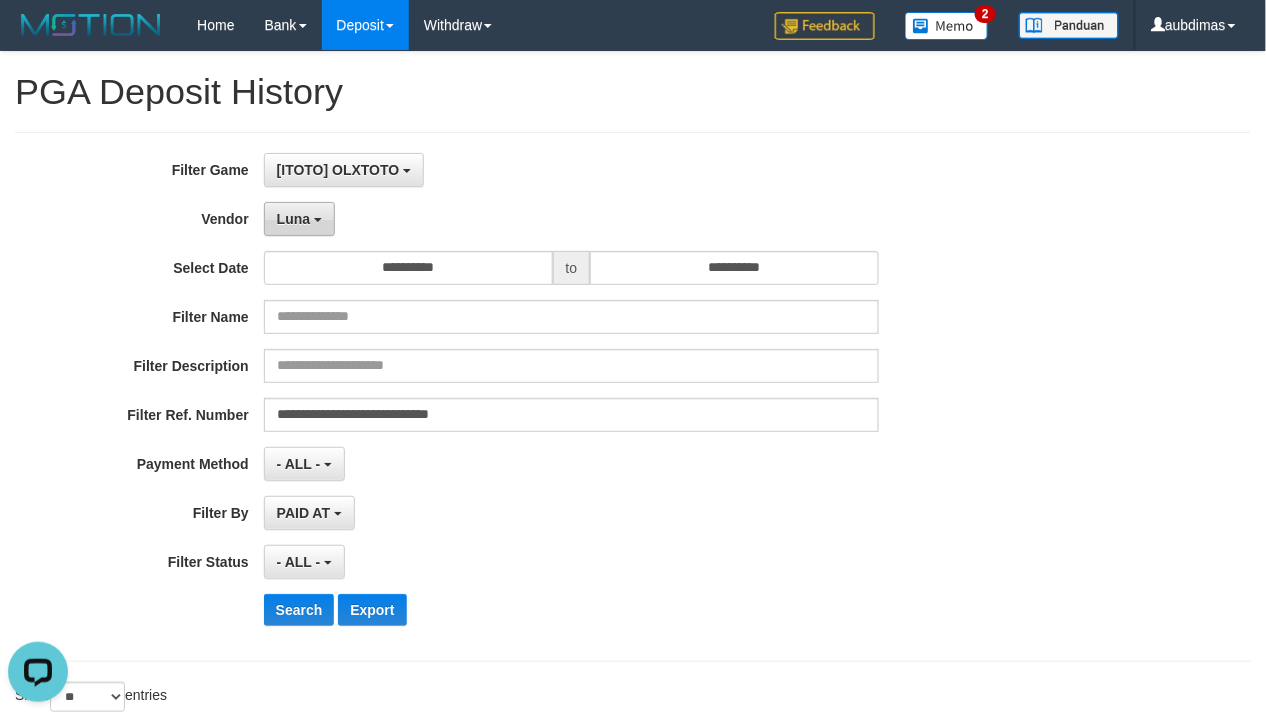 click on "Luna" at bounding box center [299, 219] 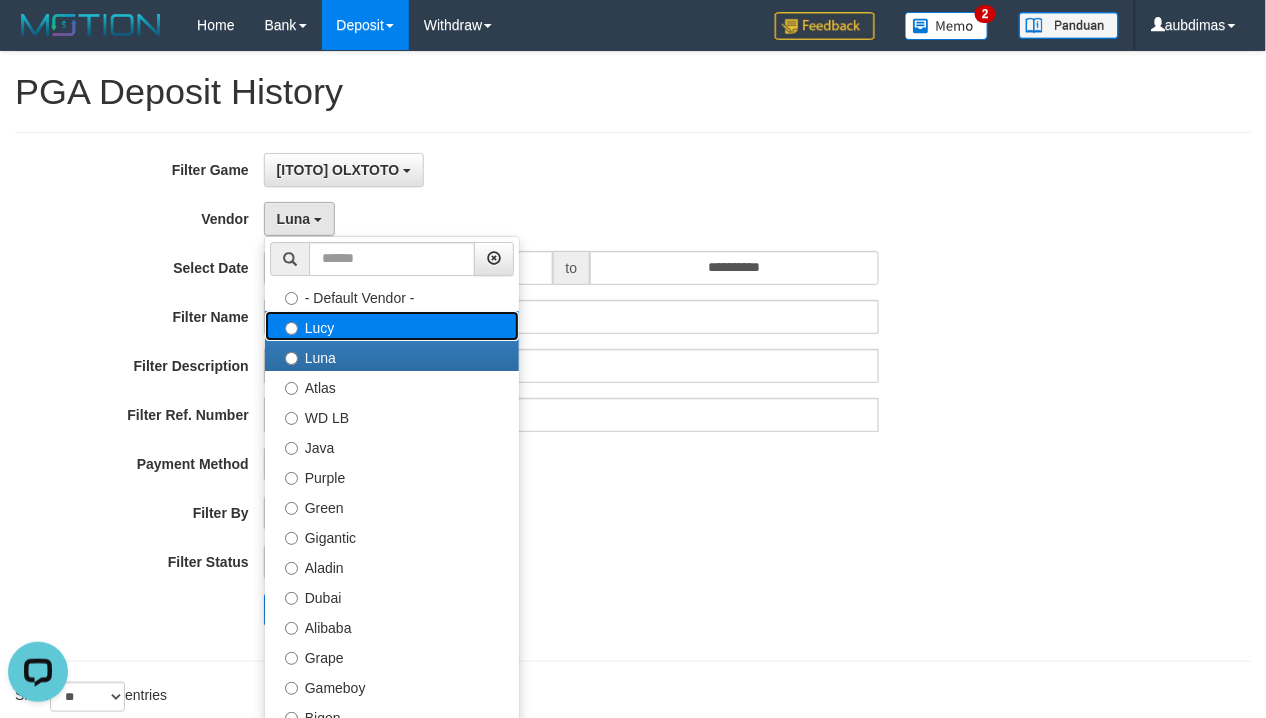 click on "Lucy" at bounding box center [392, 326] 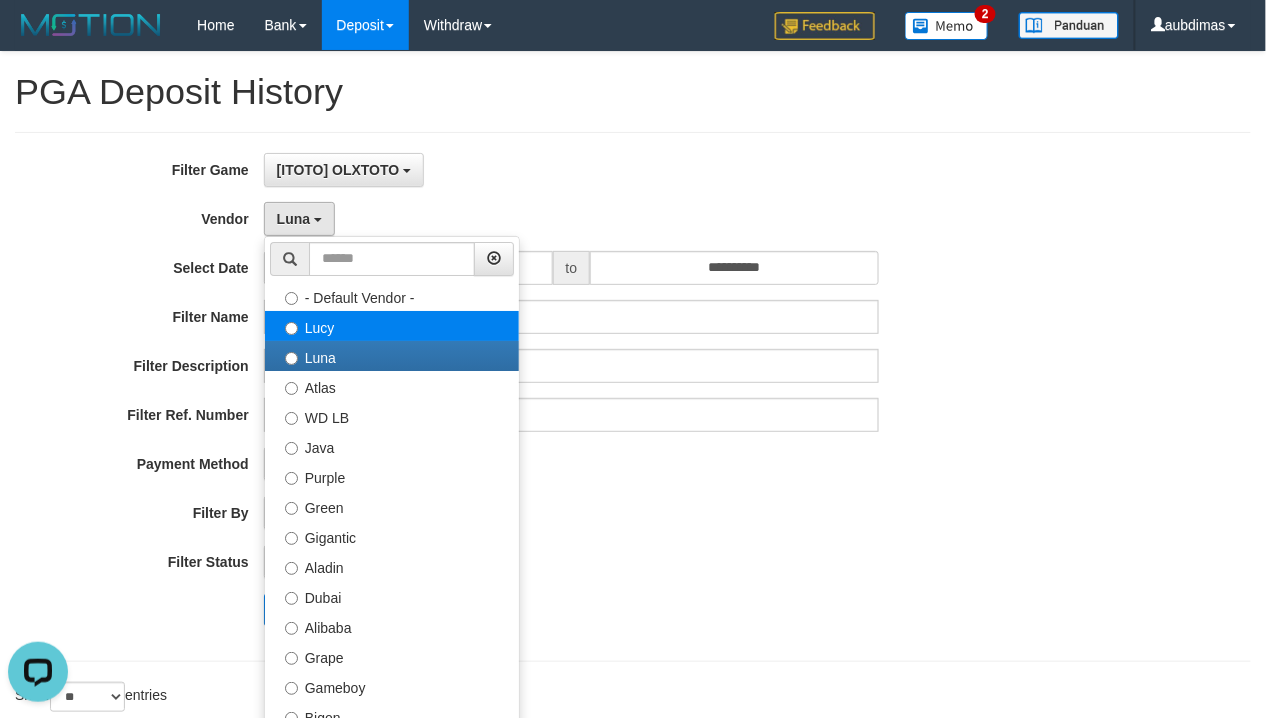 select on "**********" 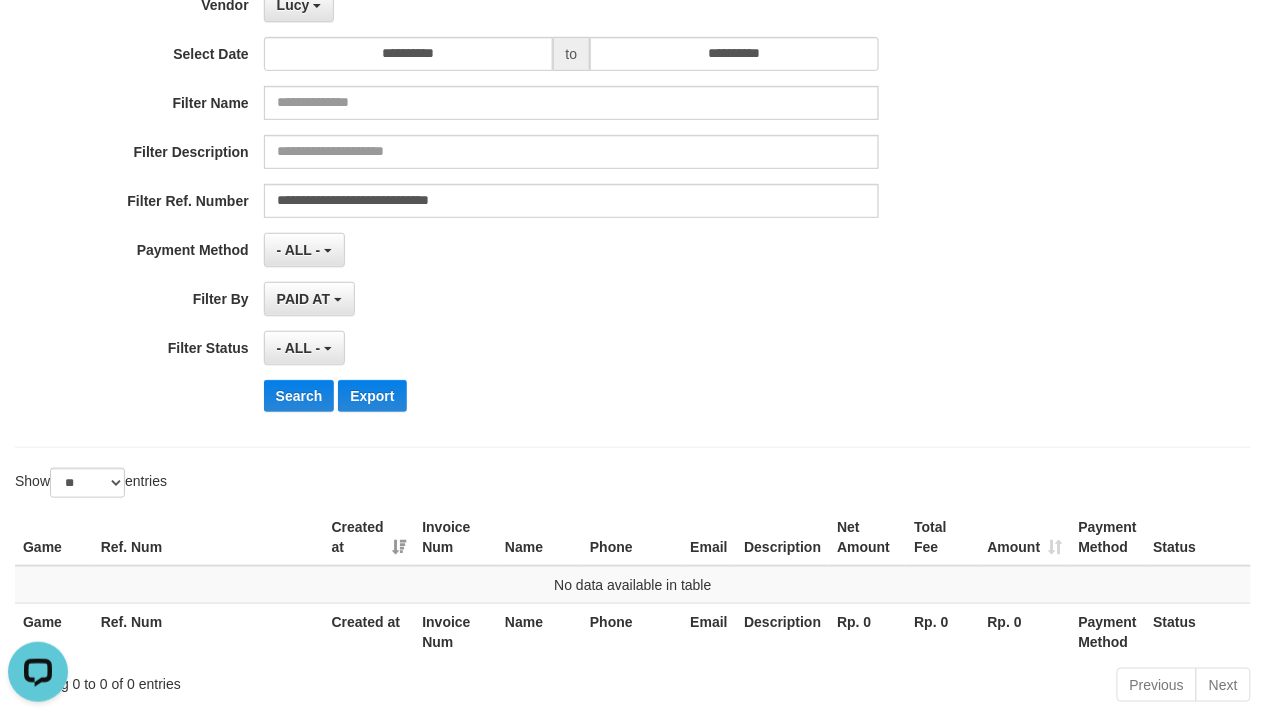 scroll, scrollTop: 222, scrollLeft: 0, axis: vertical 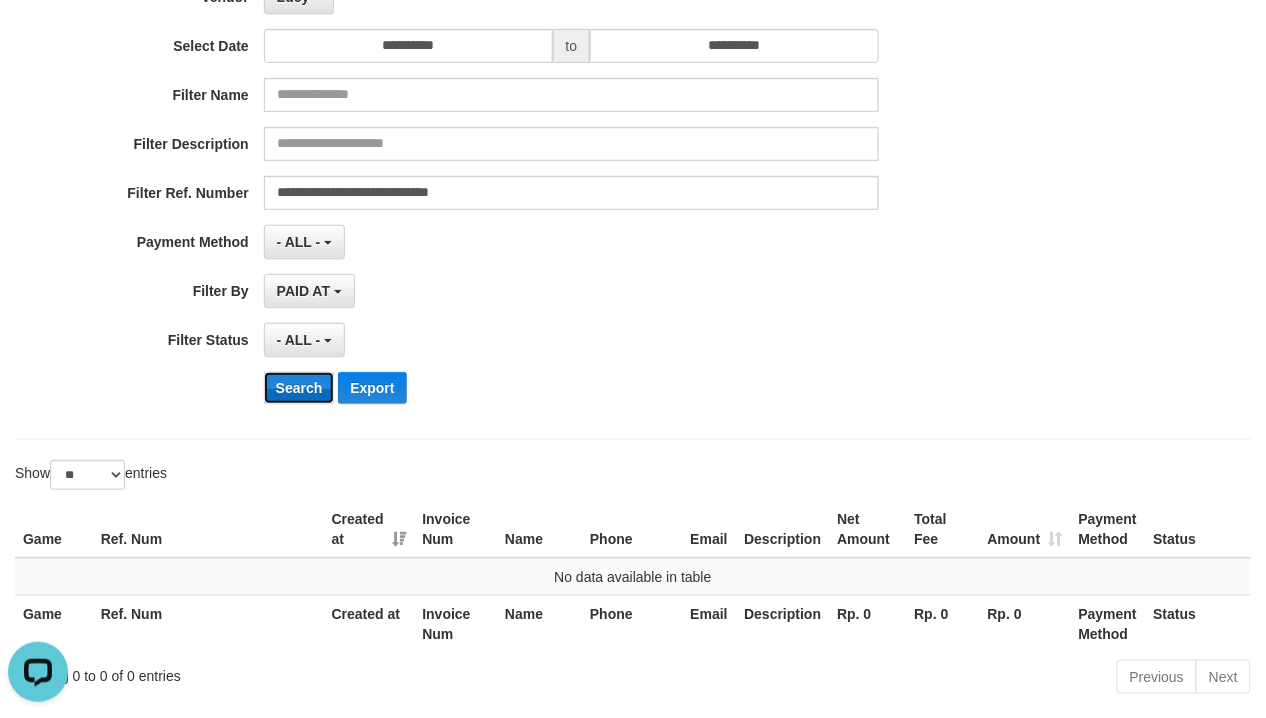 click on "Search" at bounding box center (299, 388) 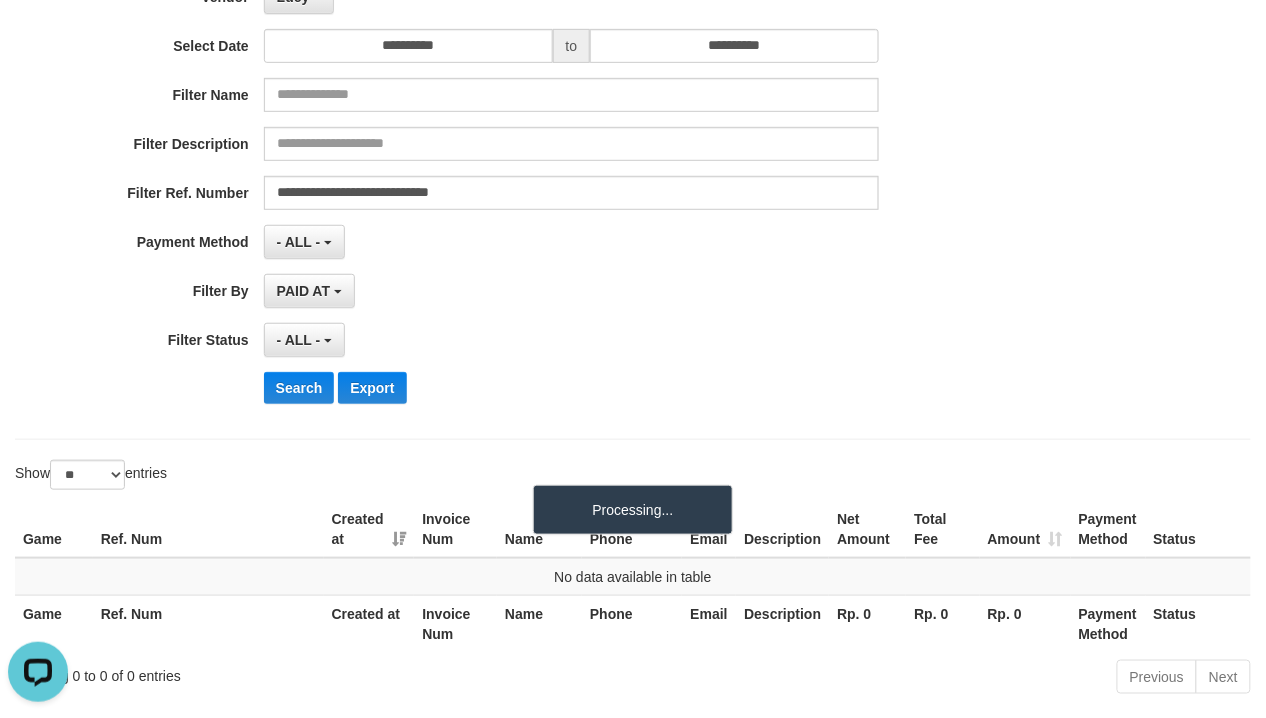 click on "- ALL -    SELECT ALL  - ALL -  SELECT STATUS
PENDING/UNPAID
PAID
CANCELED
EXPIRED" at bounding box center [571, 340] 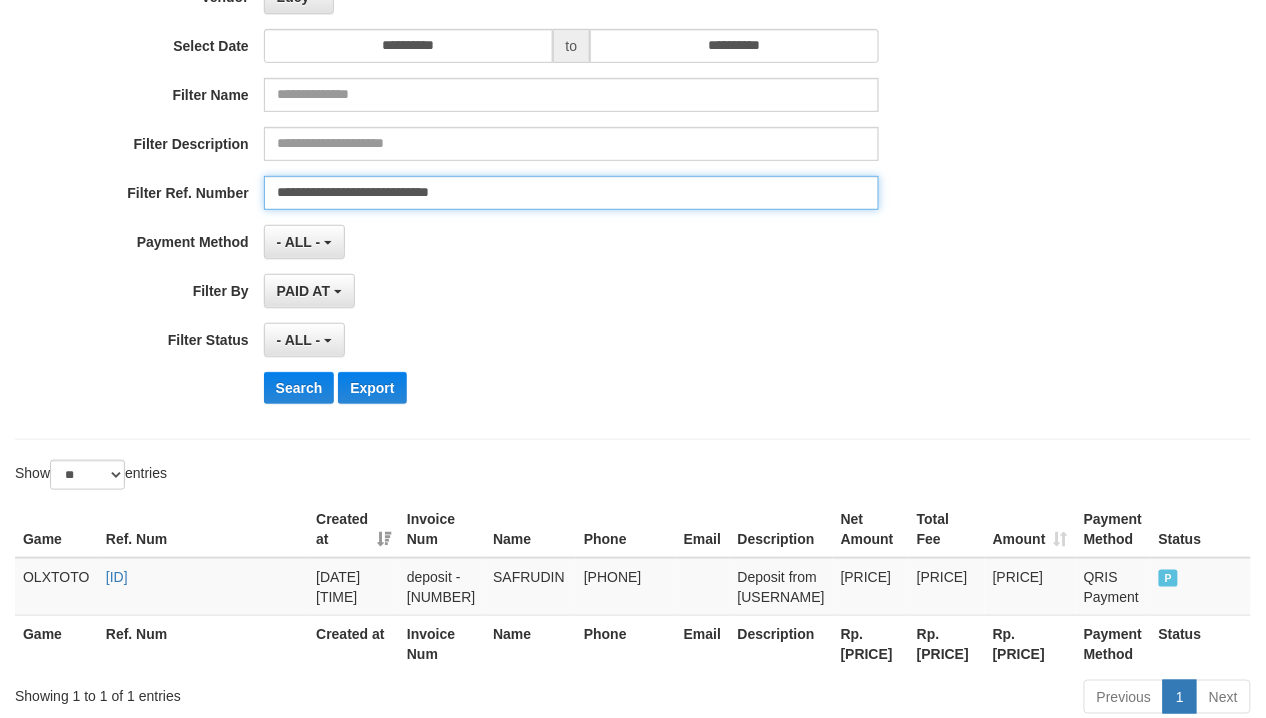 click on "**********" at bounding box center (571, 193) 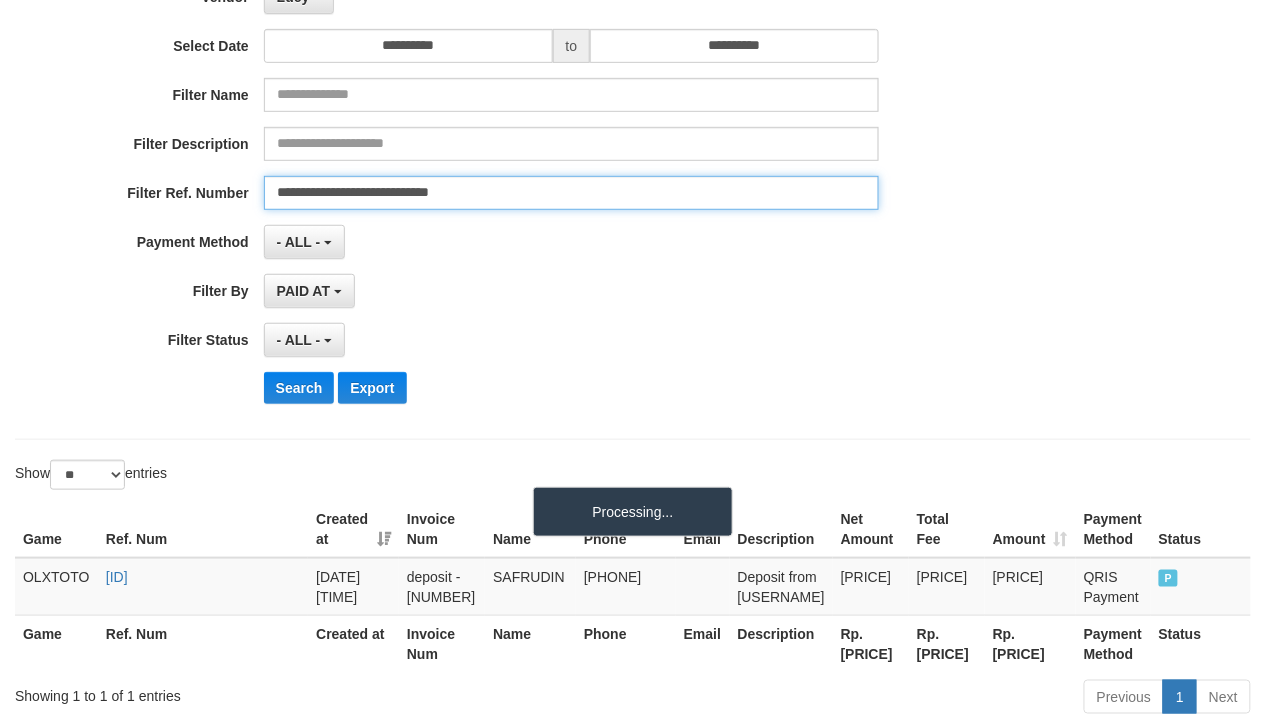 click on "Search" at bounding box center (299, 388) 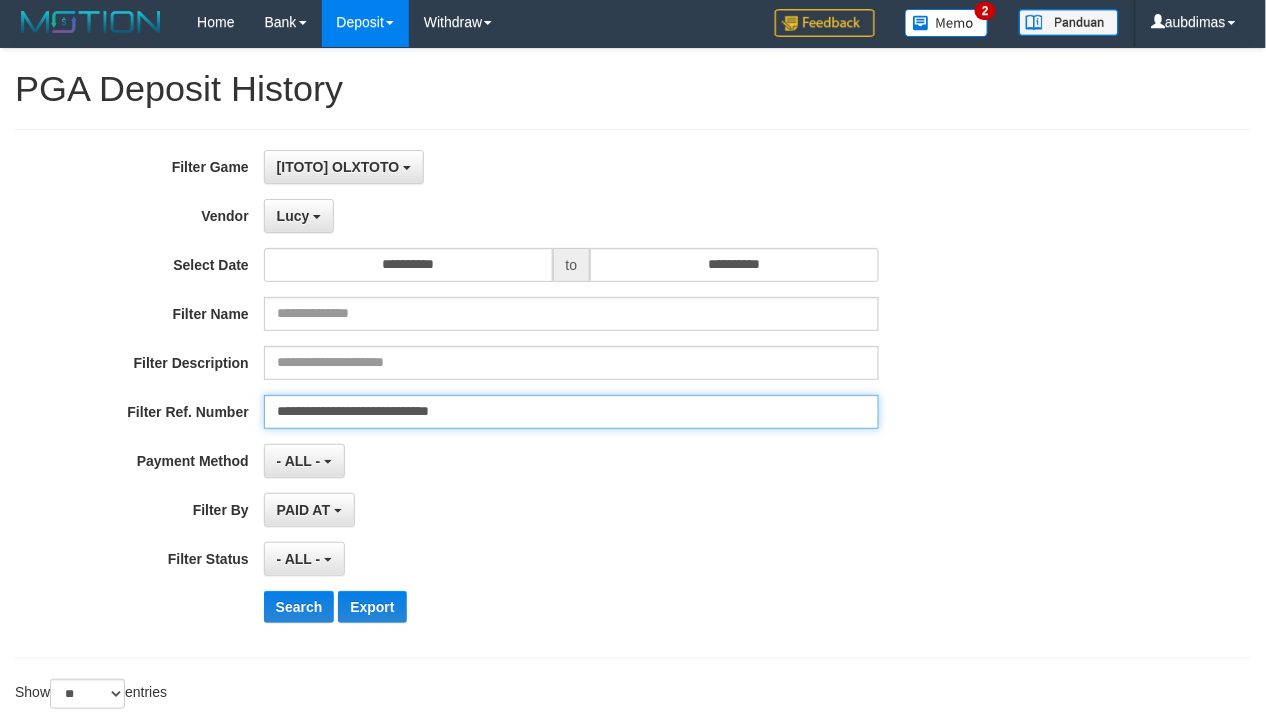 scroll, scrollTop: 0, scrollLeft: 0, axis: both 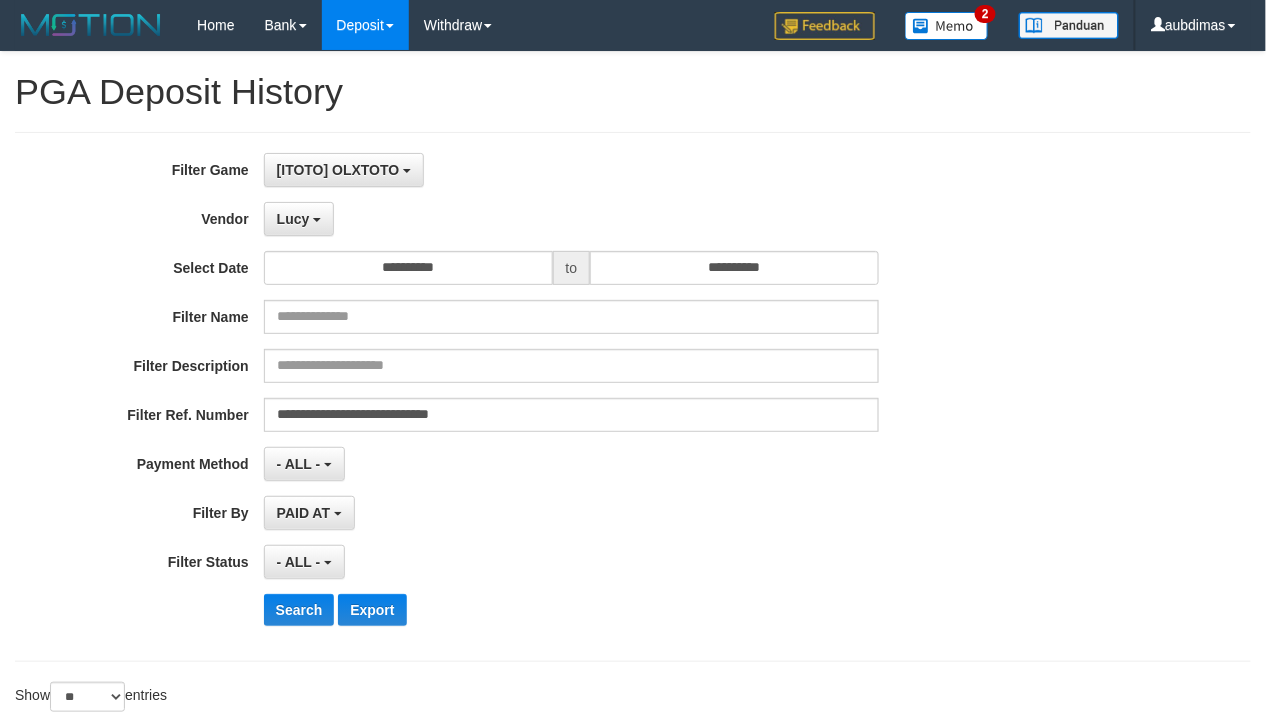 click on "**********" at bounding box center (527, 397) 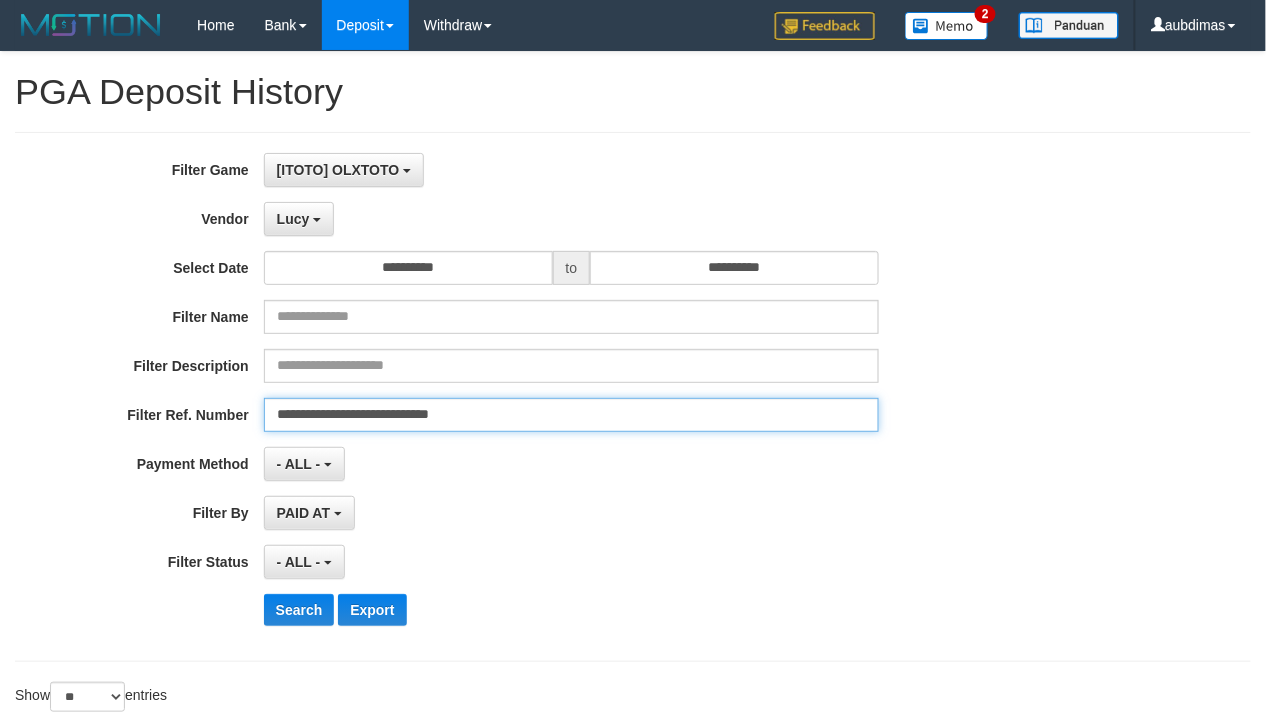 click on "**********" at bounding box center (571, 415) 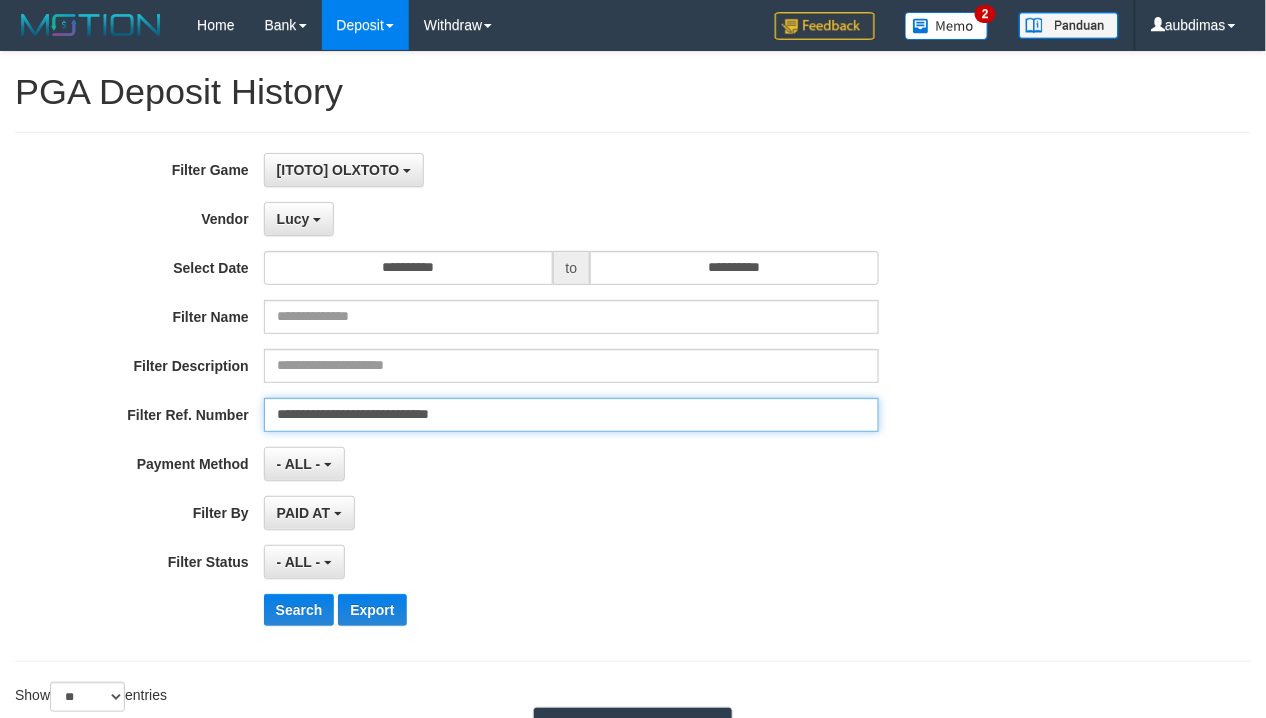 click on "Search" at bounding box center [299, 610] 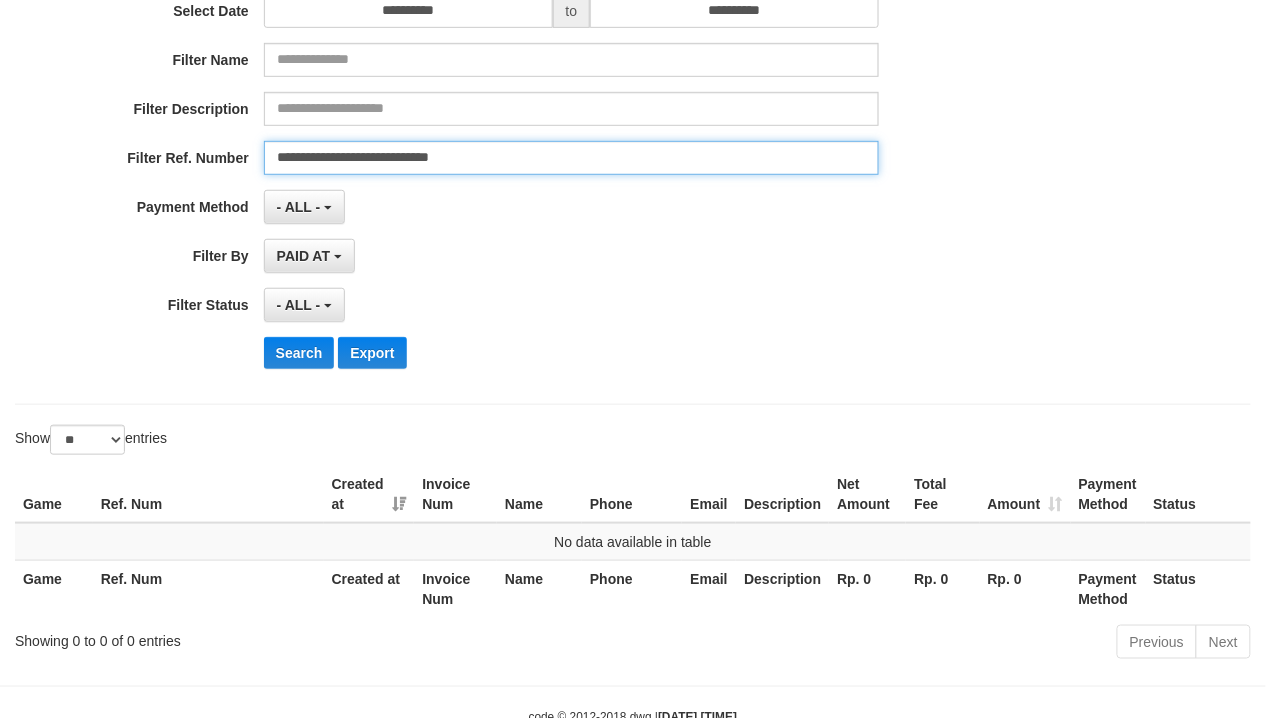 scroll, scrollTop: 316, scrollLeft: 0, axis: vertical 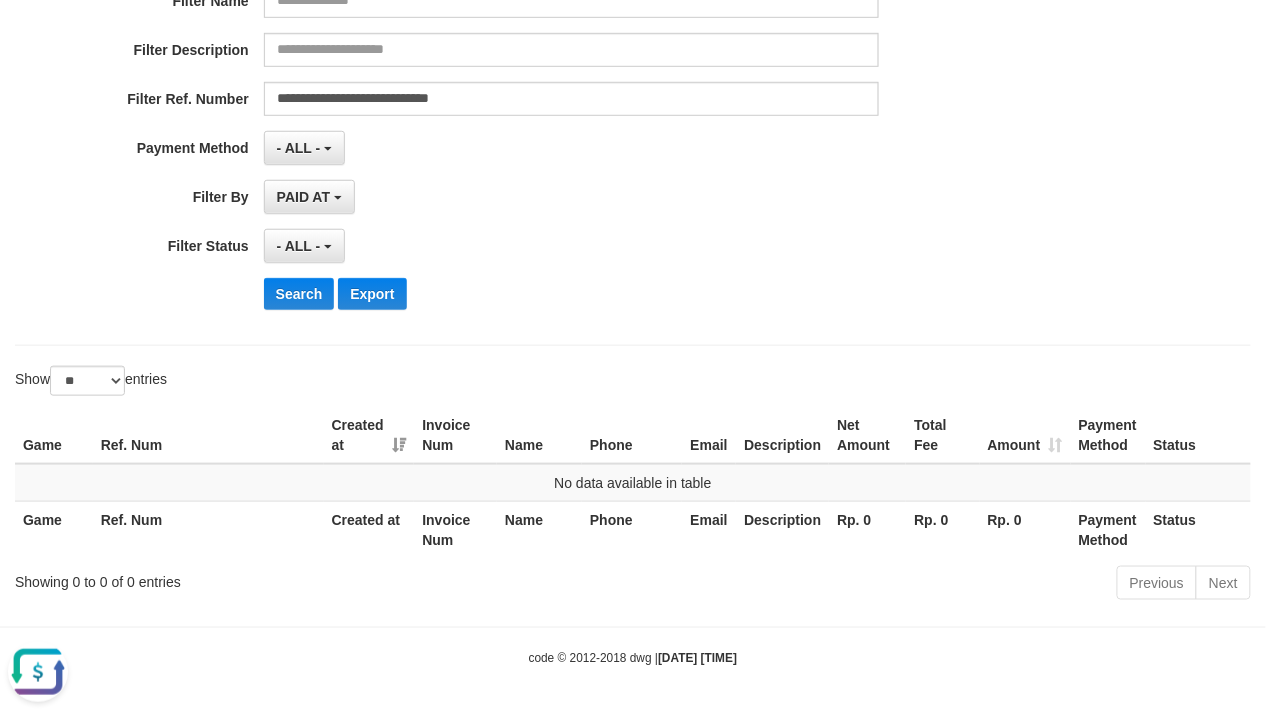click on "**********" at bounding box center (527, 81) 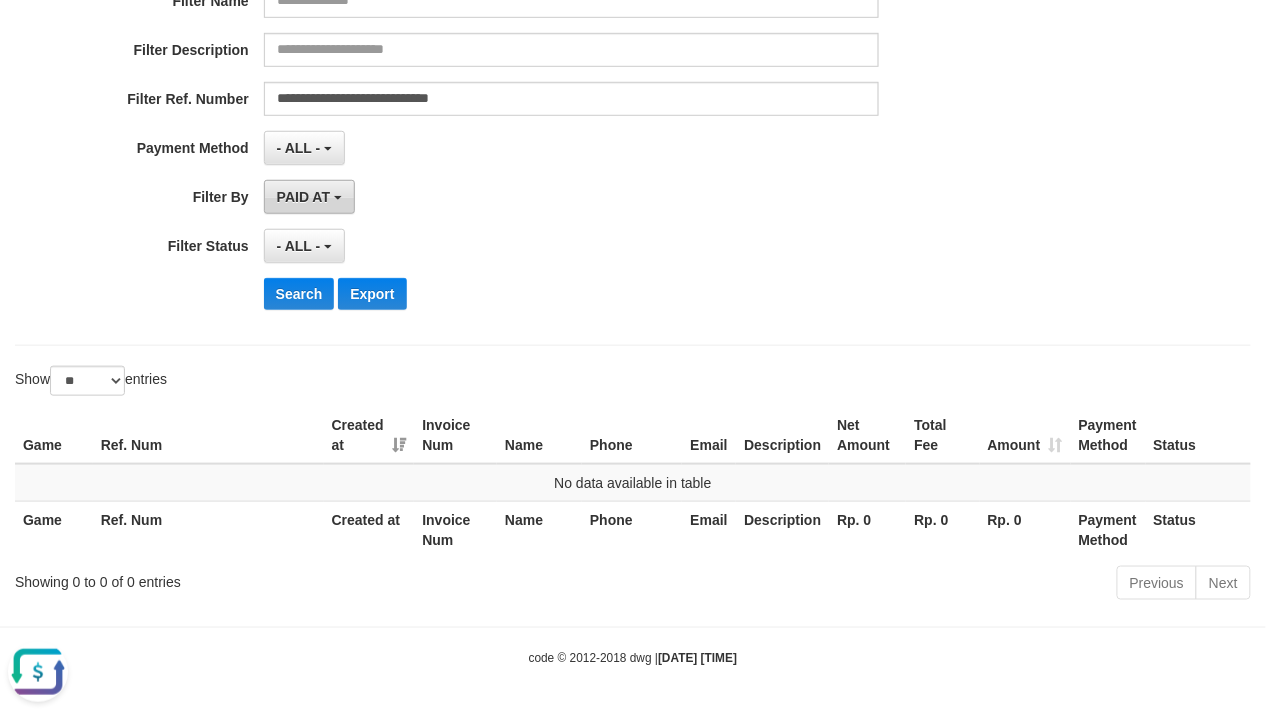 drag, startPoint x: 304, startPoint y: 184, endPoint x: 304, endPoint y: 202, distance: 18 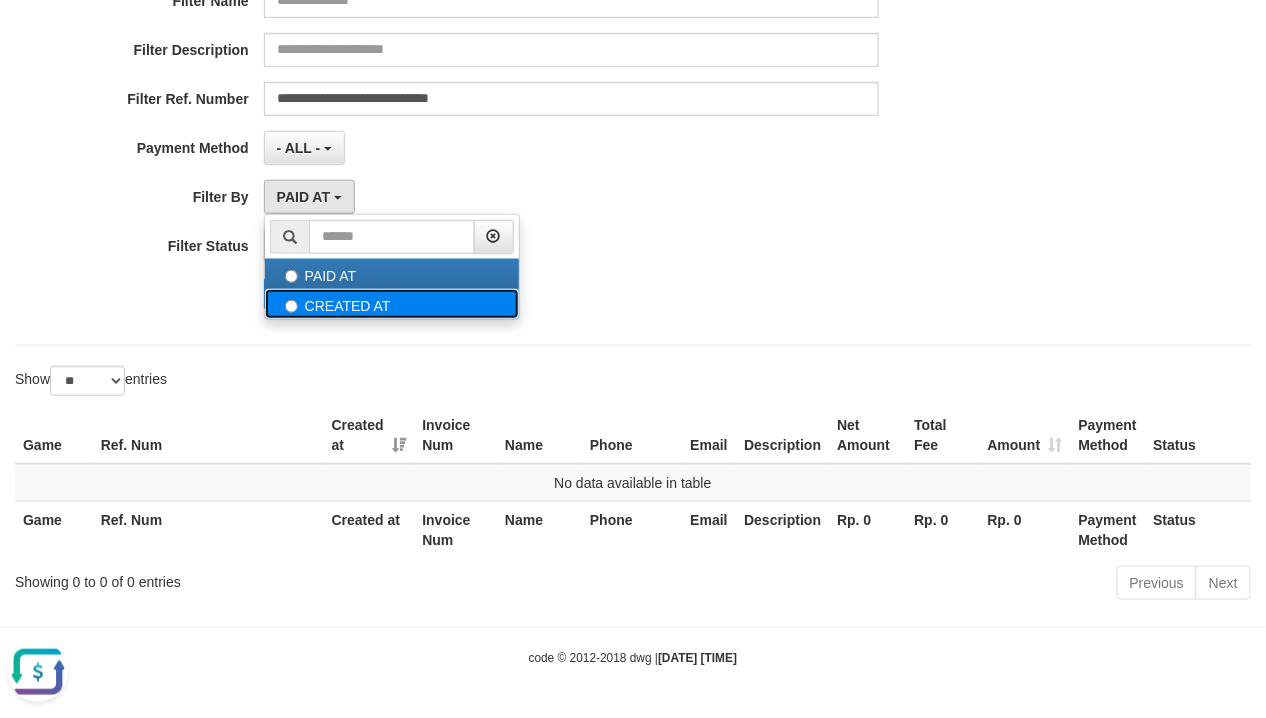 click on "CREATED AT" at bounding box center (392, 304) 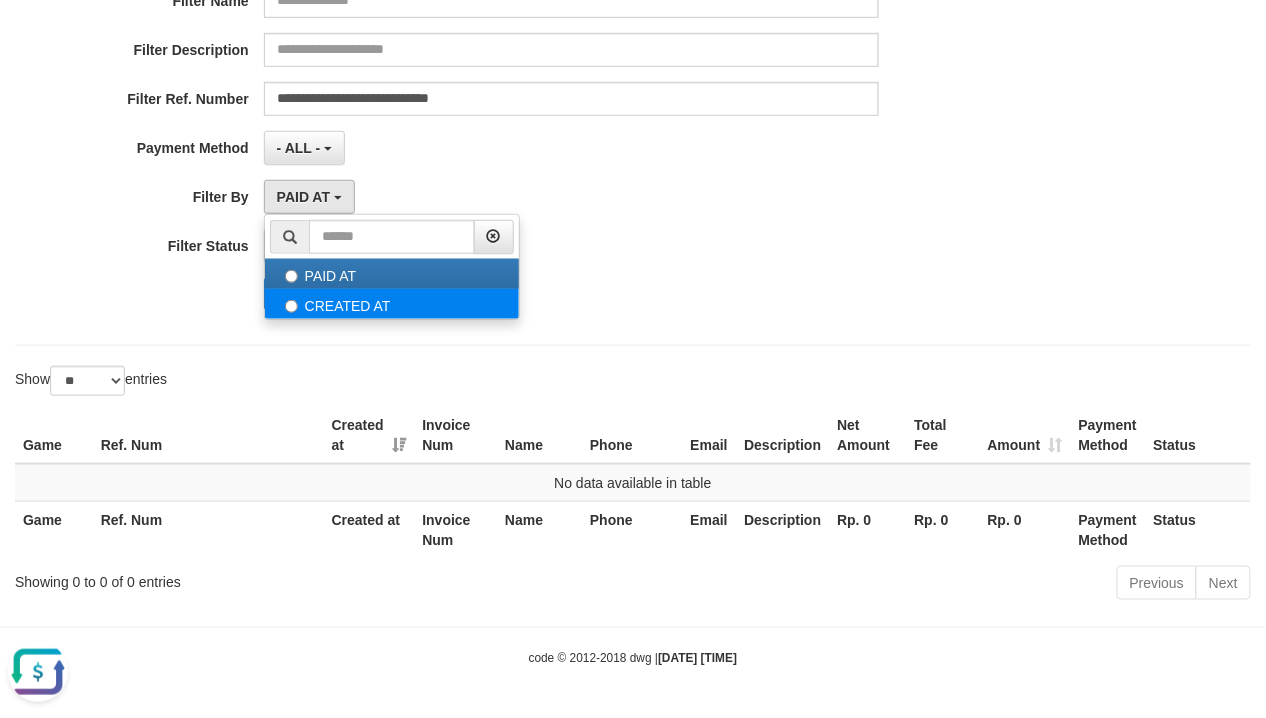 select on "*" 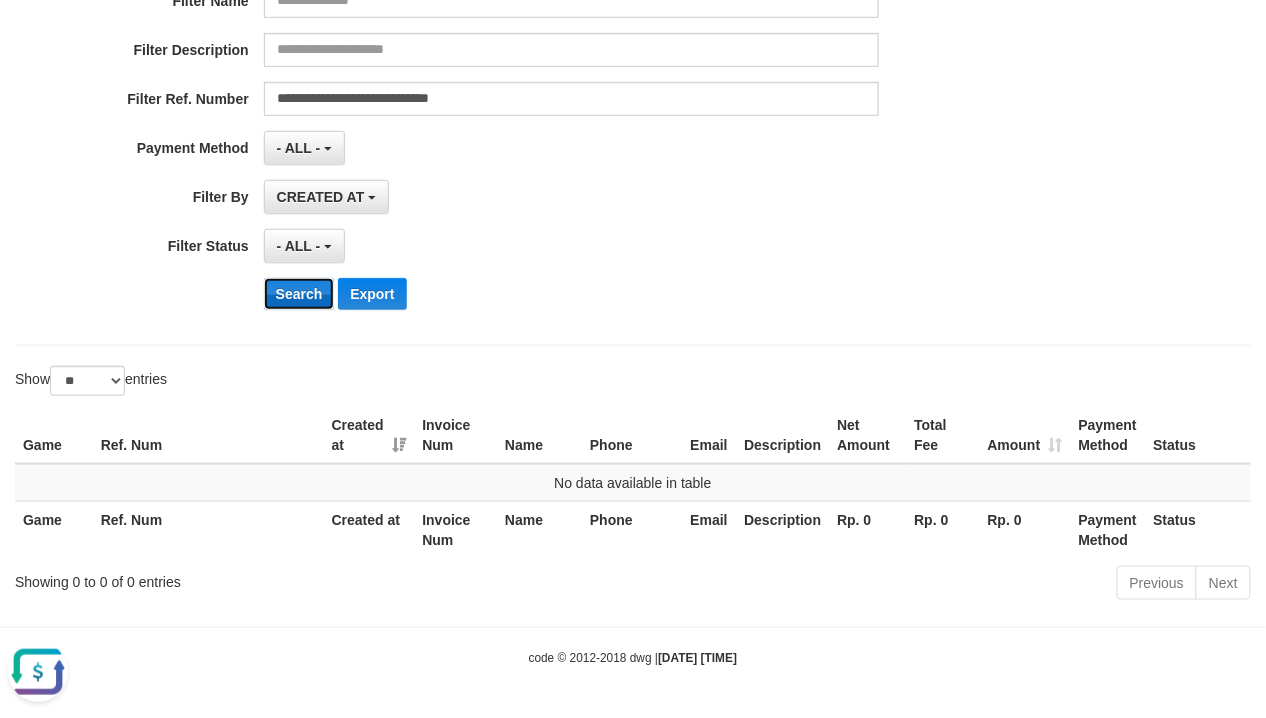 click on "Search" at bounding box center [299, 294] 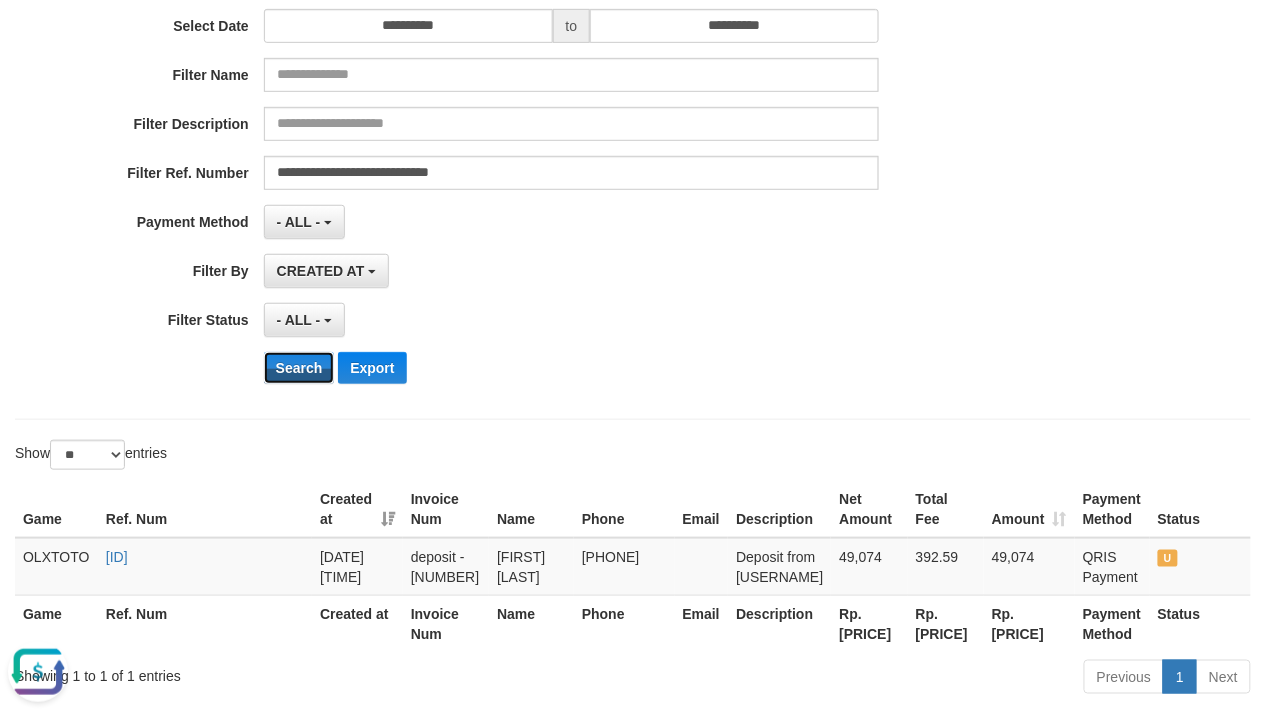scroll, scrollTop: 205, scrollLeft: 0, axis: vertical 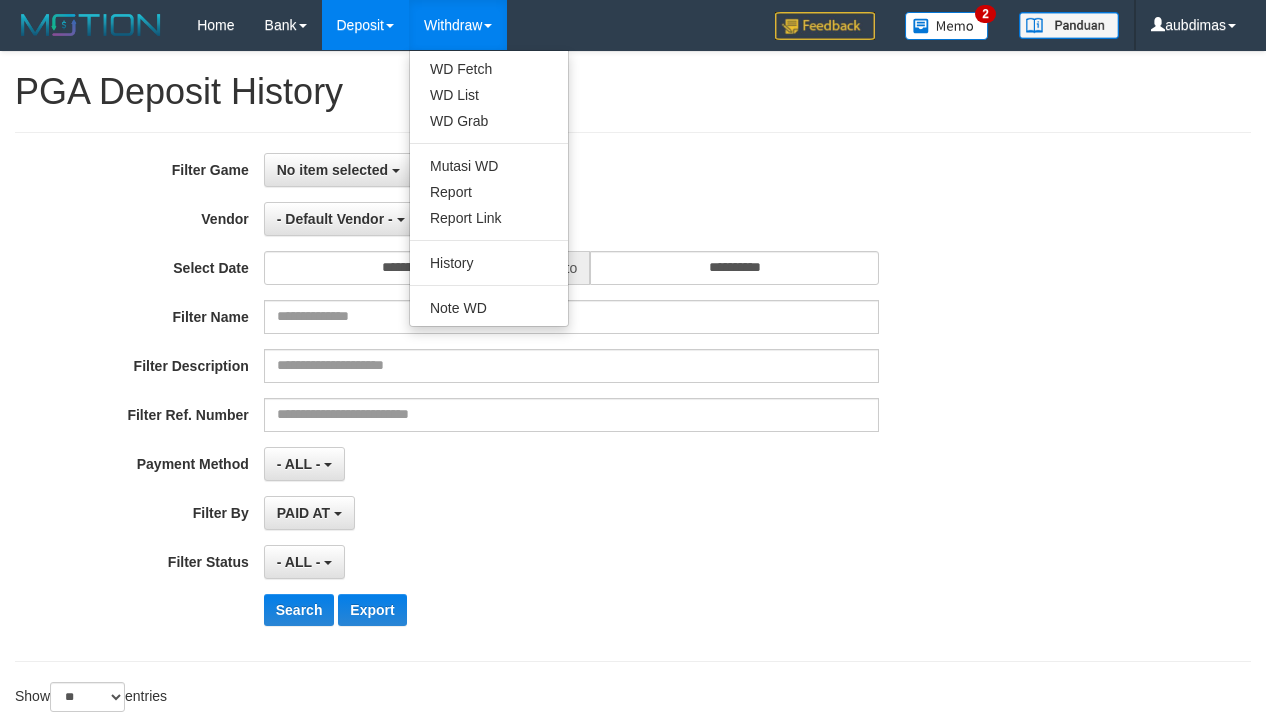select 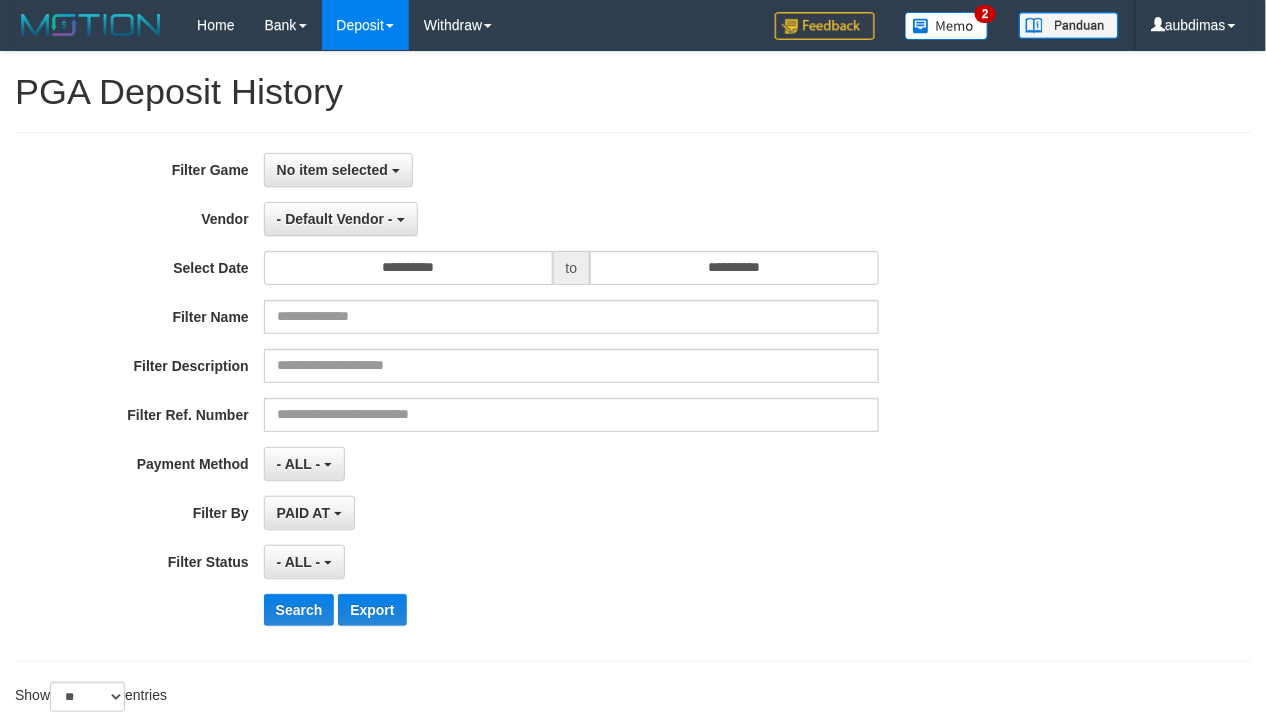 click on "PGA Deposit History" at bounding box center [633, 92] 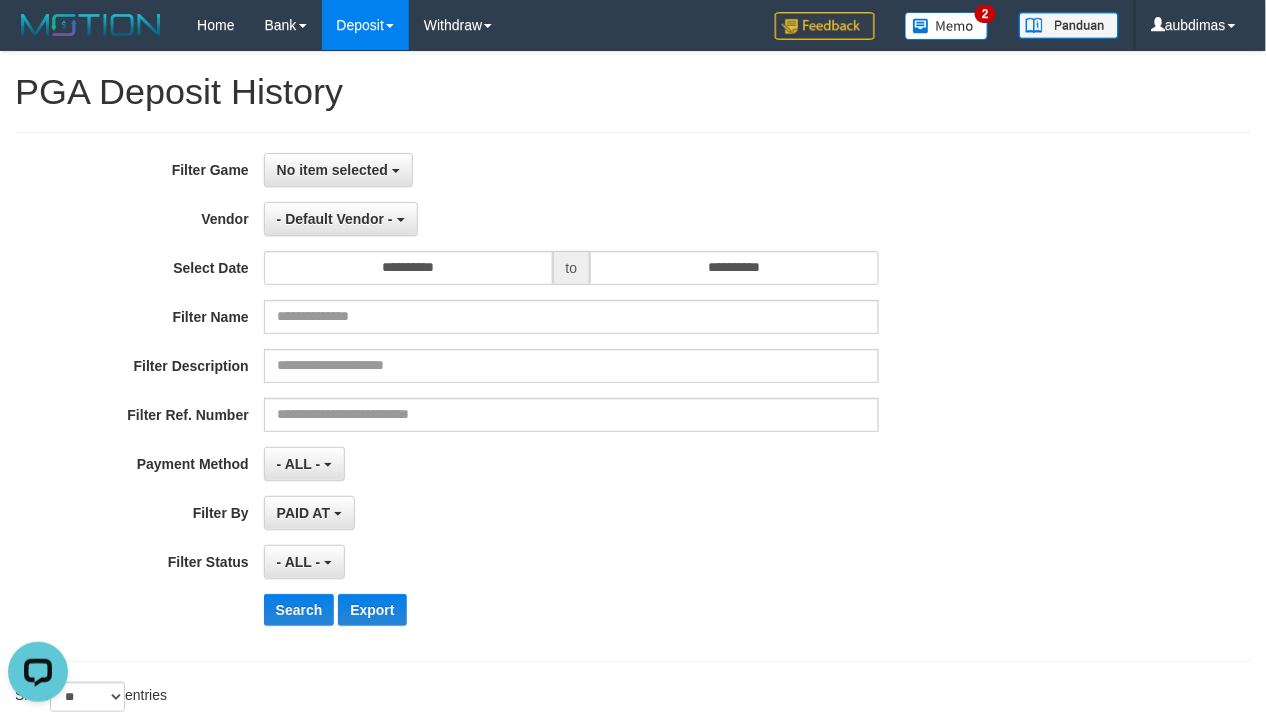 scroll, scrollTop: 0, scrollLeft: 0, axis: both 